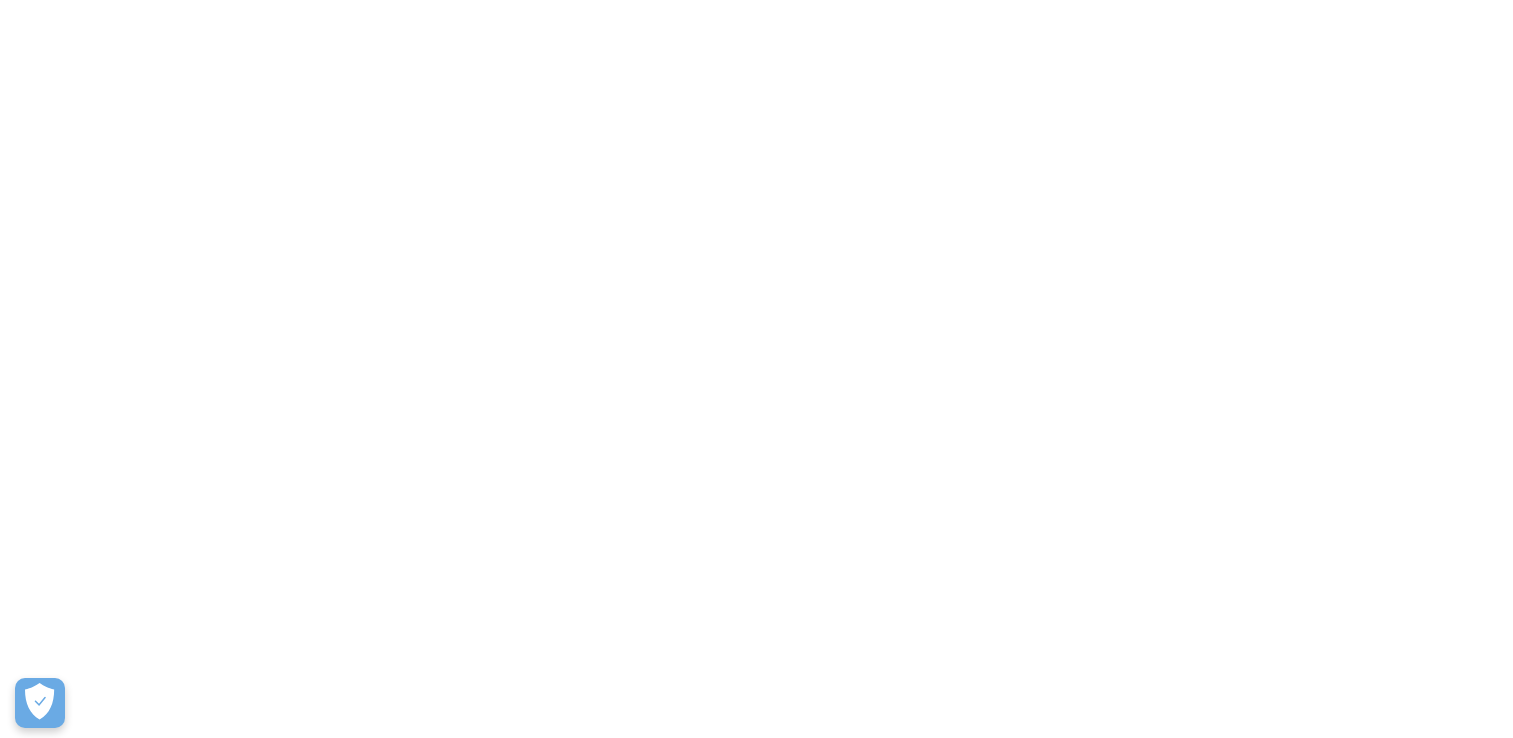 scroll, scrollTop: 0, scrollLeft: 0, axis: both 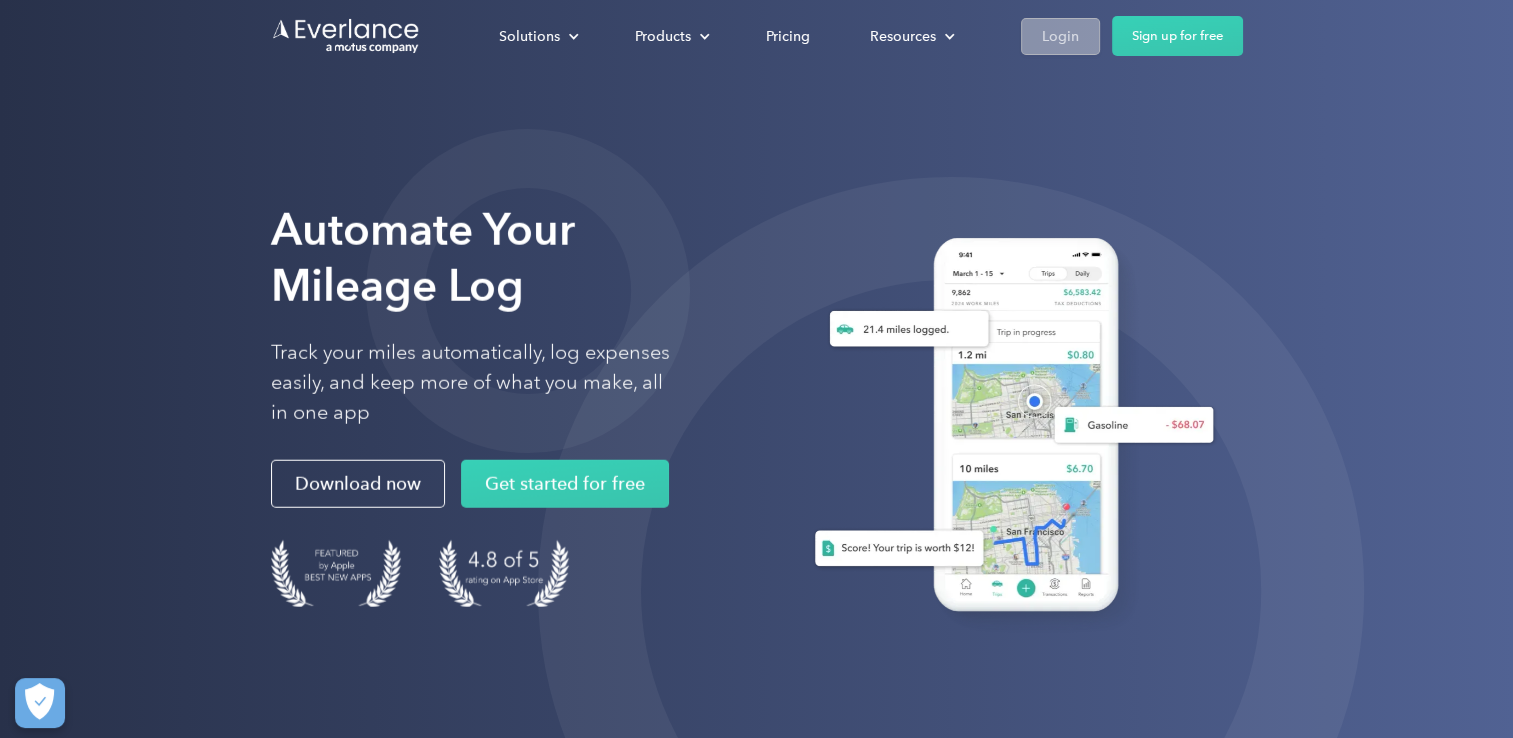 click on "Login" at bounding box center [1060, 36] 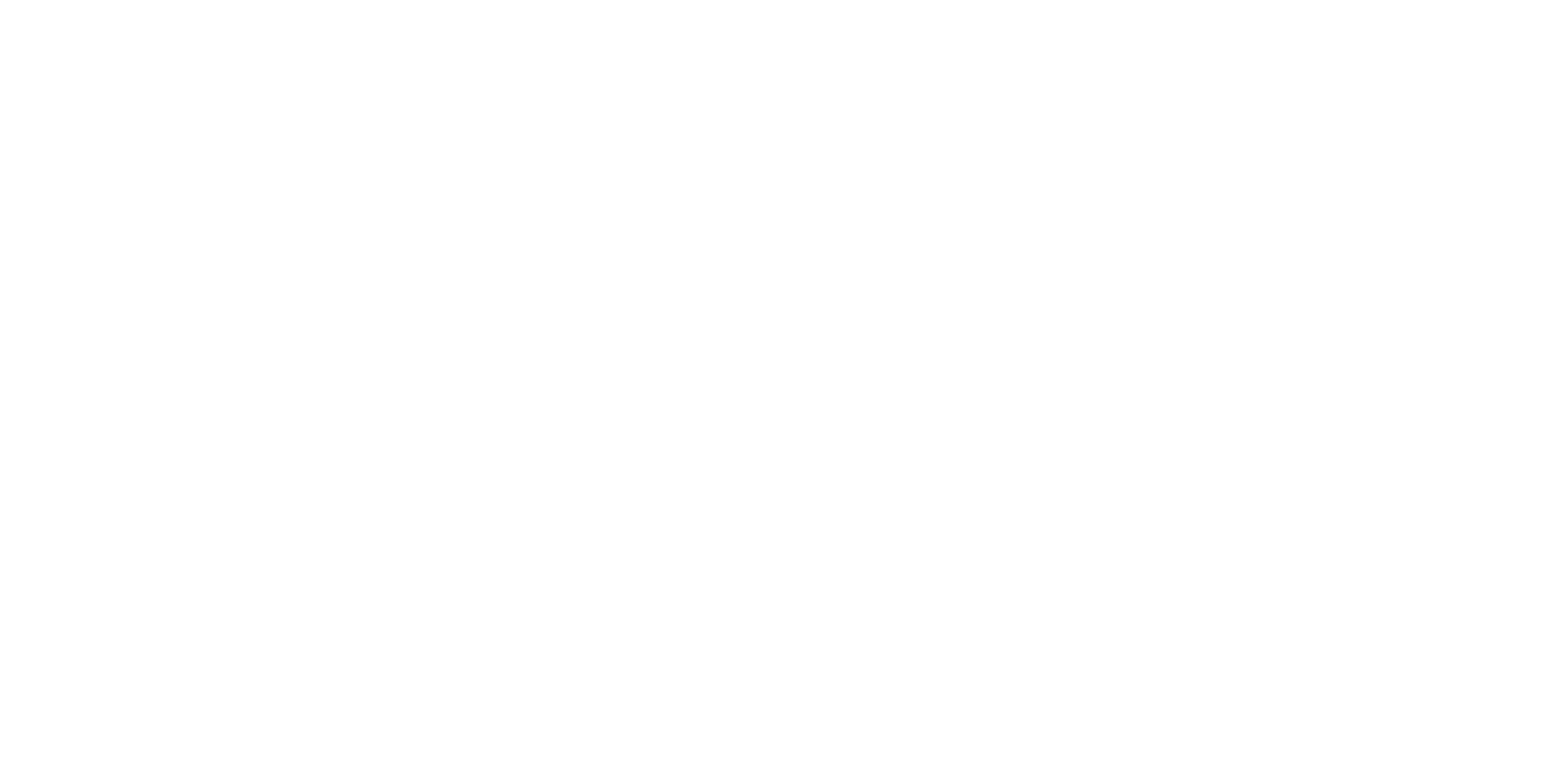 scroll, scrollTop: 0, scrollLeft: 0, axis: both 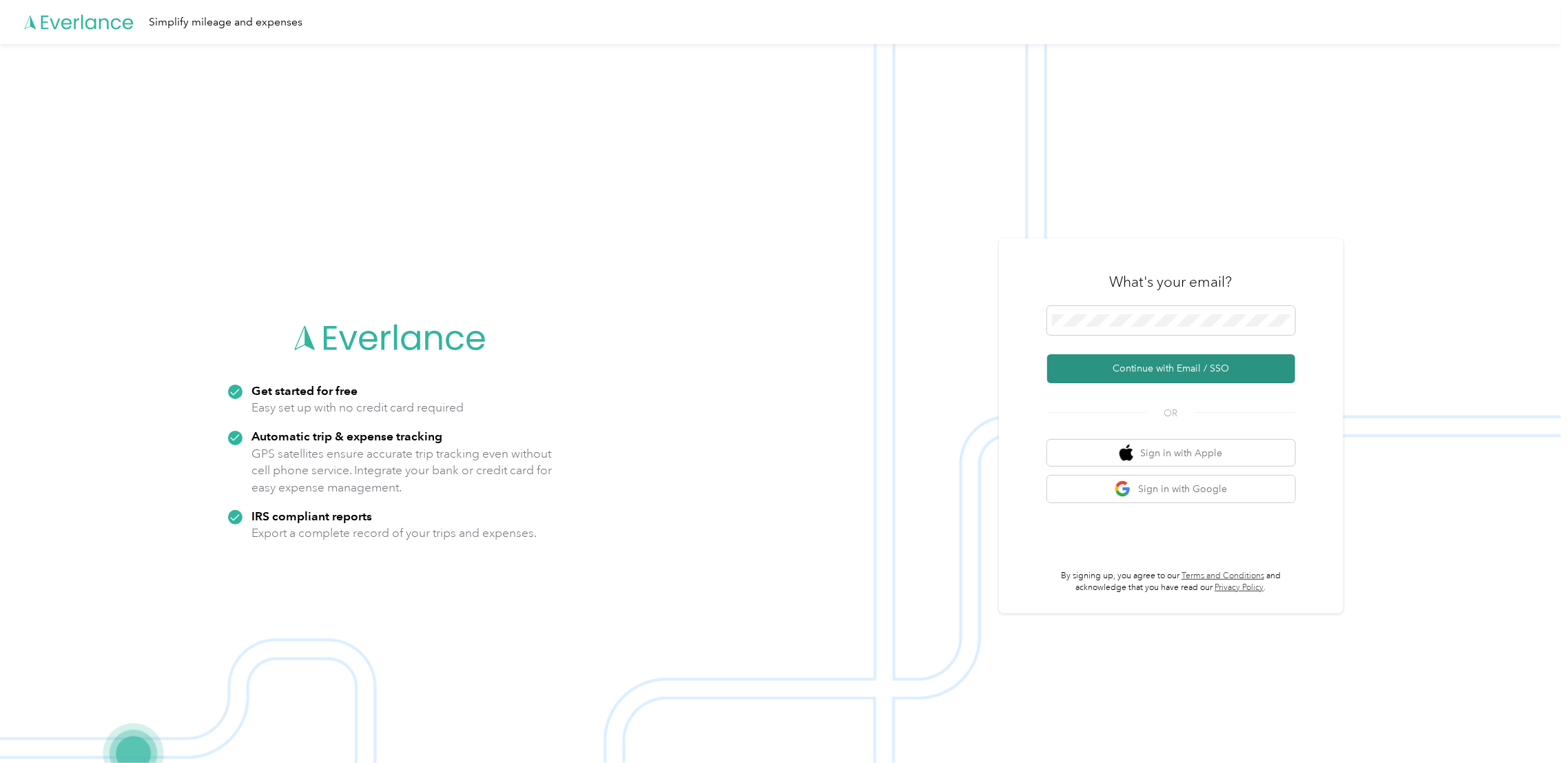 click on "Continue with Email / SSO" at bounding box center (1171, 369) 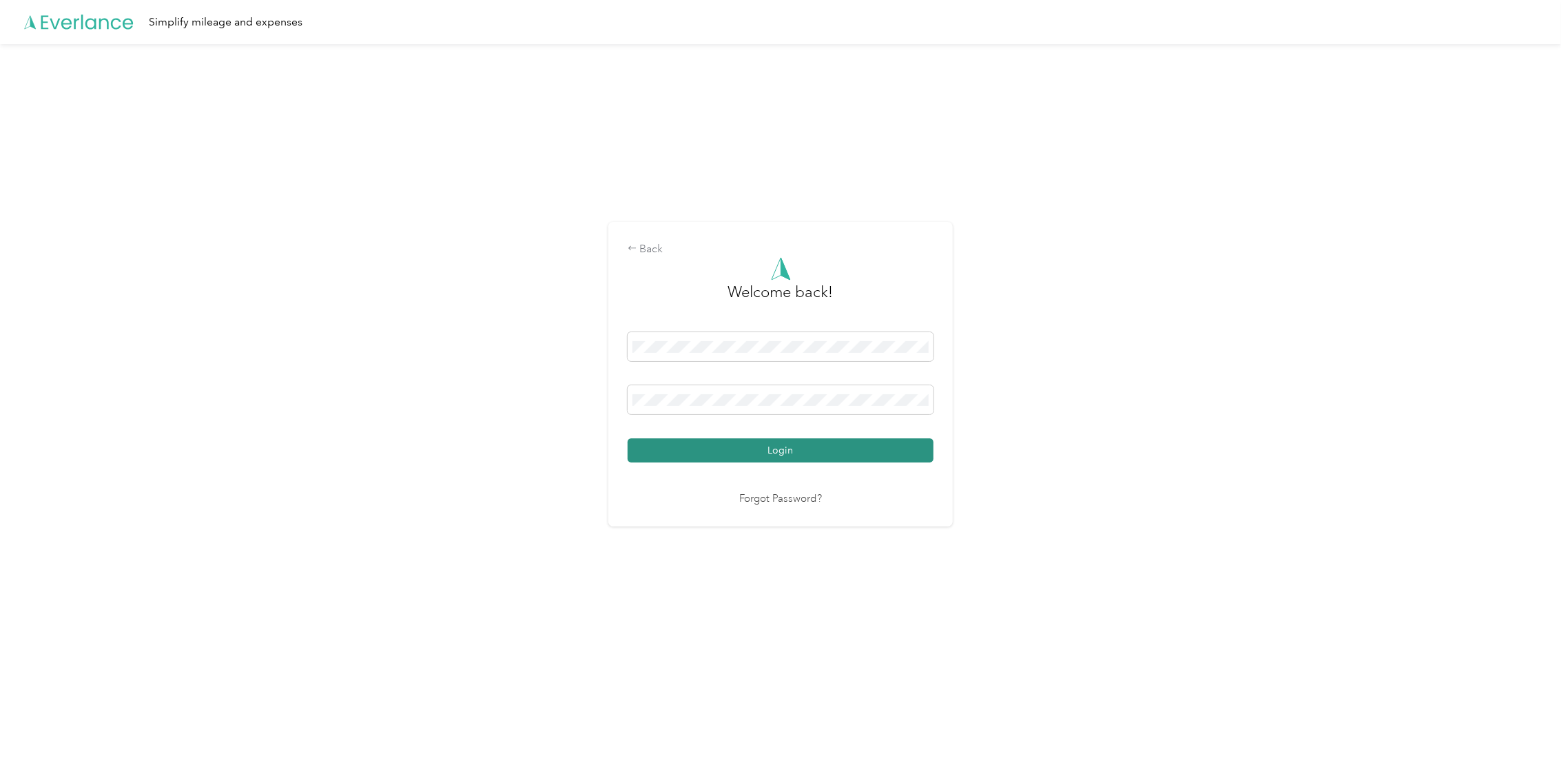 click on "Login" at bounding box center [781, 450] 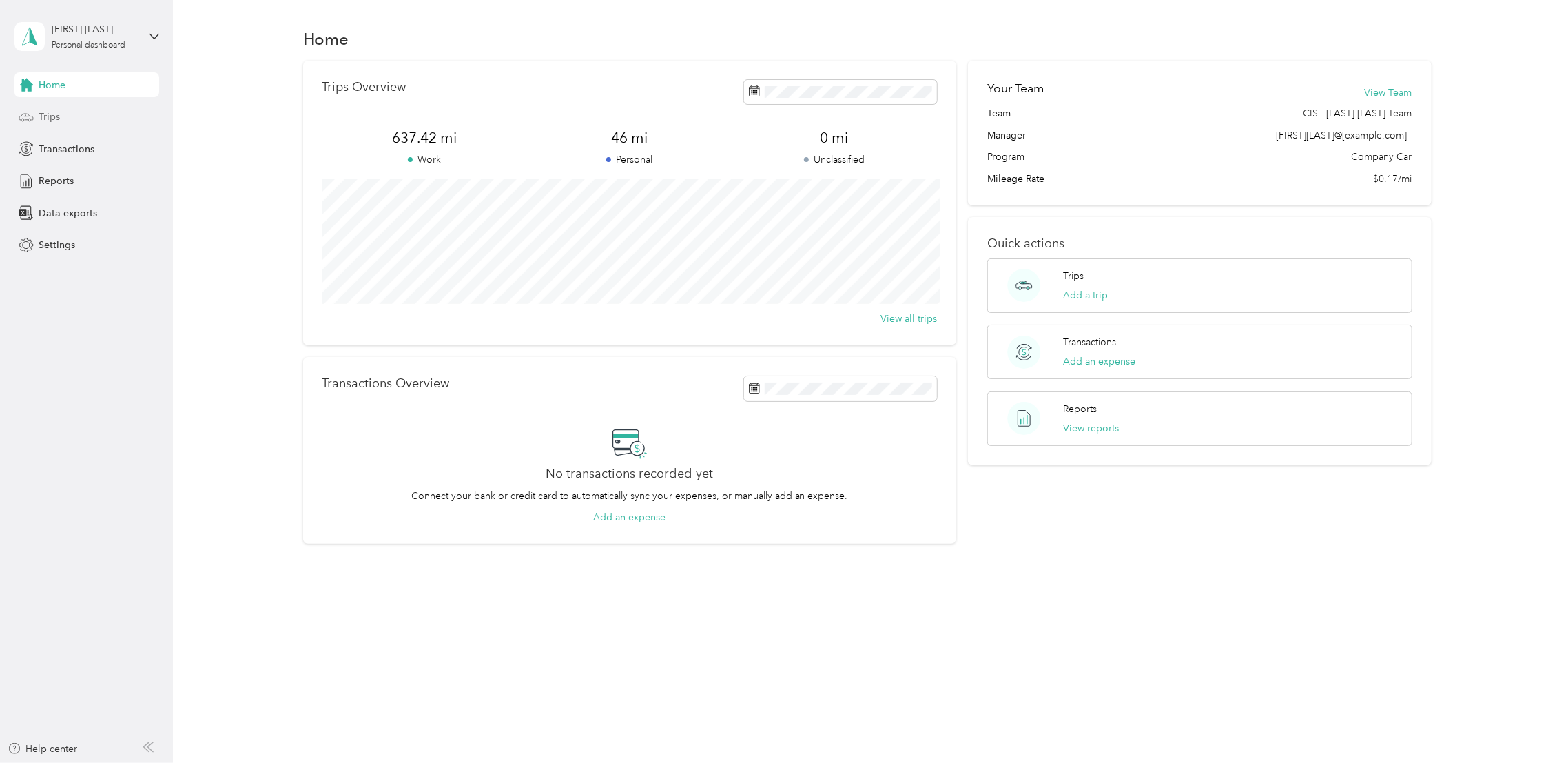 click on "Trips" at bounding box center [87, 117] 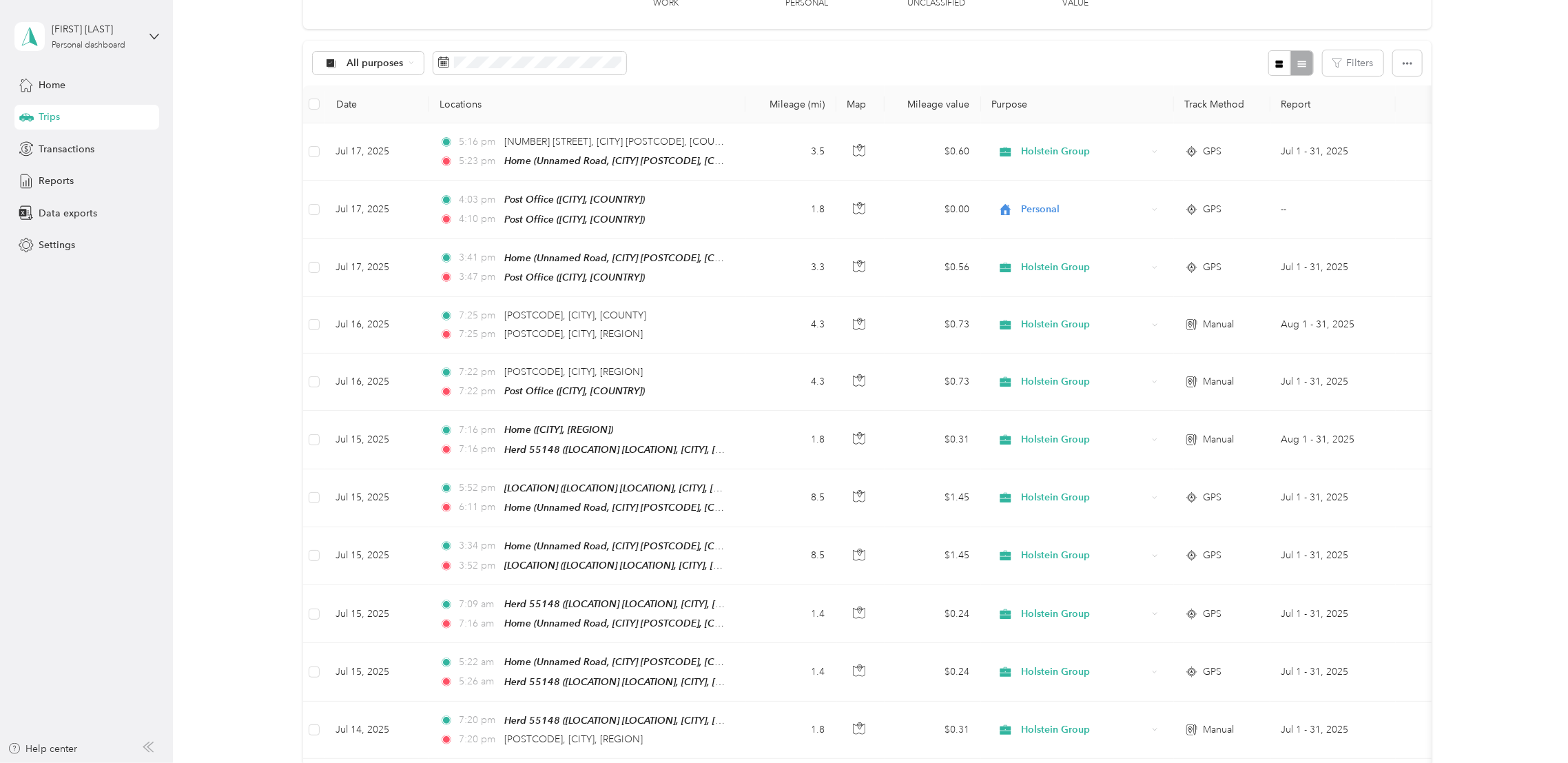 scroll, scrollTop: 115, scrollLeft: 0, axis: vertical 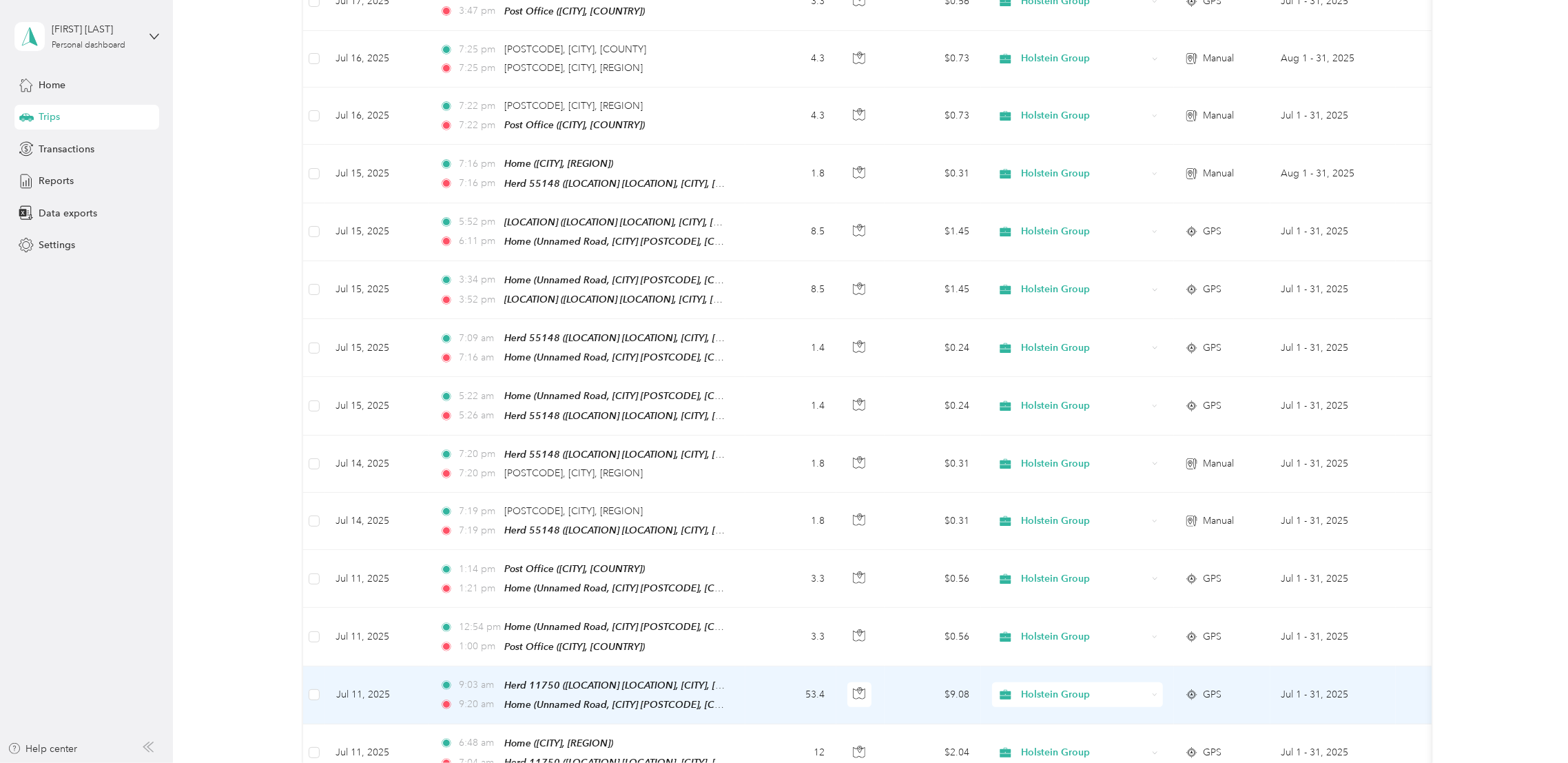 click on "Herd 11750 ([LOCATION] [LOCATION], [CITY], [REGION] & [REGION])" at bounding box center [659, 685] 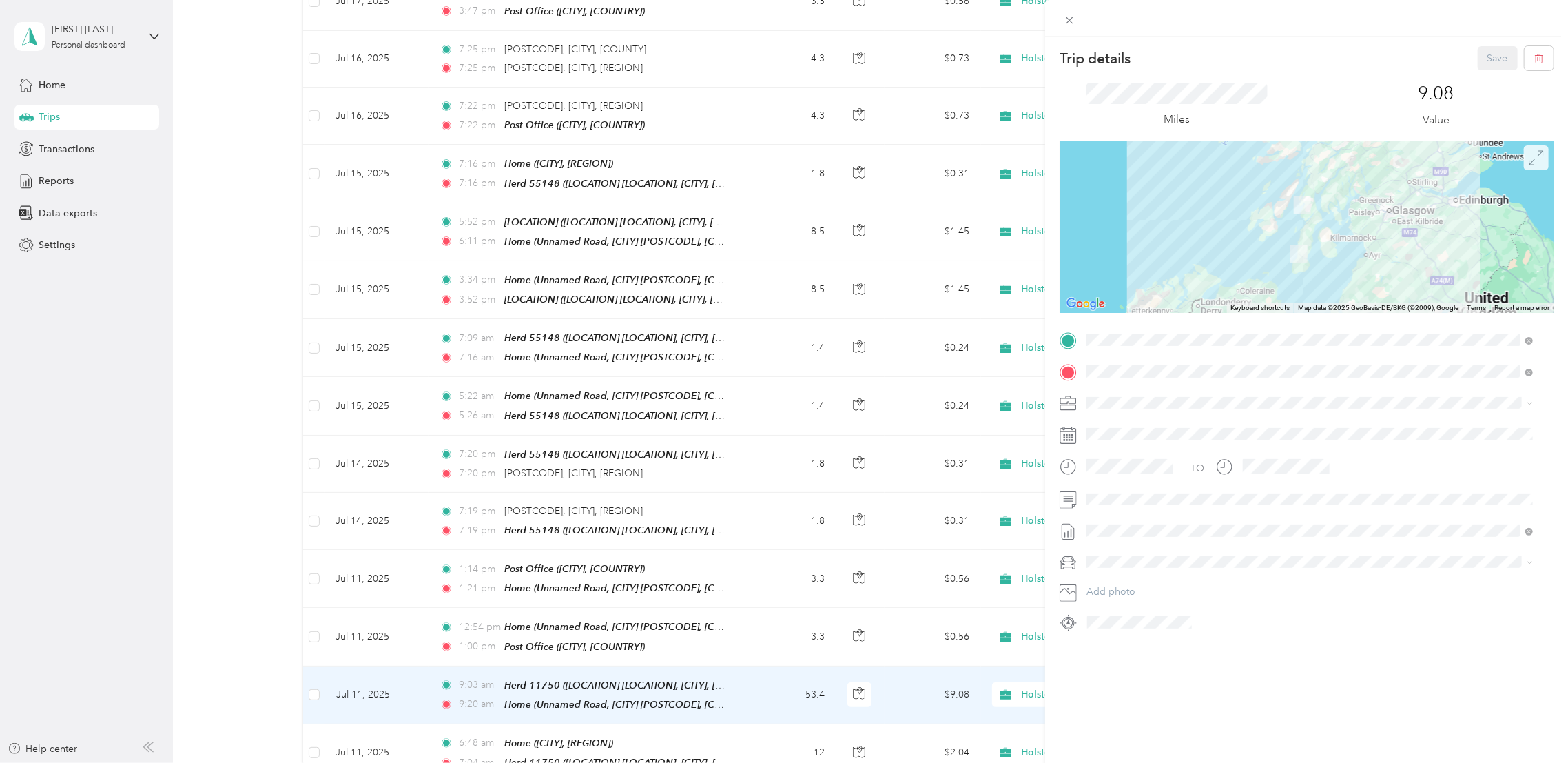 click at bounding box center (1536, 158) 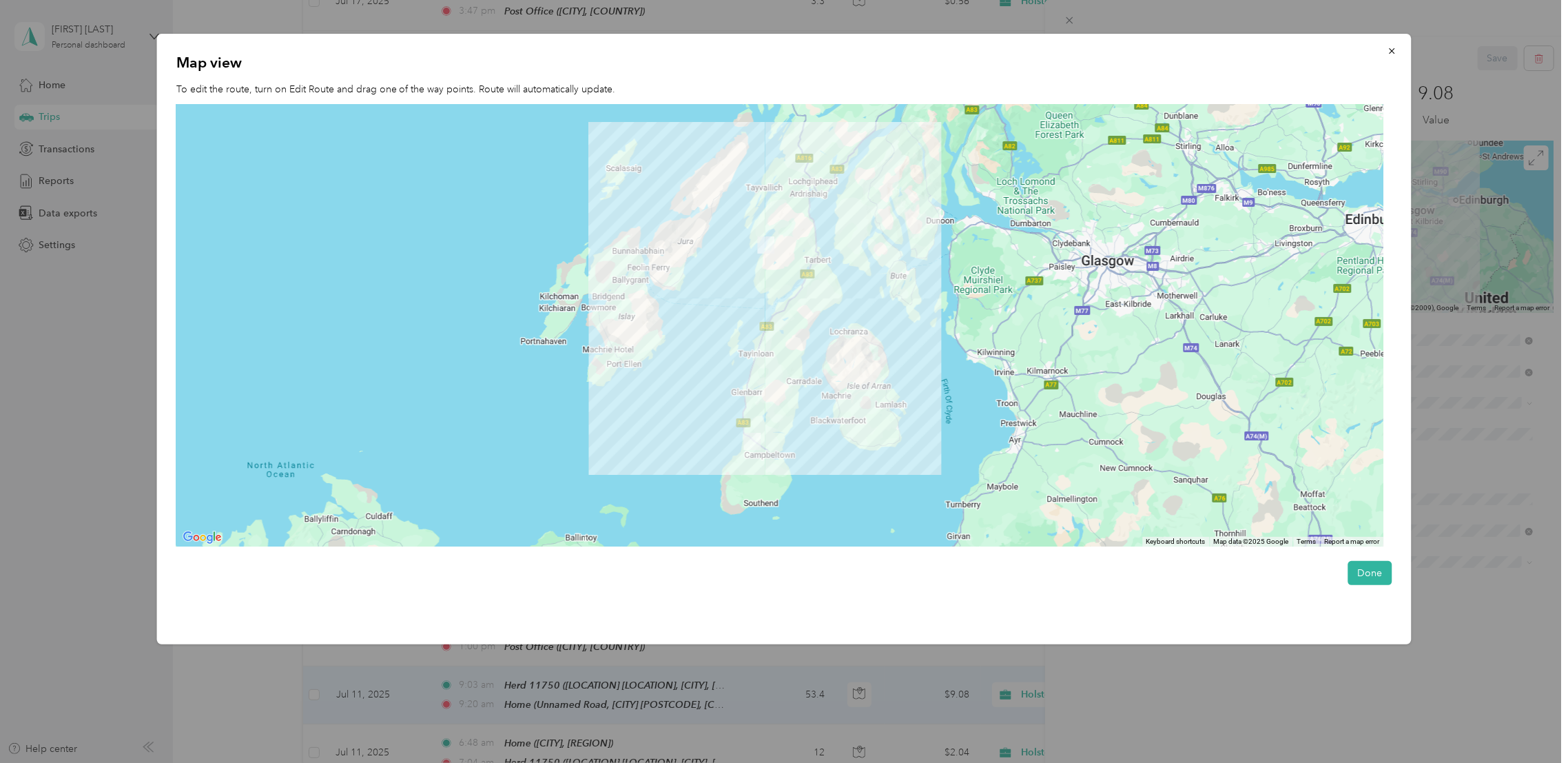 click at bounding box center [766, 245] 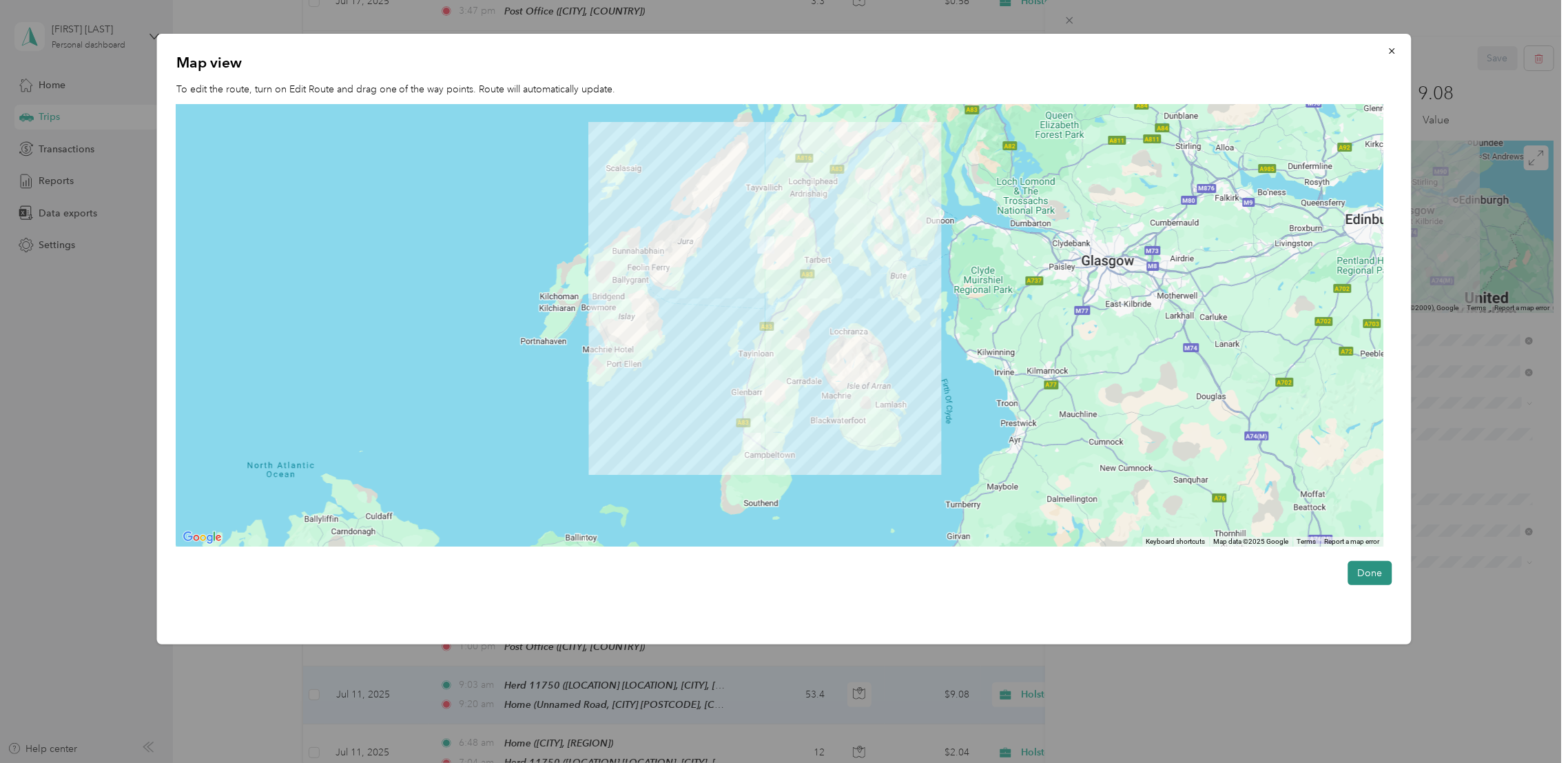 click on "Done" at bounding box center (1370, 573) 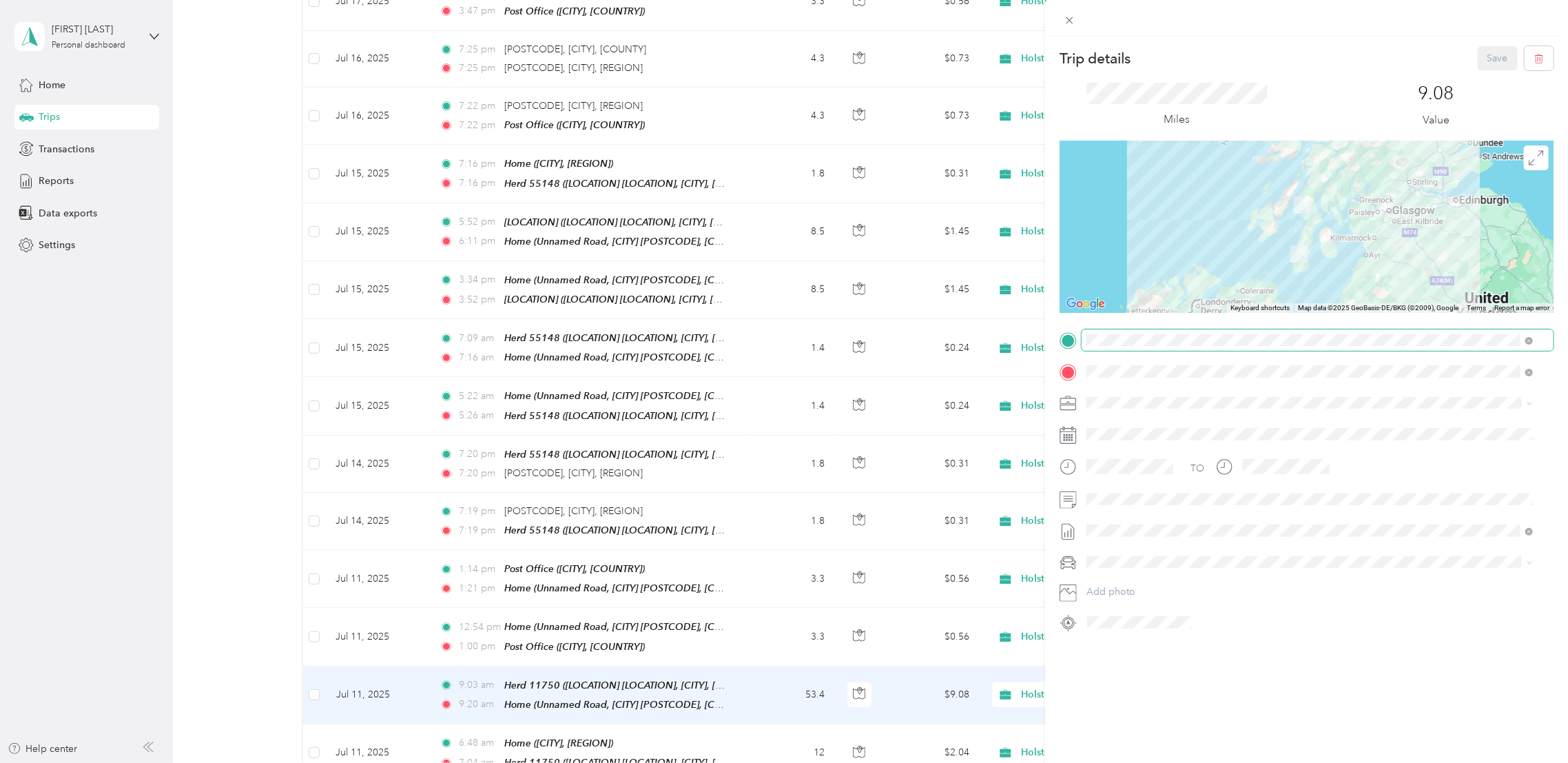 click at bounding box center [1317, 340] 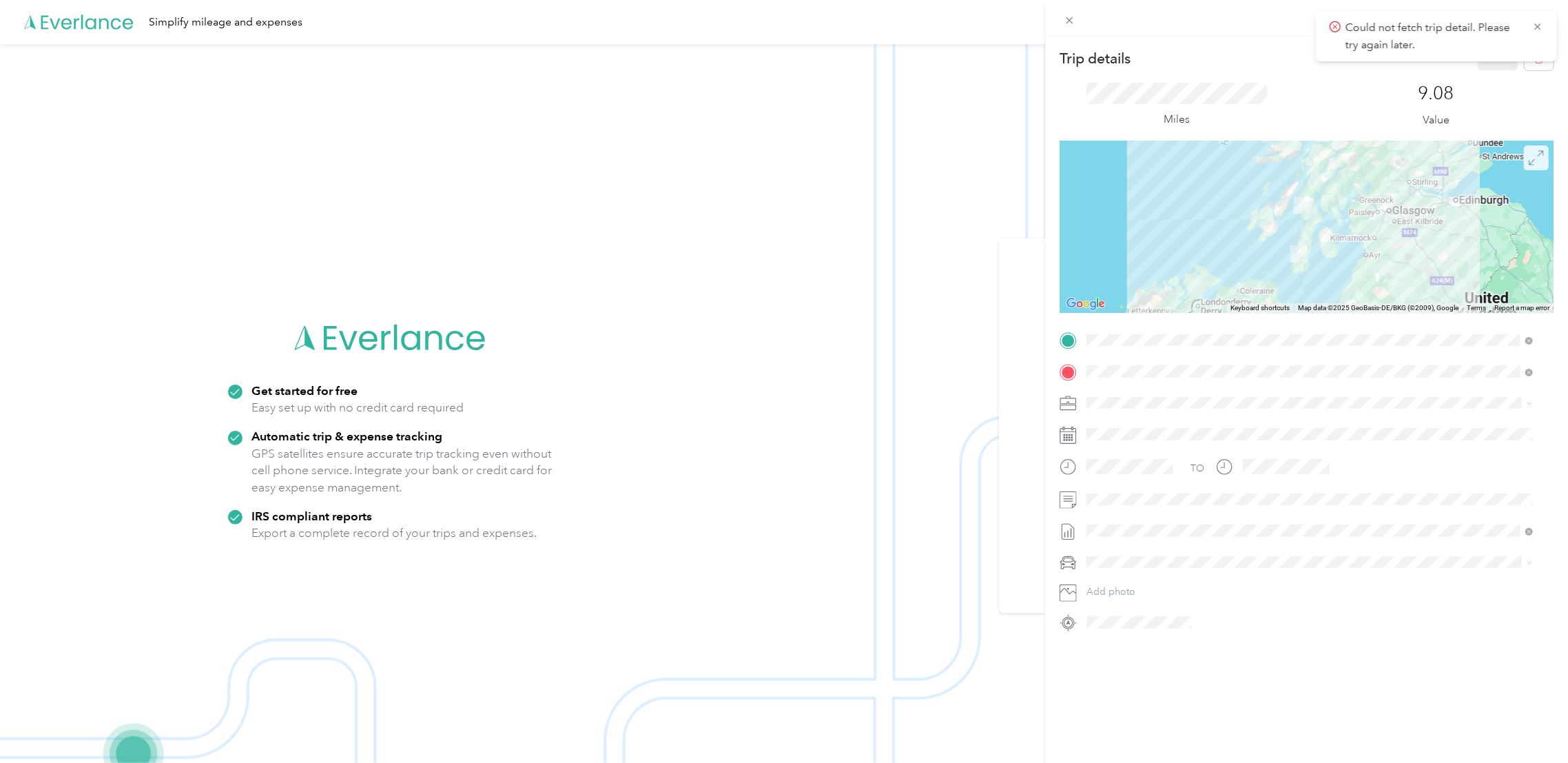 click 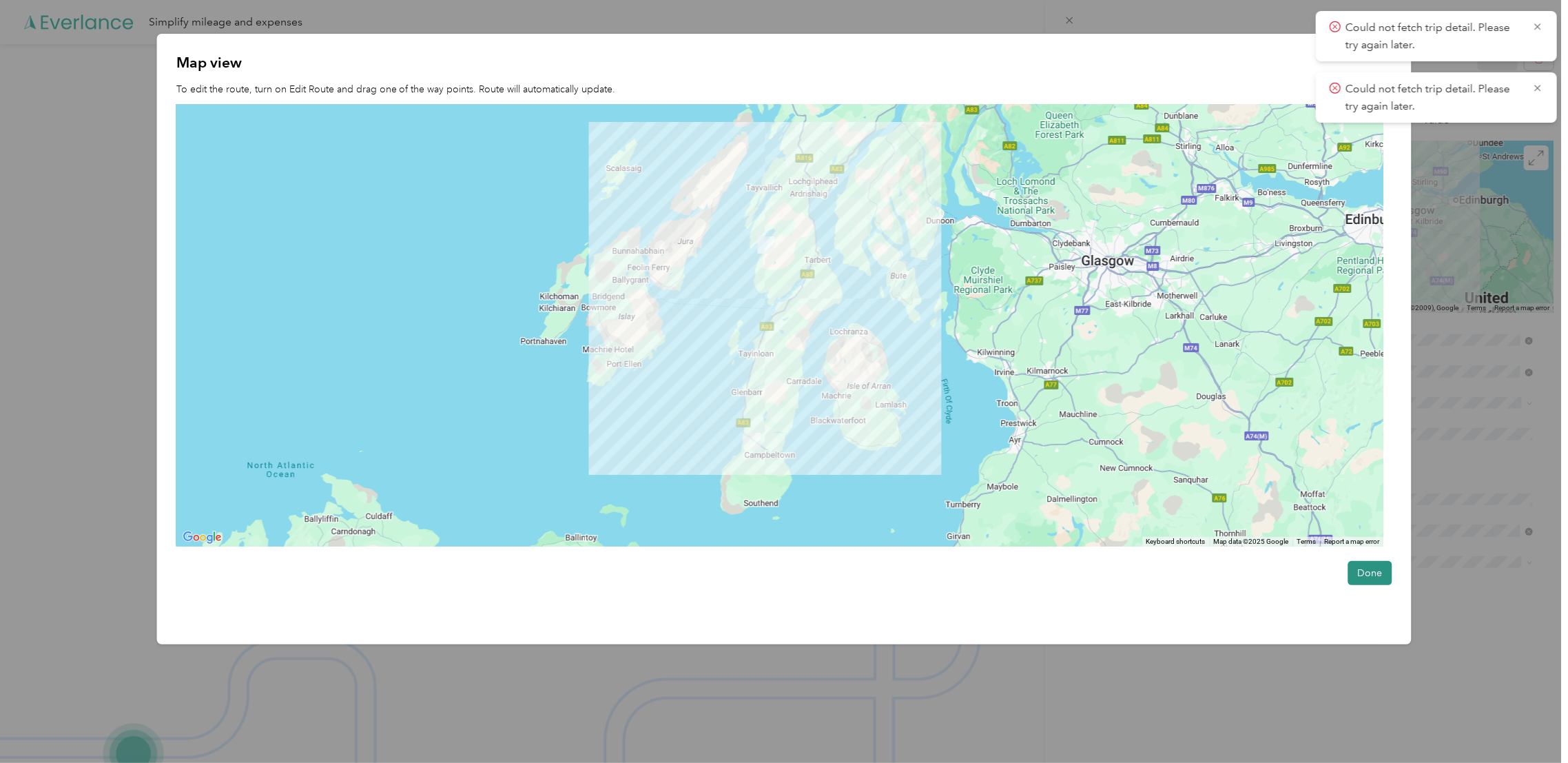click on "Done" at bounding box center (1370, 573) 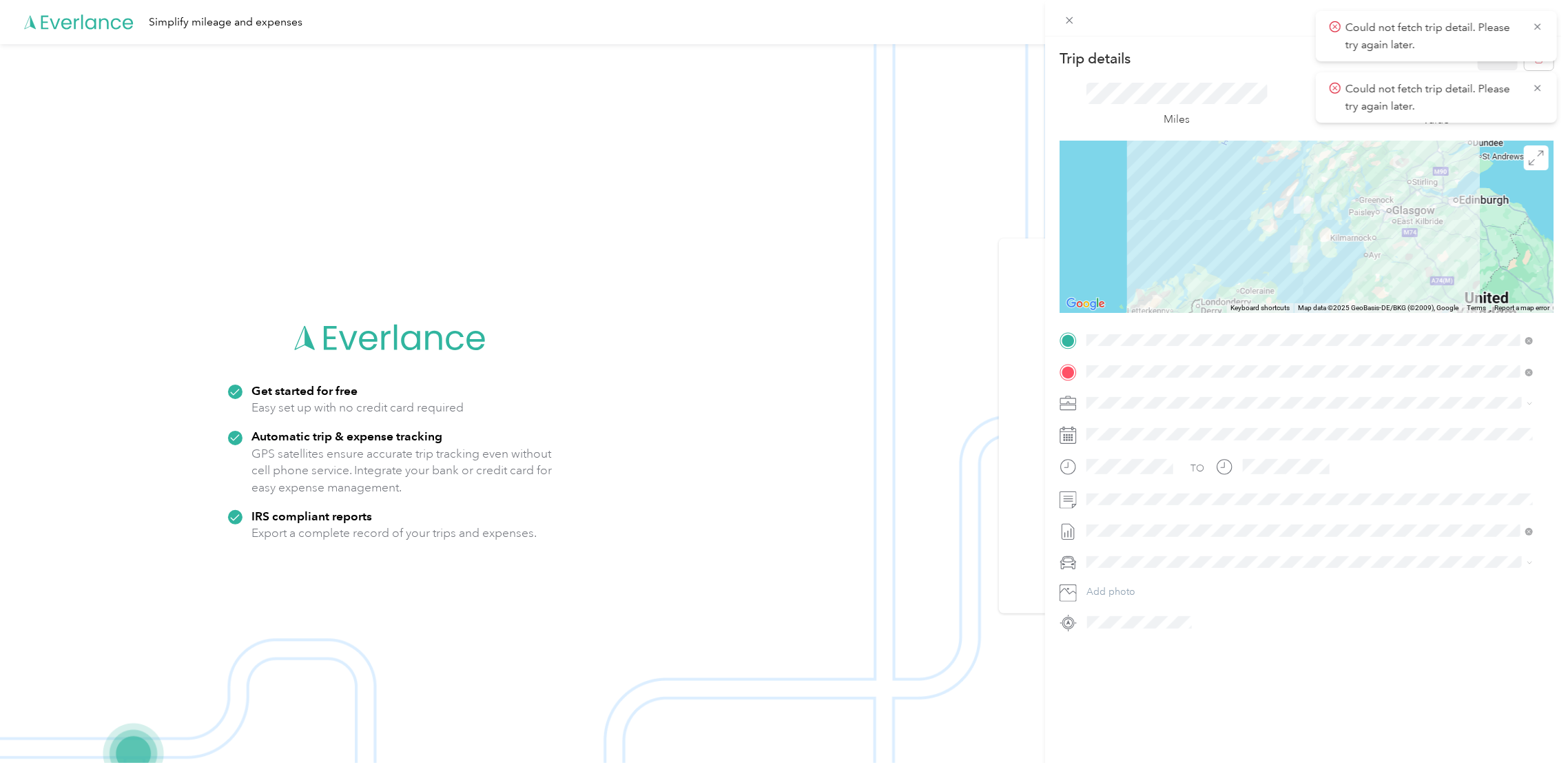 click on "TO Add photo" at bounding box center [1306, 481] 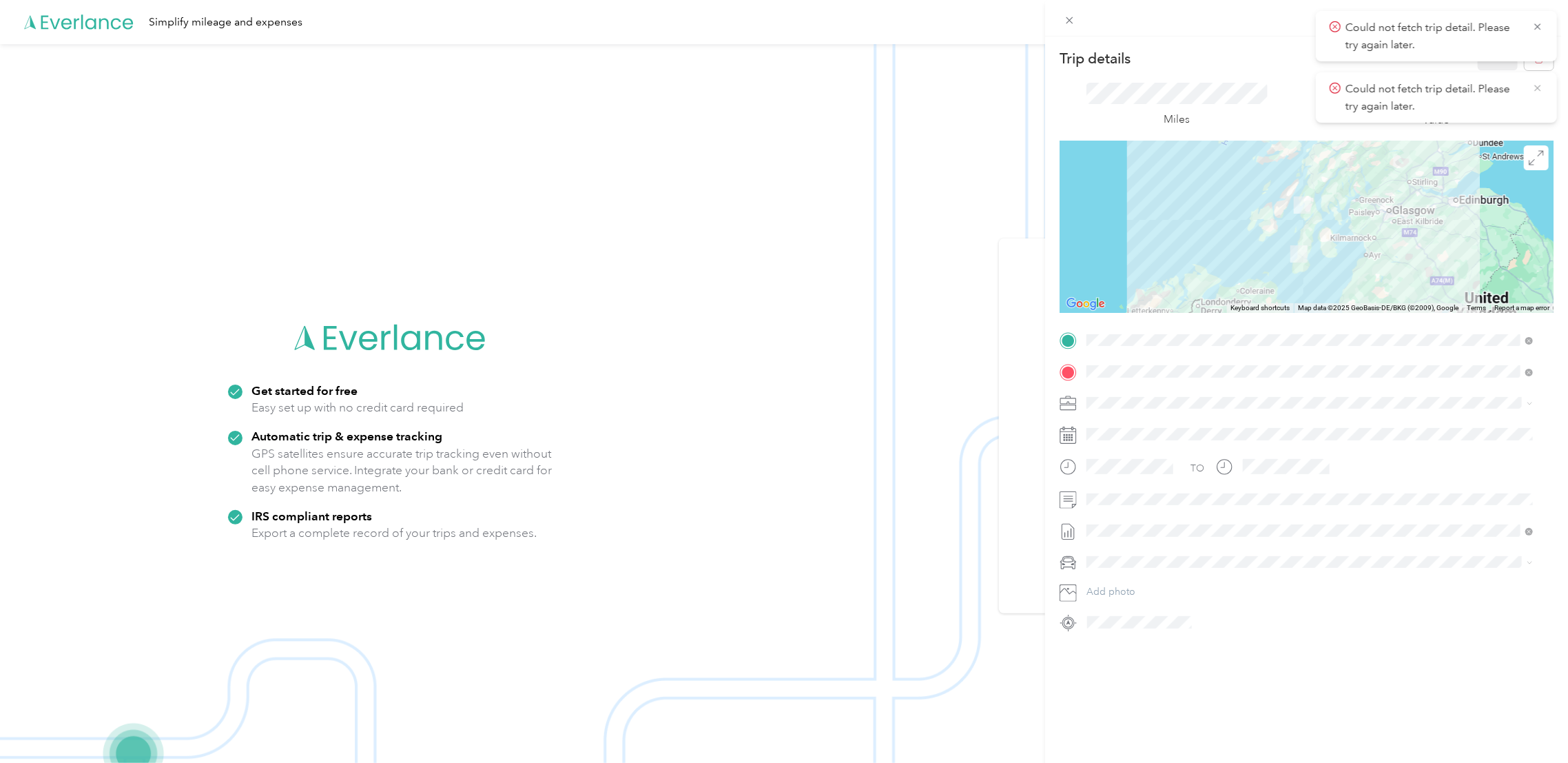 click 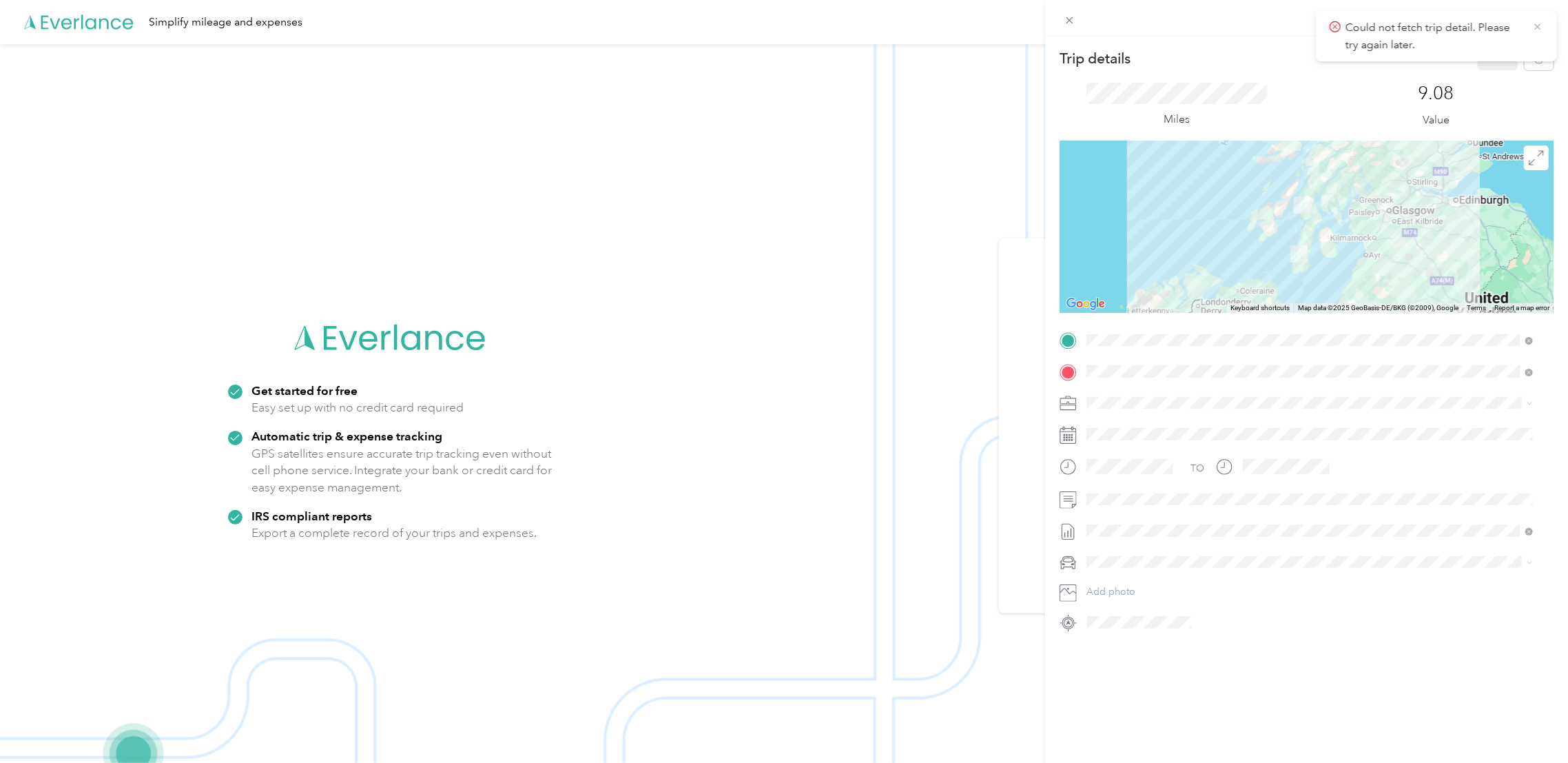 click 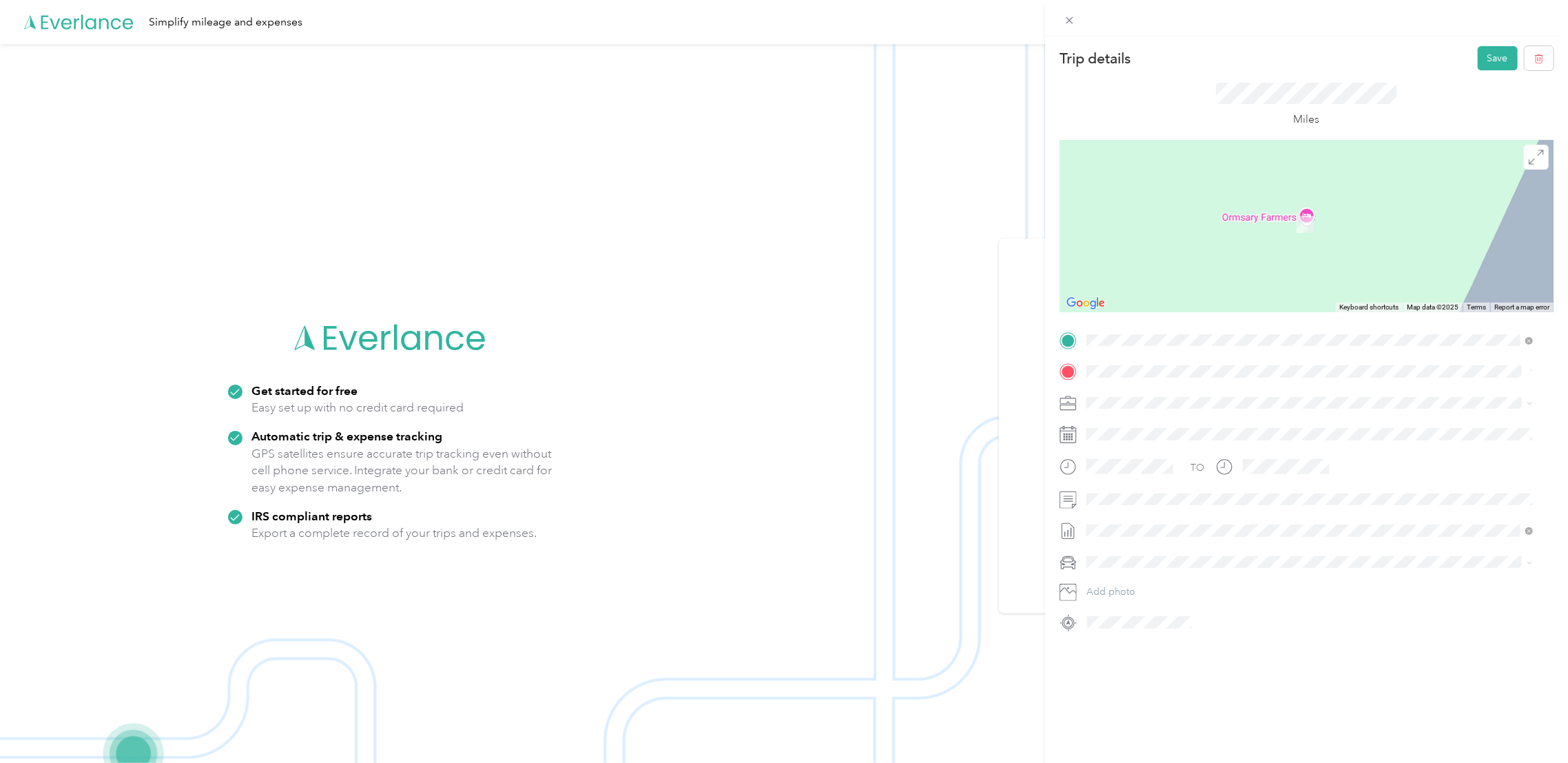 click on "[CITY]
[REGION], [COUNTRY], [COUNTRY]" at bounding box center [1191, 425] 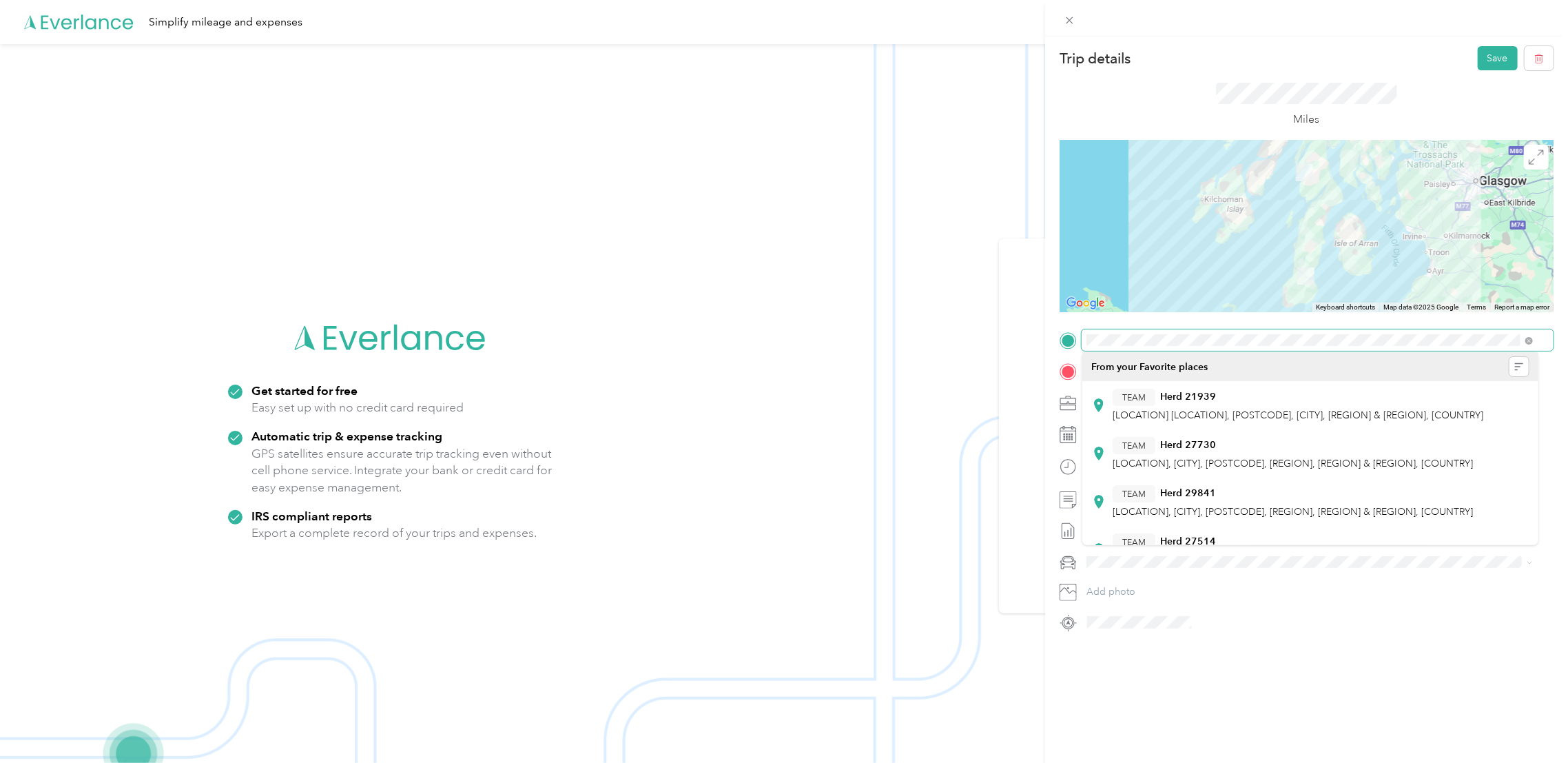 click on "Trip details Save This trip cannot be edited because it is either under review, approved, or paid. Contact your Team Manager to edit it. Miles ← Move left → Move right ↑ Move up ↓ Move down + Zoom in - Zoom out Home Jump left by 75% End Jump right by 75% Page Up Jump up by 75% Page Down Jump down by 75% Keyboard shortcuts Map Data Map data ©2025 Google Map data ©2025 Google 20 km  Click to toggle between metric and imperial units Terms Report a map error TO Add photo" at bounding box center (1306, 340) 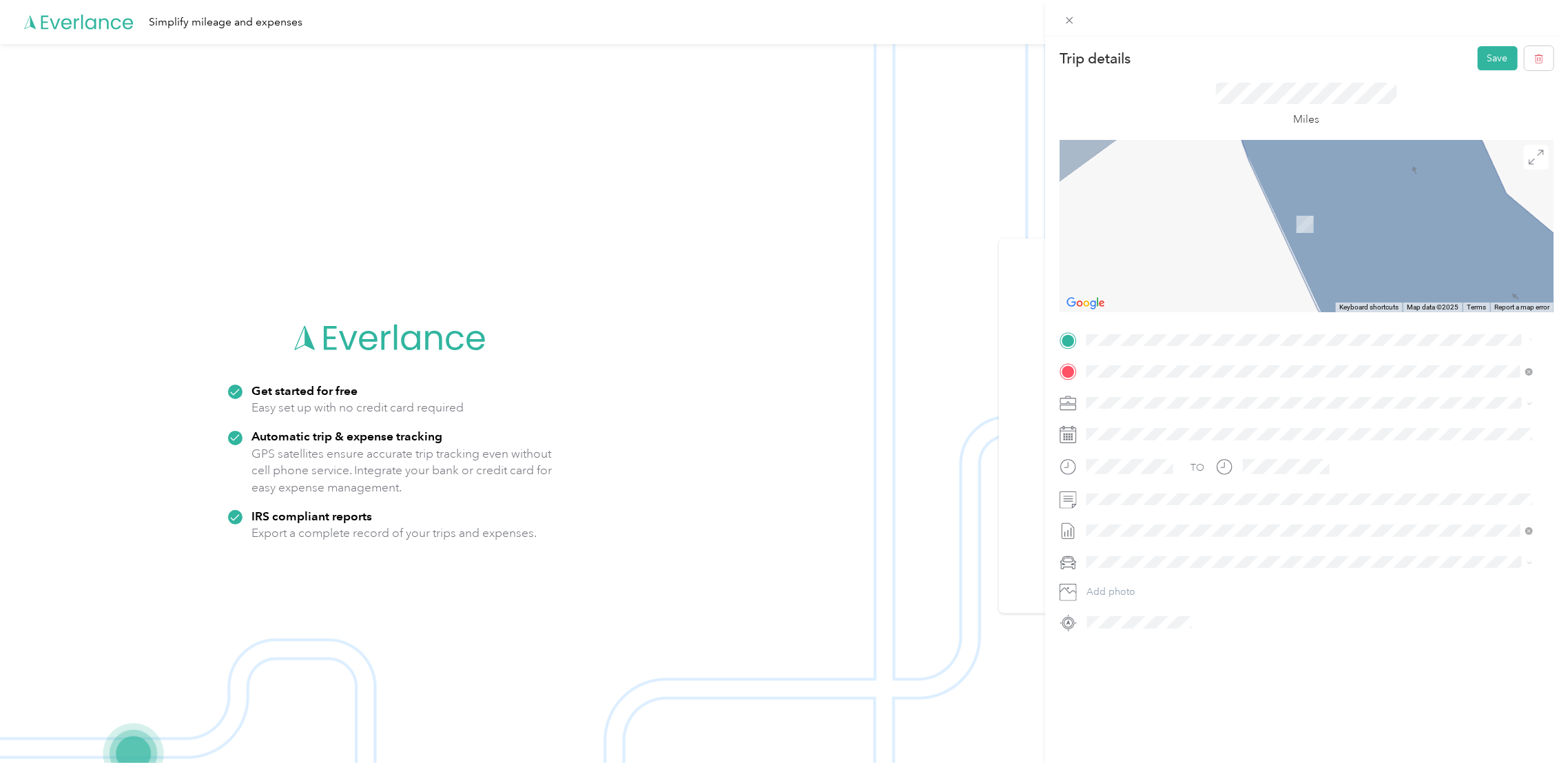 click on "[POSTCODE]
[CITY], [REGION], [COUNTRY], [COUNTRY]" at bounding box center [1207, 396] 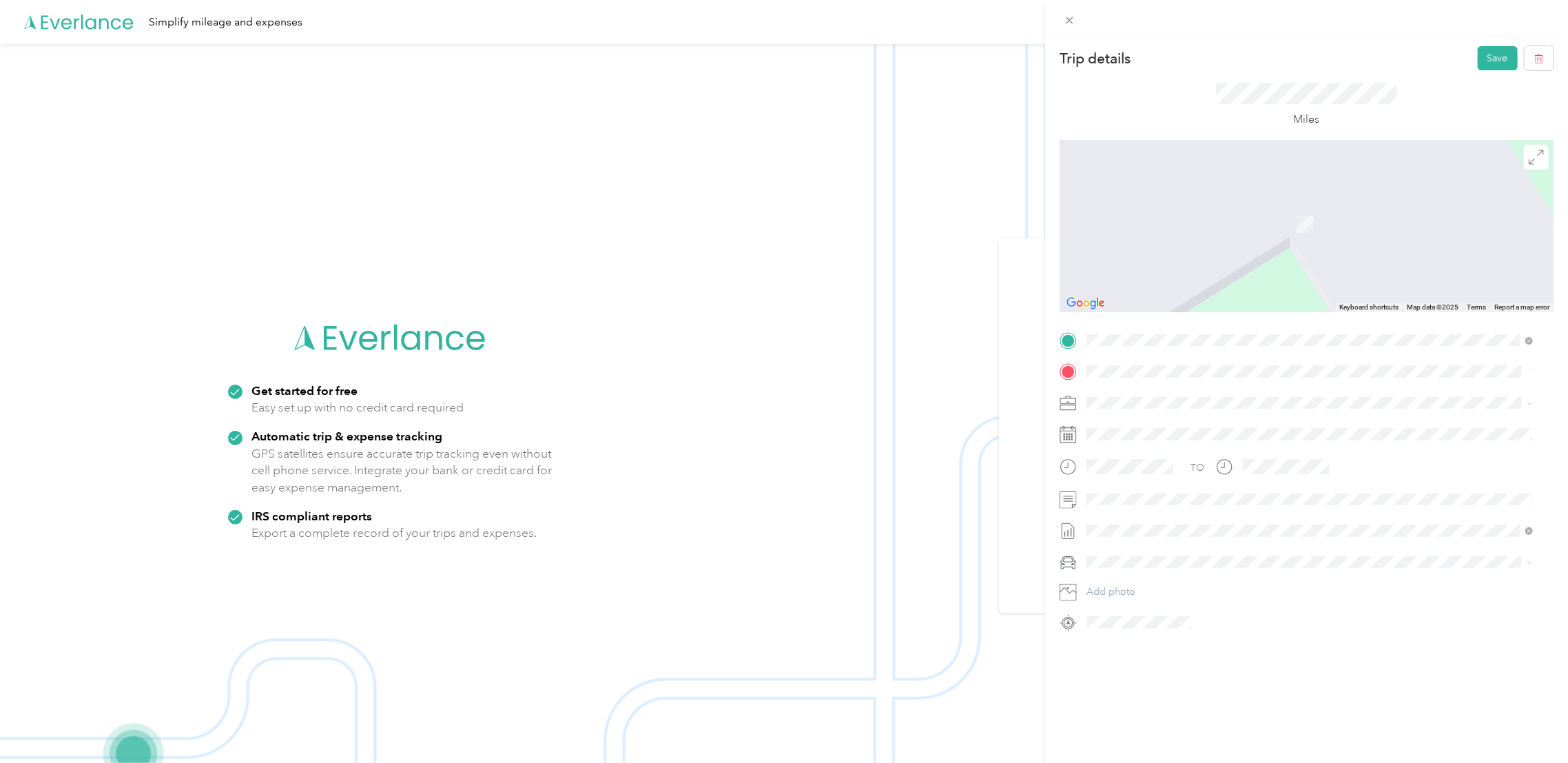 click on "[CITY]
[REGION], [COUNTRY], [COUNTRY]" at bounding box center [1191, 465] 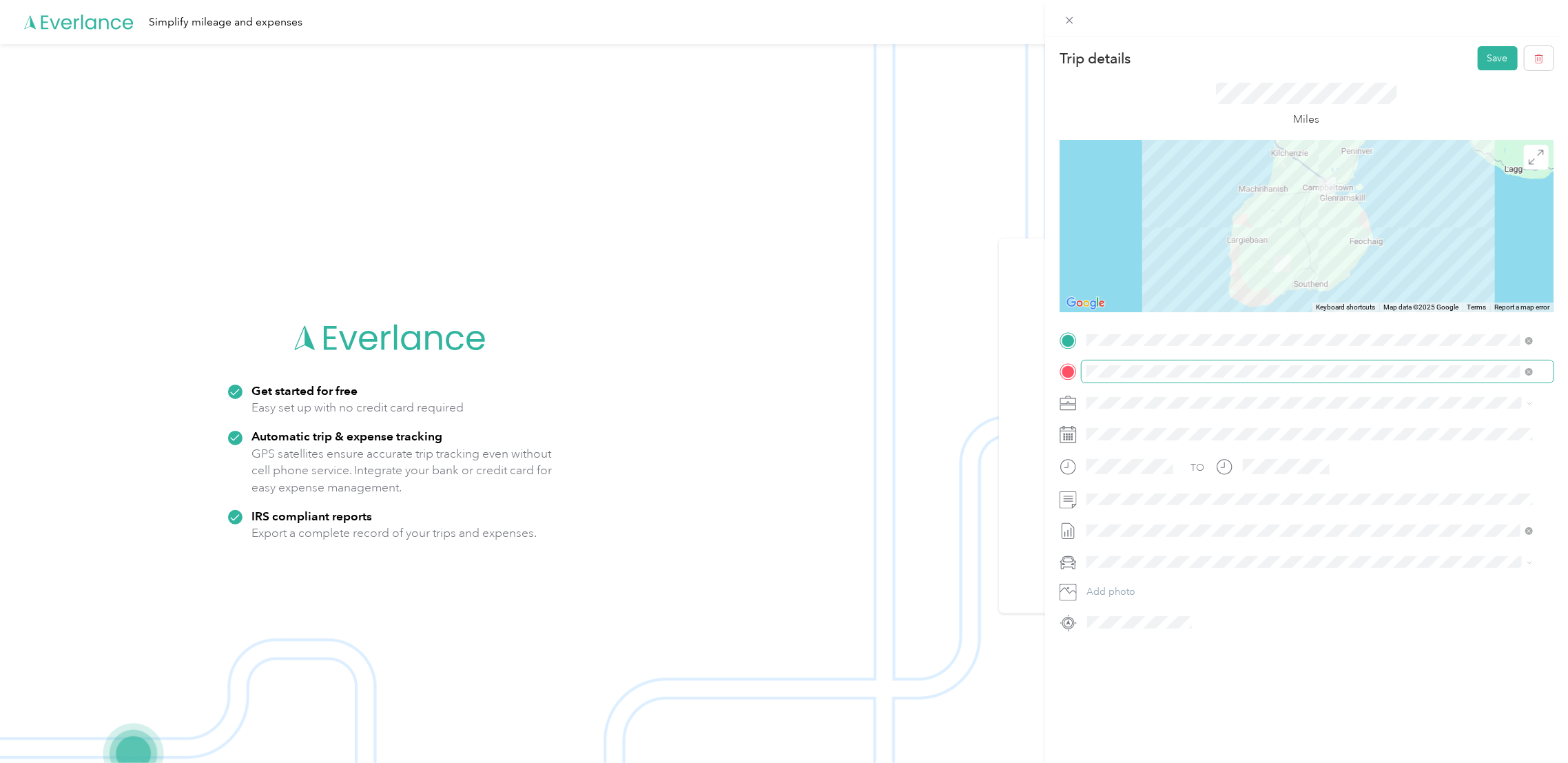 click on "Trip details Save This trip cannot be edited because it is either under review, approved, or paid. Contact your Team Manager to edit it. Miles ← Move left → Move right ↑ Move up ↓ Move down + Zoom in - Zoom out Home Jump left by 75% End Jump right by 75% Page Up Jump up by 75% Page Down Jump down by 75% Keyboard shortcuts Map Data Map data ©2025 Google Map data ©2025 Google 5 km  Click to toggle between metric and imperial units Terms Report a map error TO Add photo" at bounding box center (781, 807) 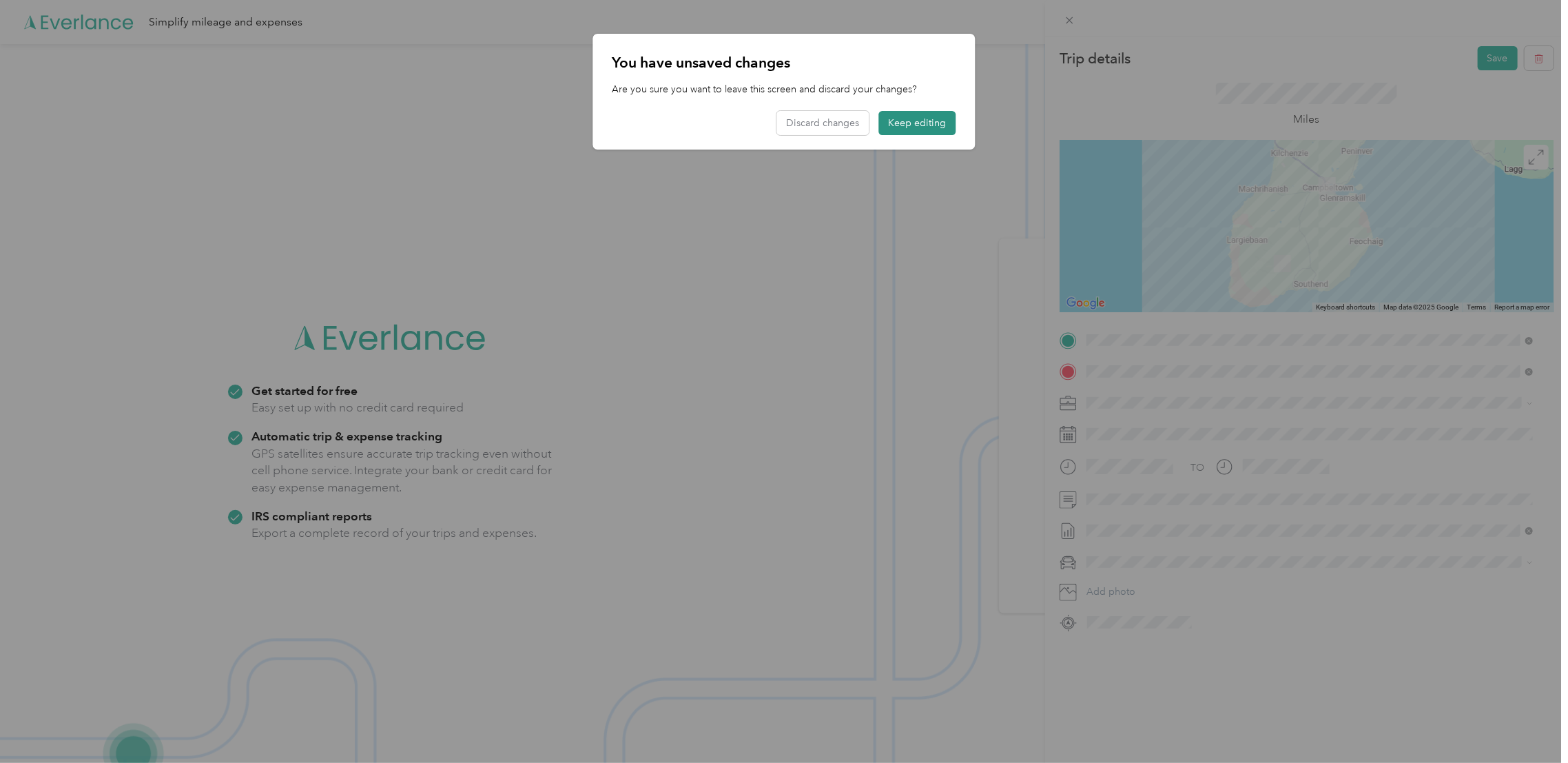 click on "Keep editing" at bounding box center [918, 123] 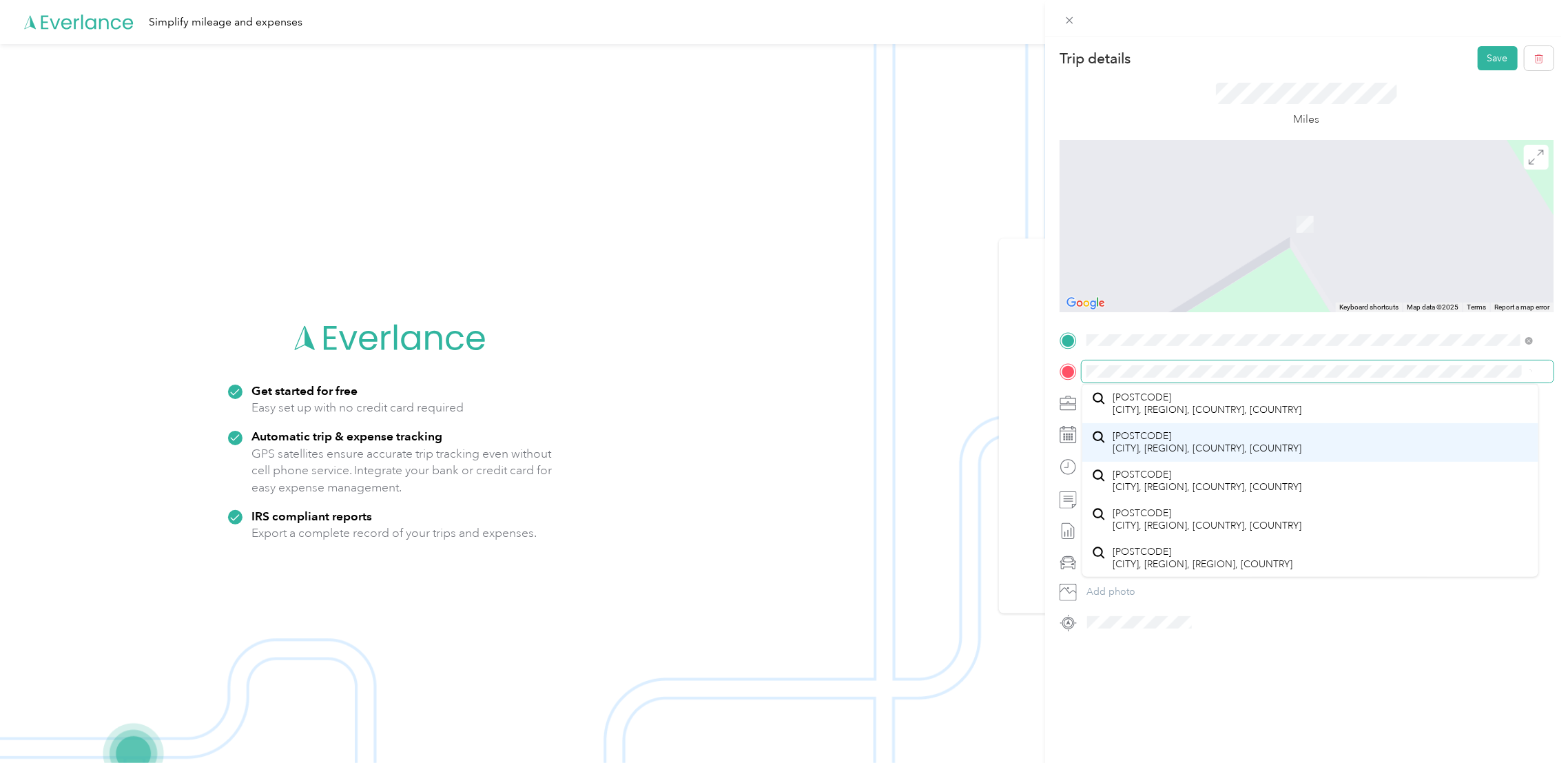 scroll, scrollTop: 0, scrollLeft: 0, axis: both 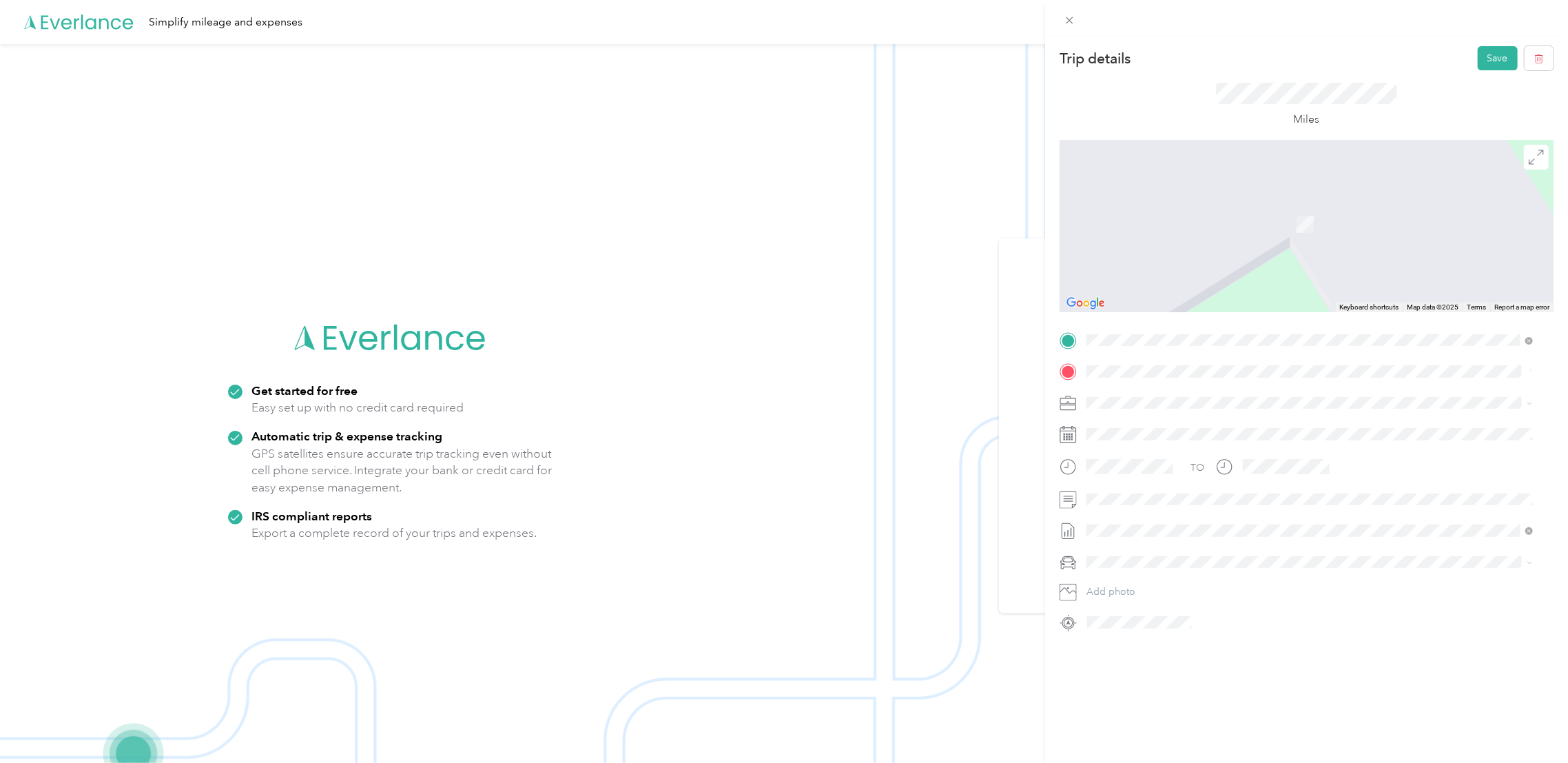 click on "[POSTCODE]
[CITY], [REGION], [COUNTRY], [COUNTRY]" at bounding box center [1207, 424] 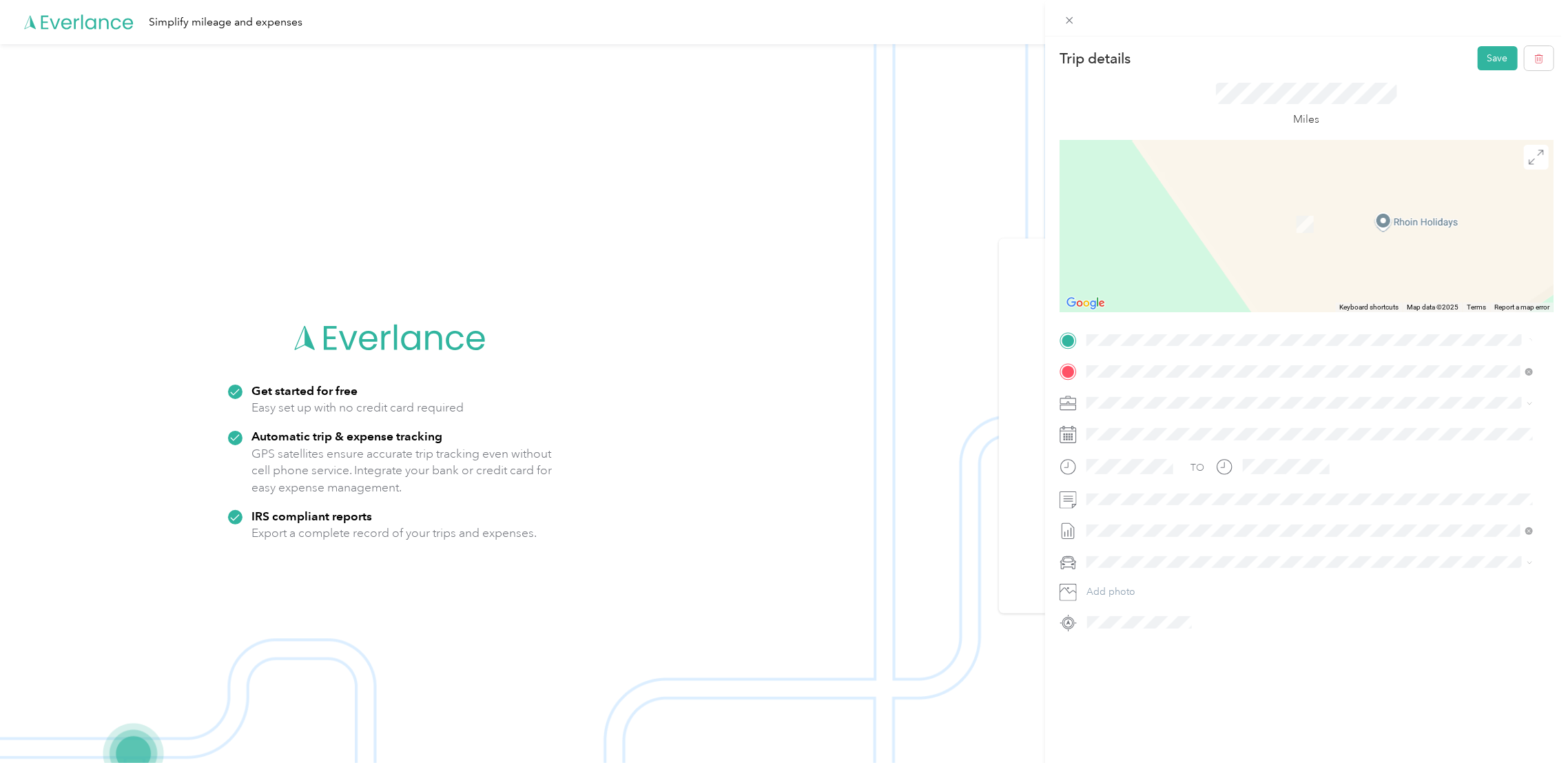 click on "[POSTCODE]
[CITY], [REGION], [COUNTRY], [COUNTRY]" at bounding box center (1310, 391) 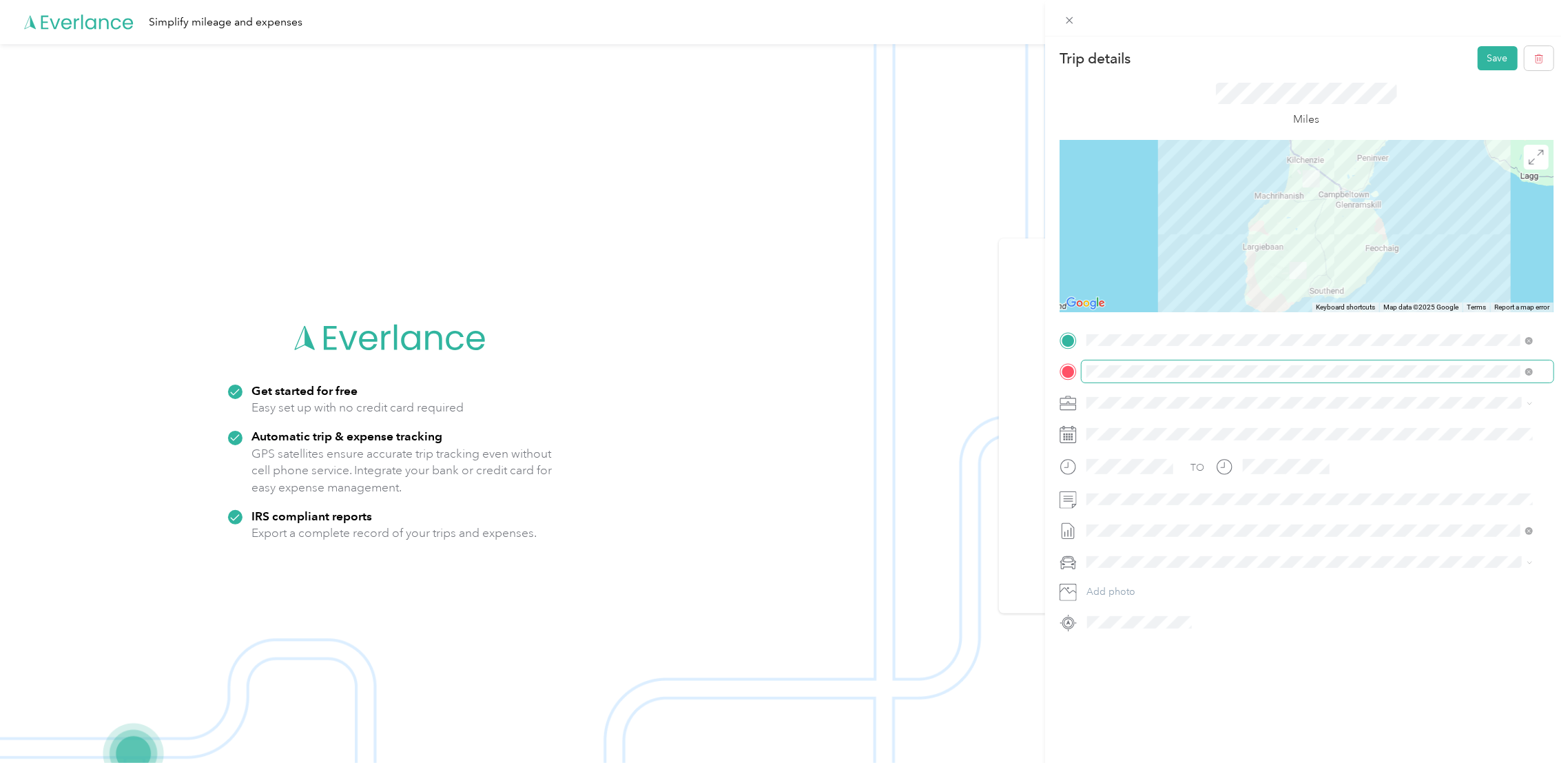 click at bounding box center (1317, 371) 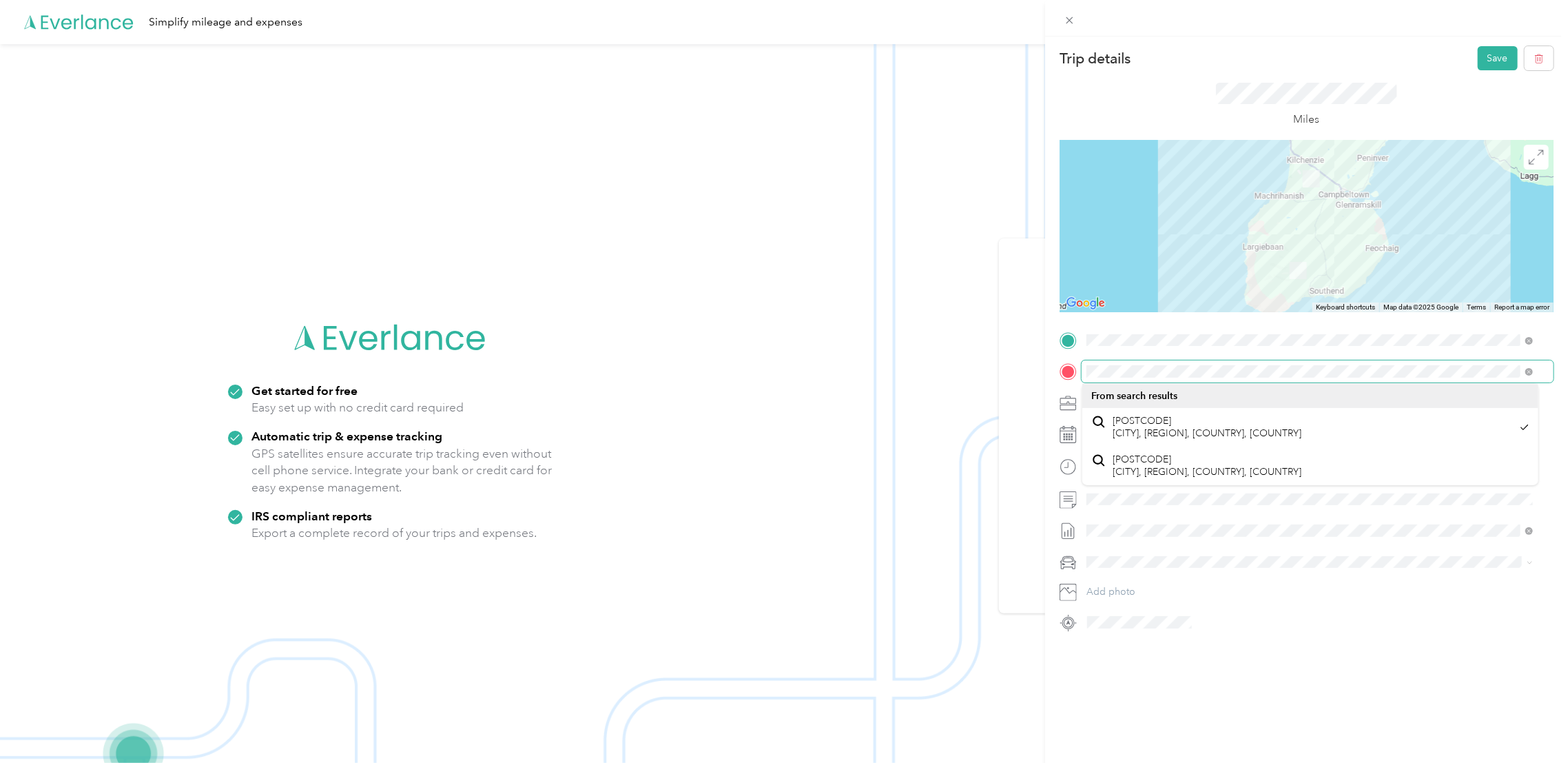click on "Trip details Save This trip cannot be edited because it is either under review, approved, or paid. Contact your Team Manager to edit it. Miles ← Move left → Move right ↑ Move up ↓ Move down + Zoom in - Zoom out Home Jump left by 75% End Jump right by 75% Page Up Jump up by 75% Page Down Jump down by 75% Keyboard shortcuts Map Data Map data ©2025 Google Map data ©2025 Google 5 km  Click to toggle between metric and imperial units Terms Report a map error TO Add photo" at bounding box center (784, 381) 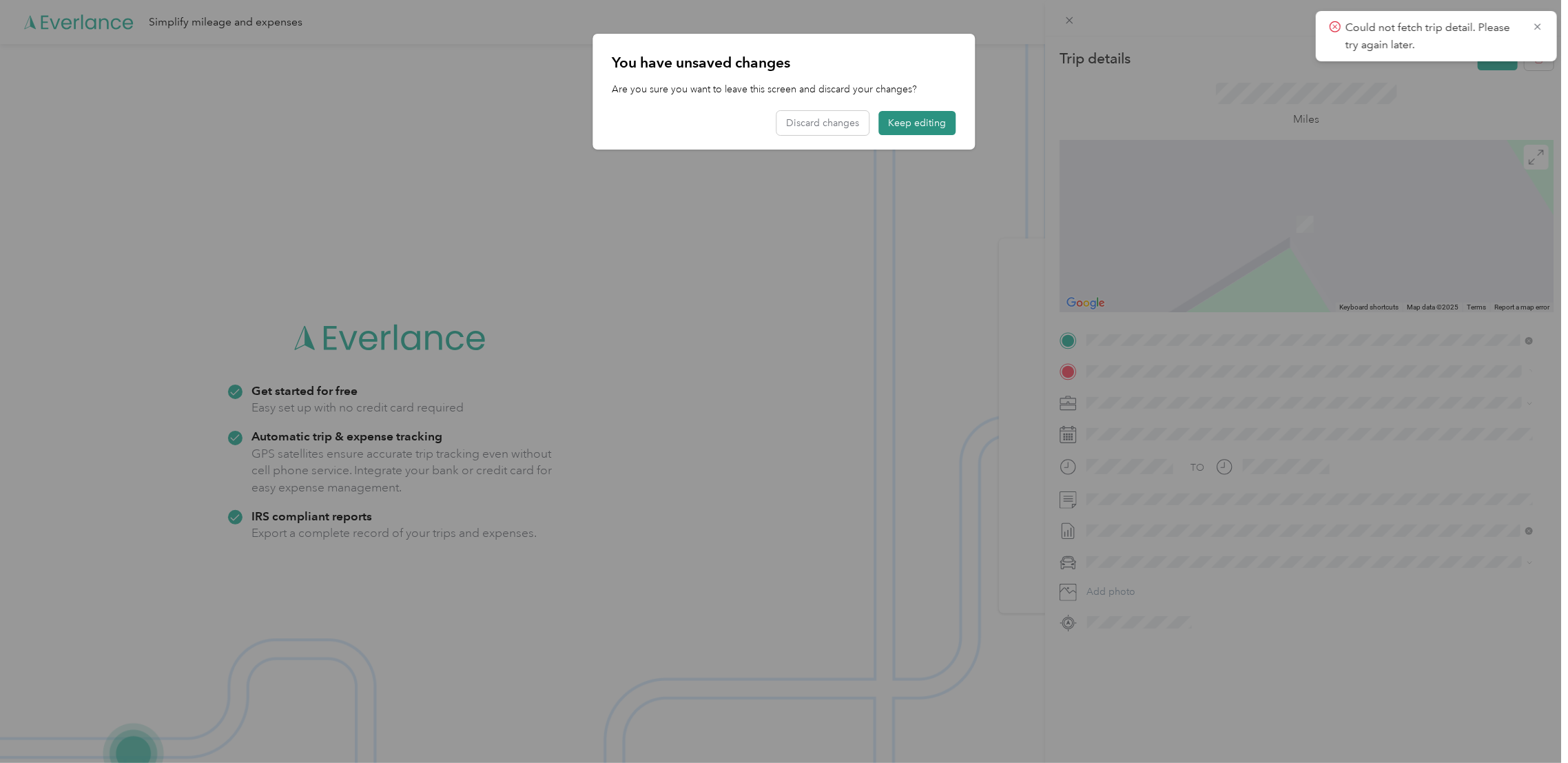 click on "Keep editing" at bounding box center (918, 123) 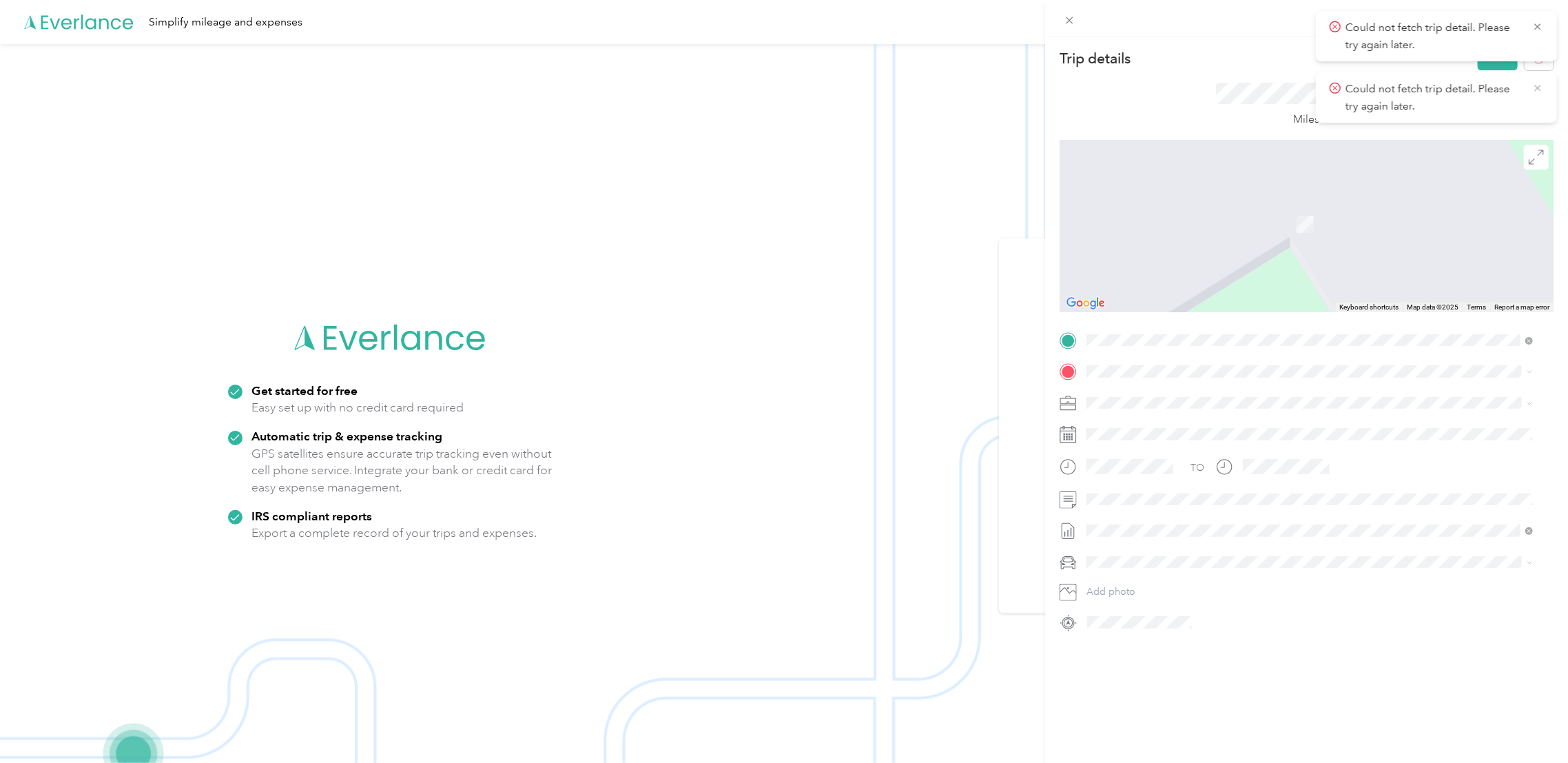 click 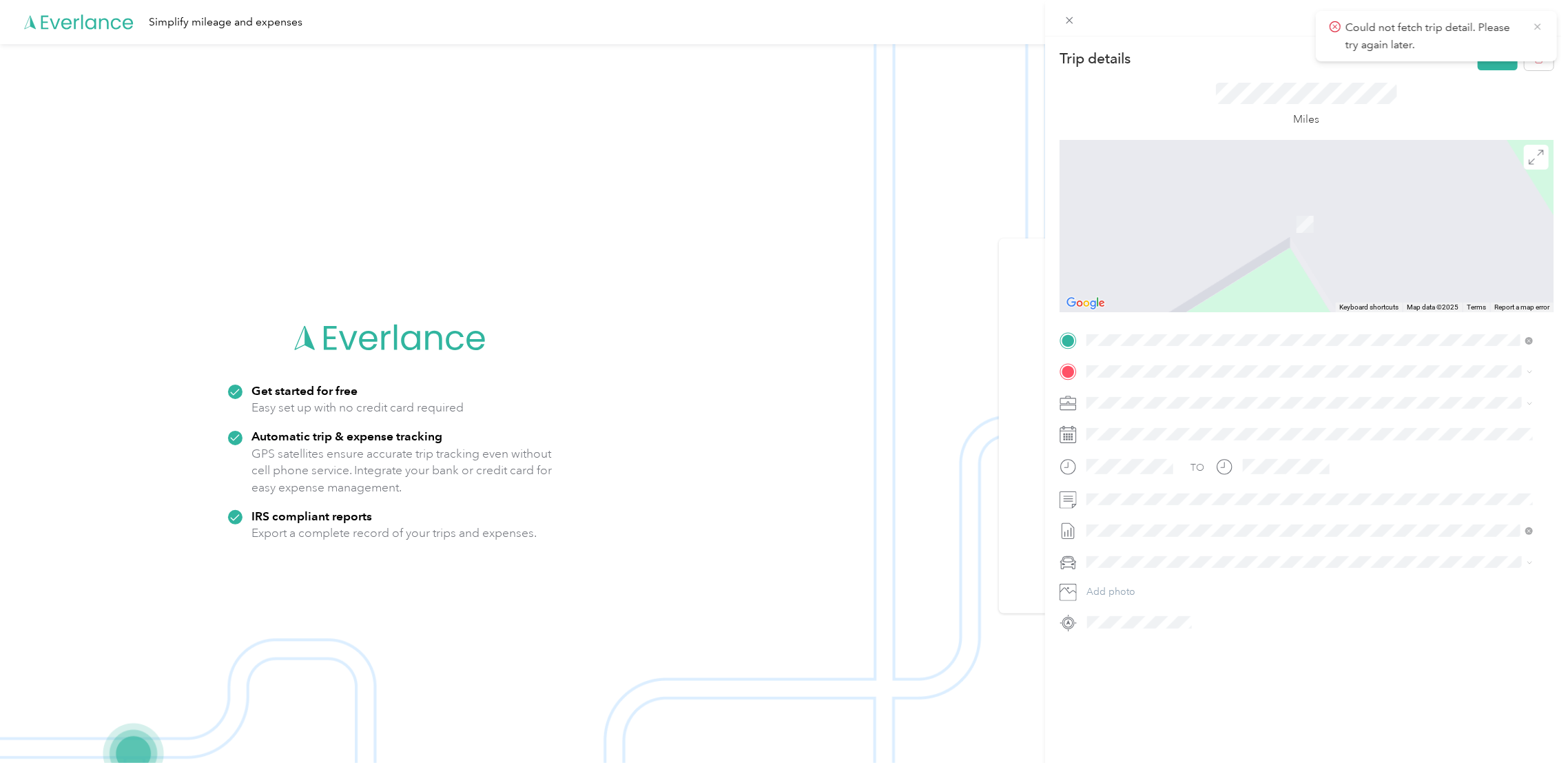 click 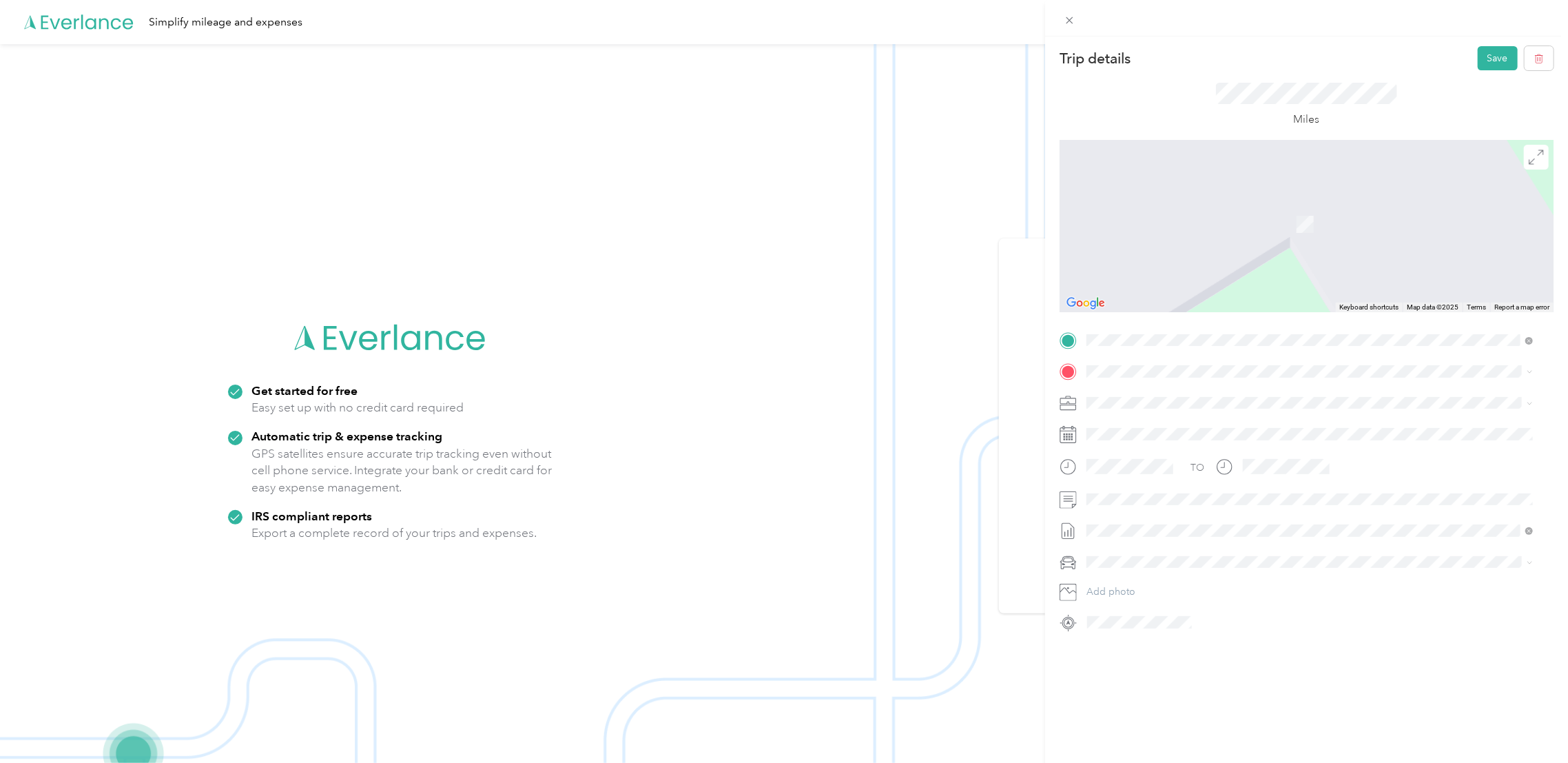 click on "[POSTCODE]
[CITY], [REGION], [COUNTRY], [COUNTRY]" at bounding box center (1207, 424) 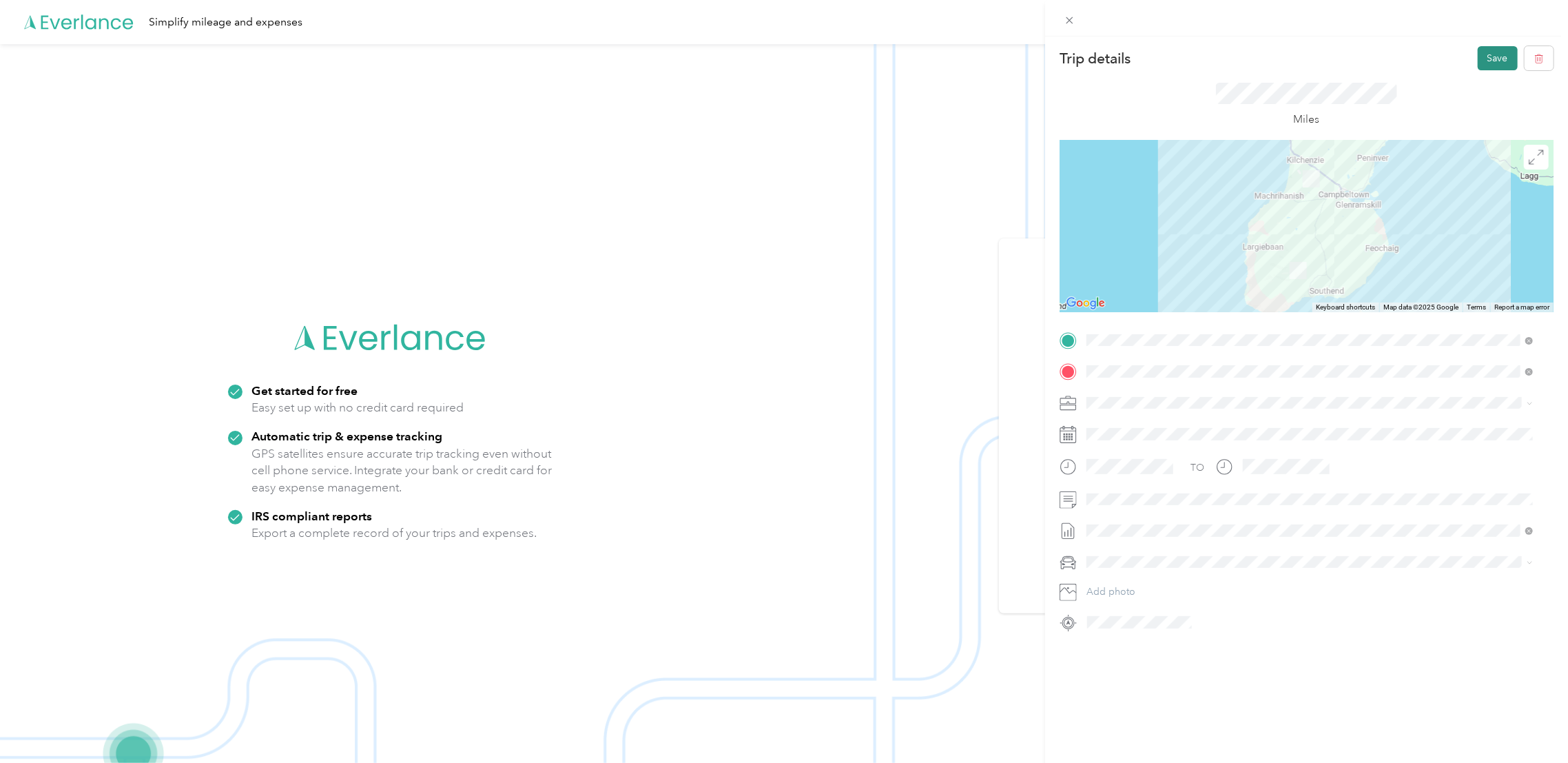 click on "Save" at bounding box center (1498, 58) 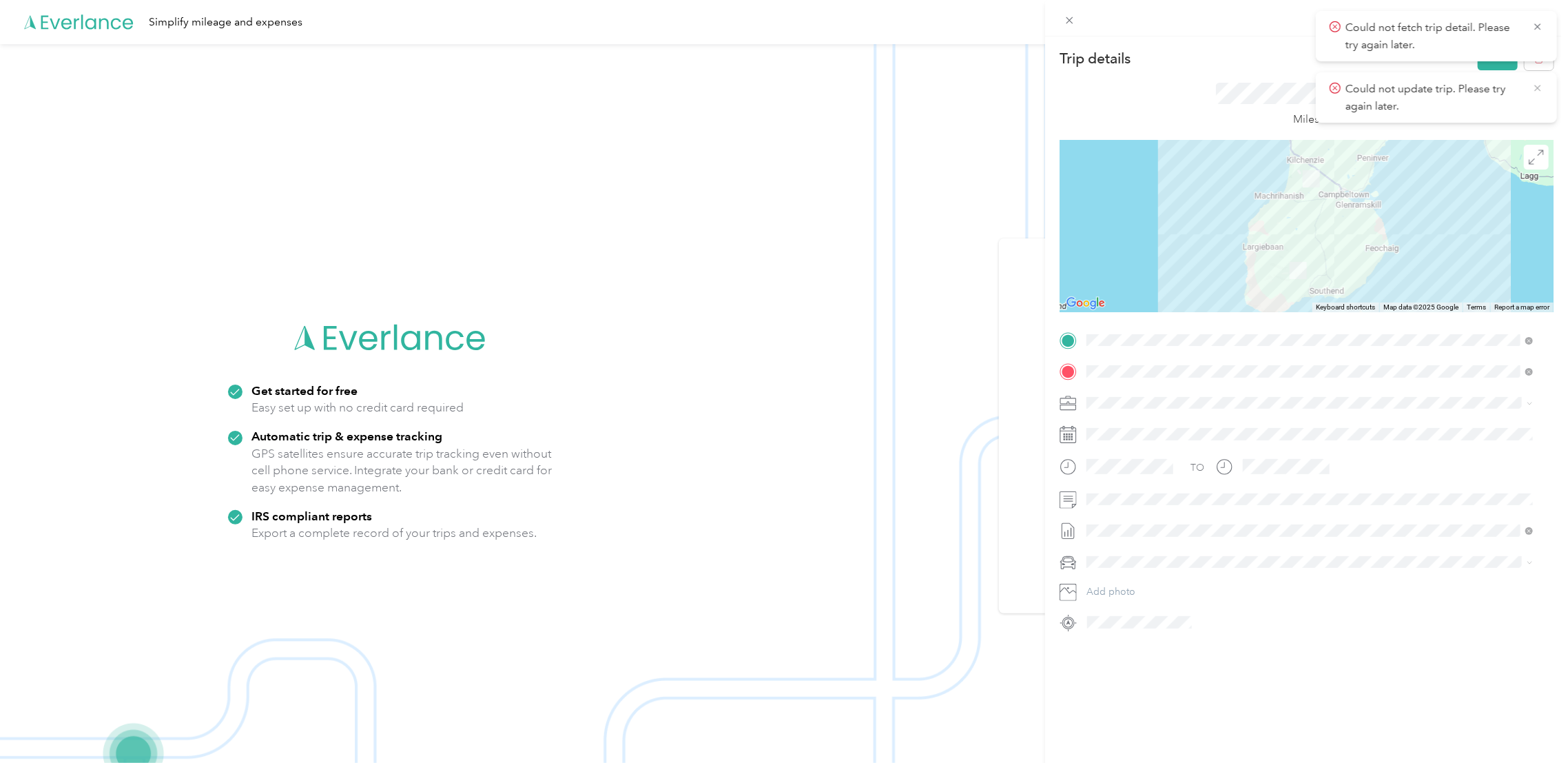 click 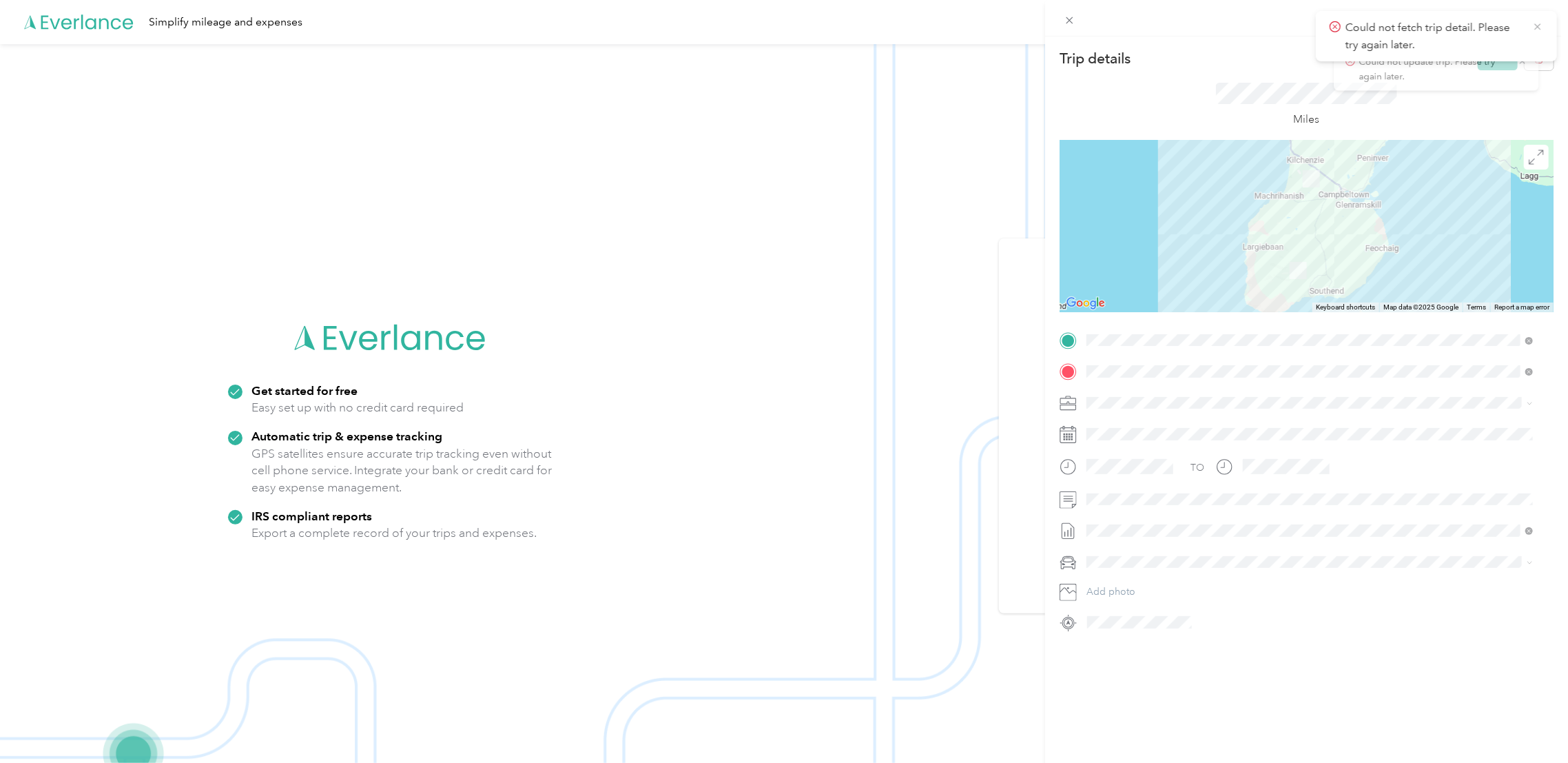 click 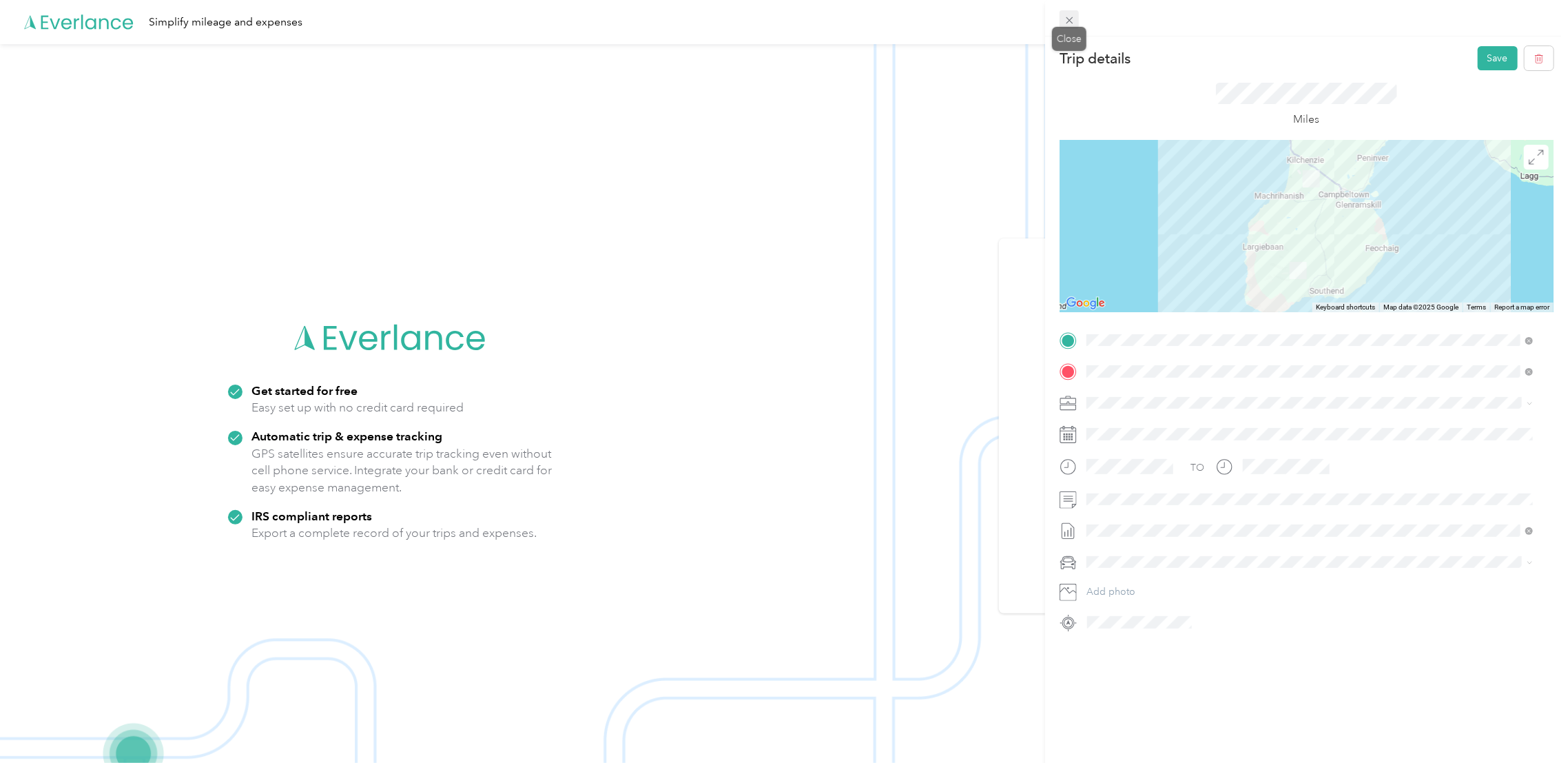 click 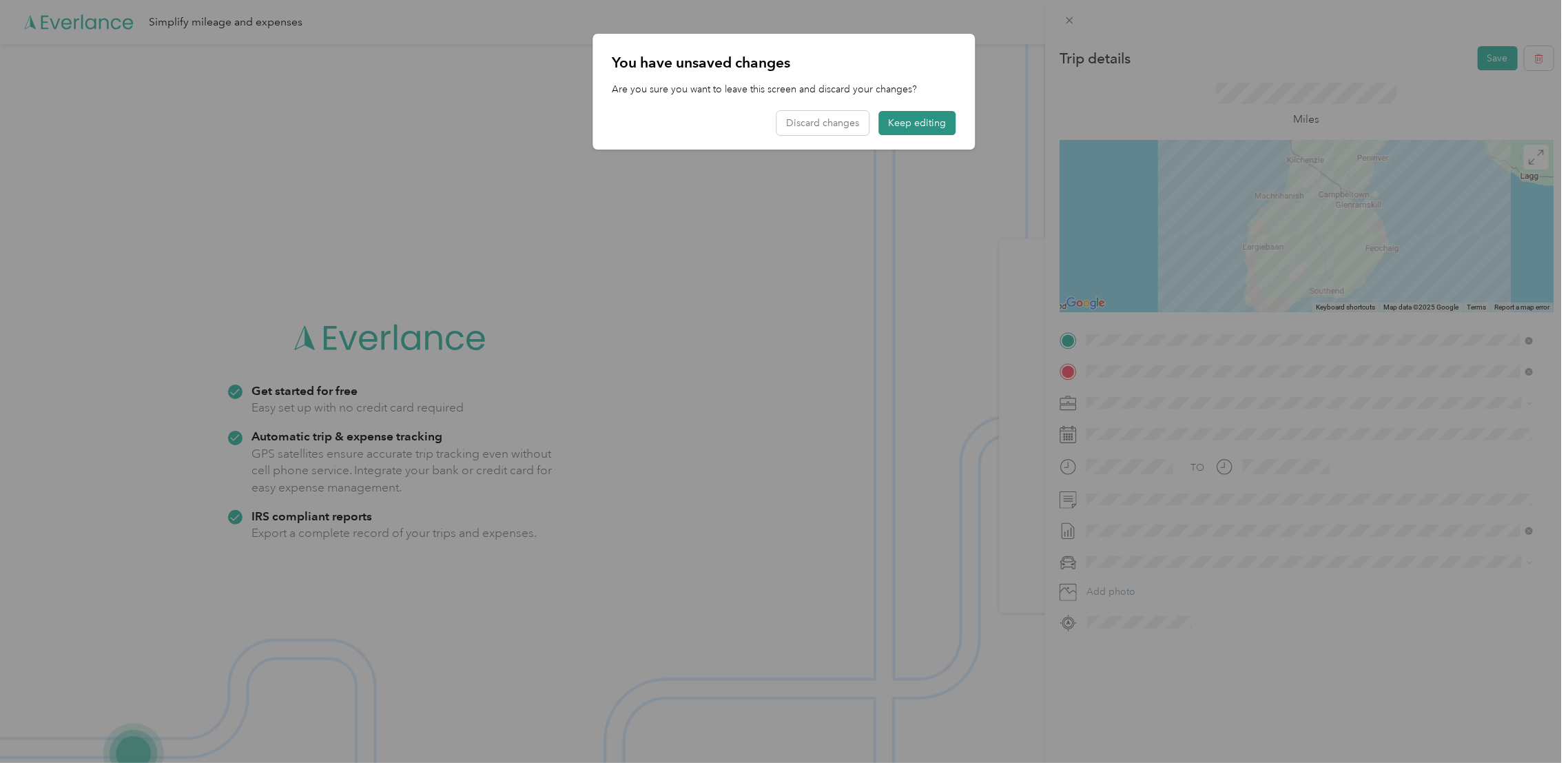 click on "Keep editing" at bounding box center (918, 123) 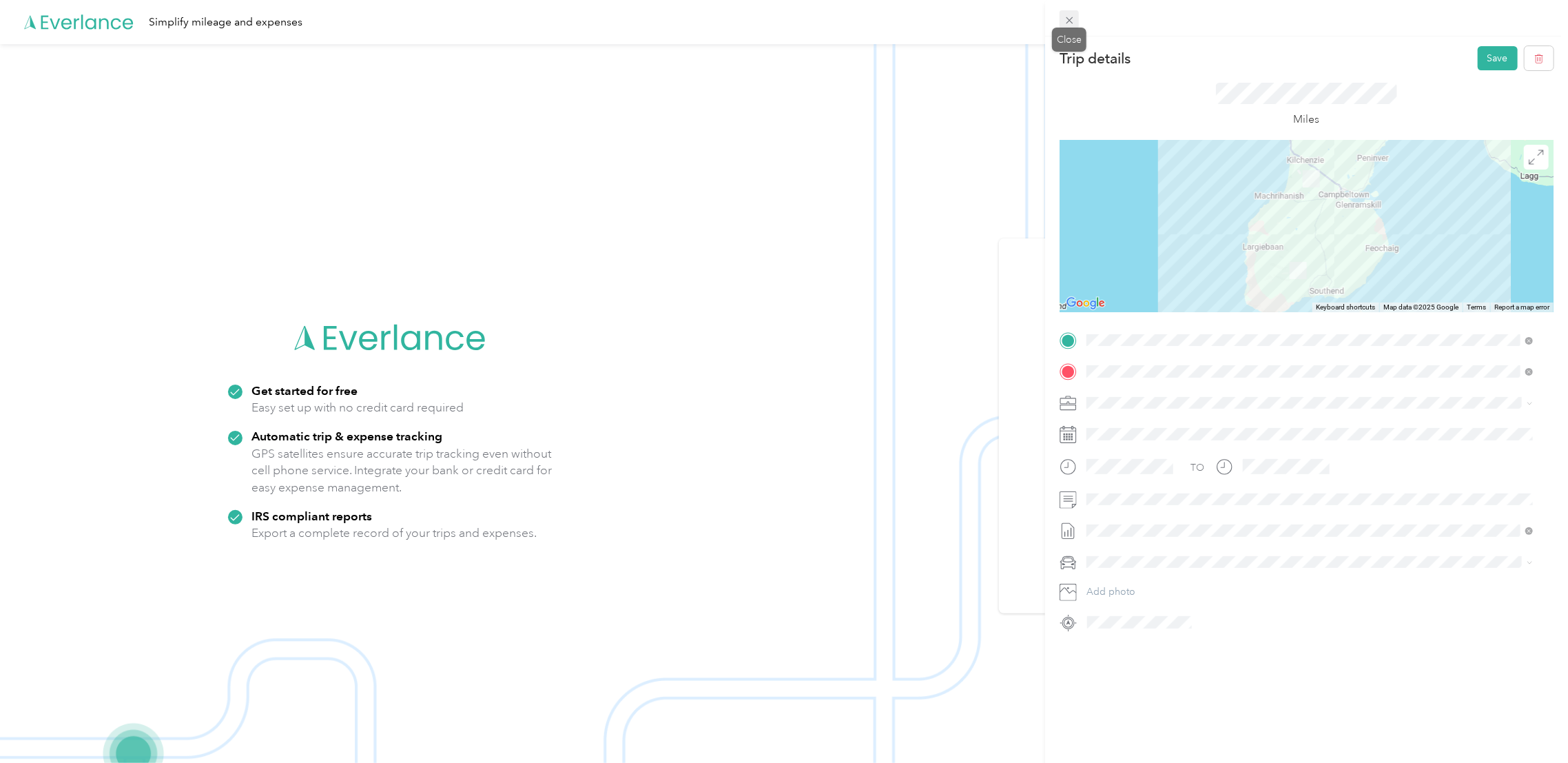 click at bounding box center (1069, 20) 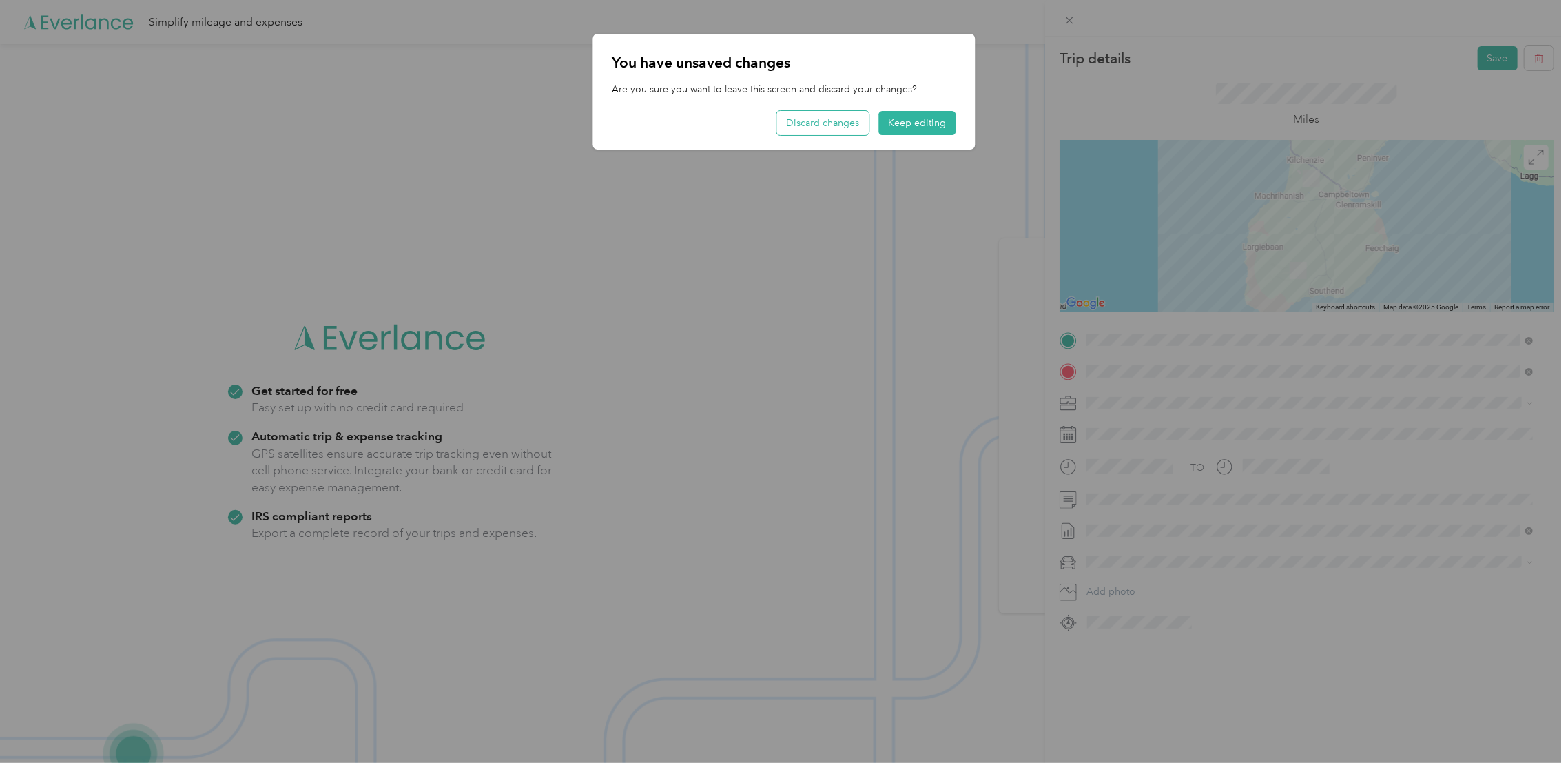 click on "Discard changes" at bounding box center (823, 123) 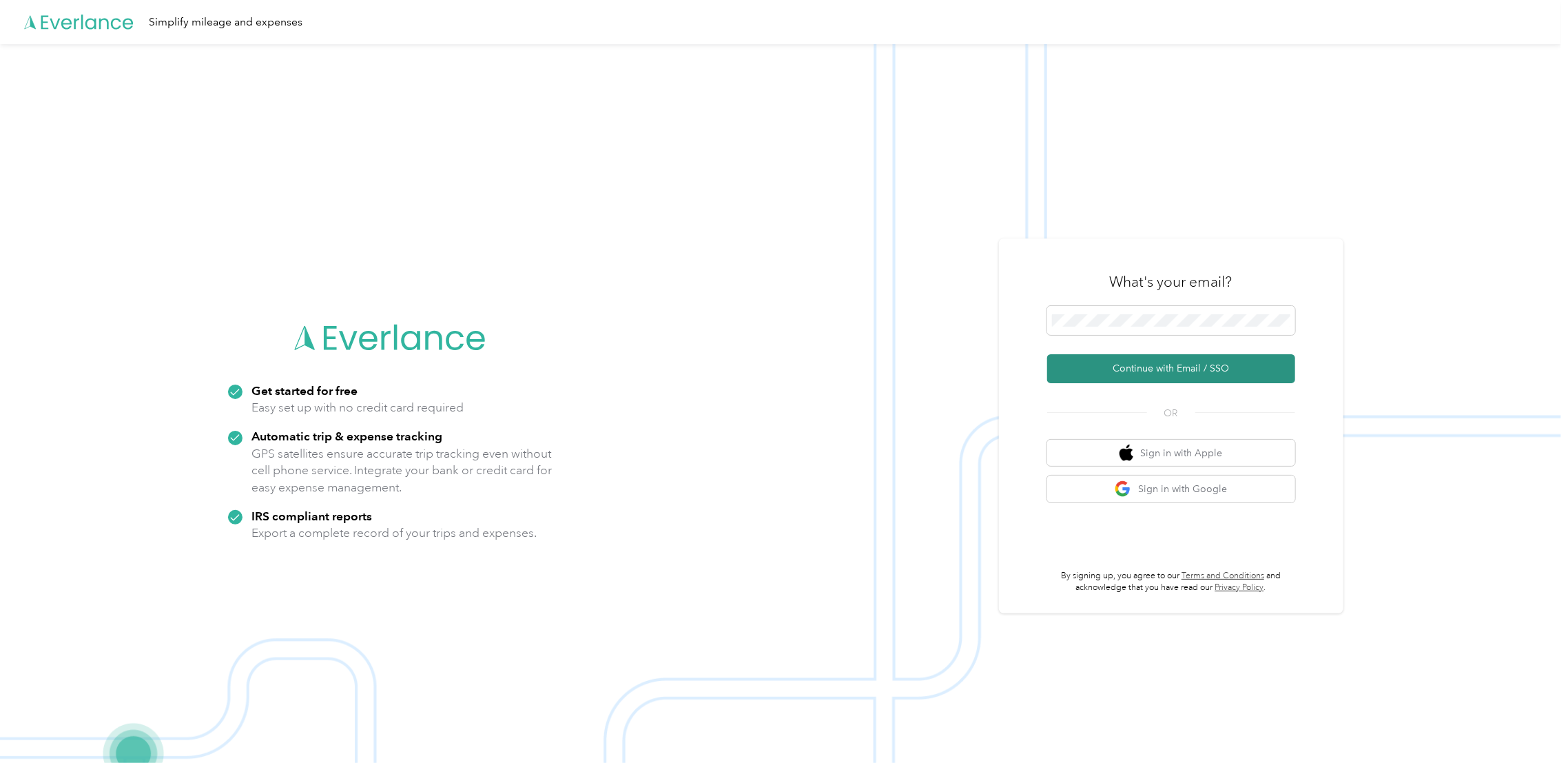 click on "Continue with Email / SSO" at bounding box center [1171, 369] 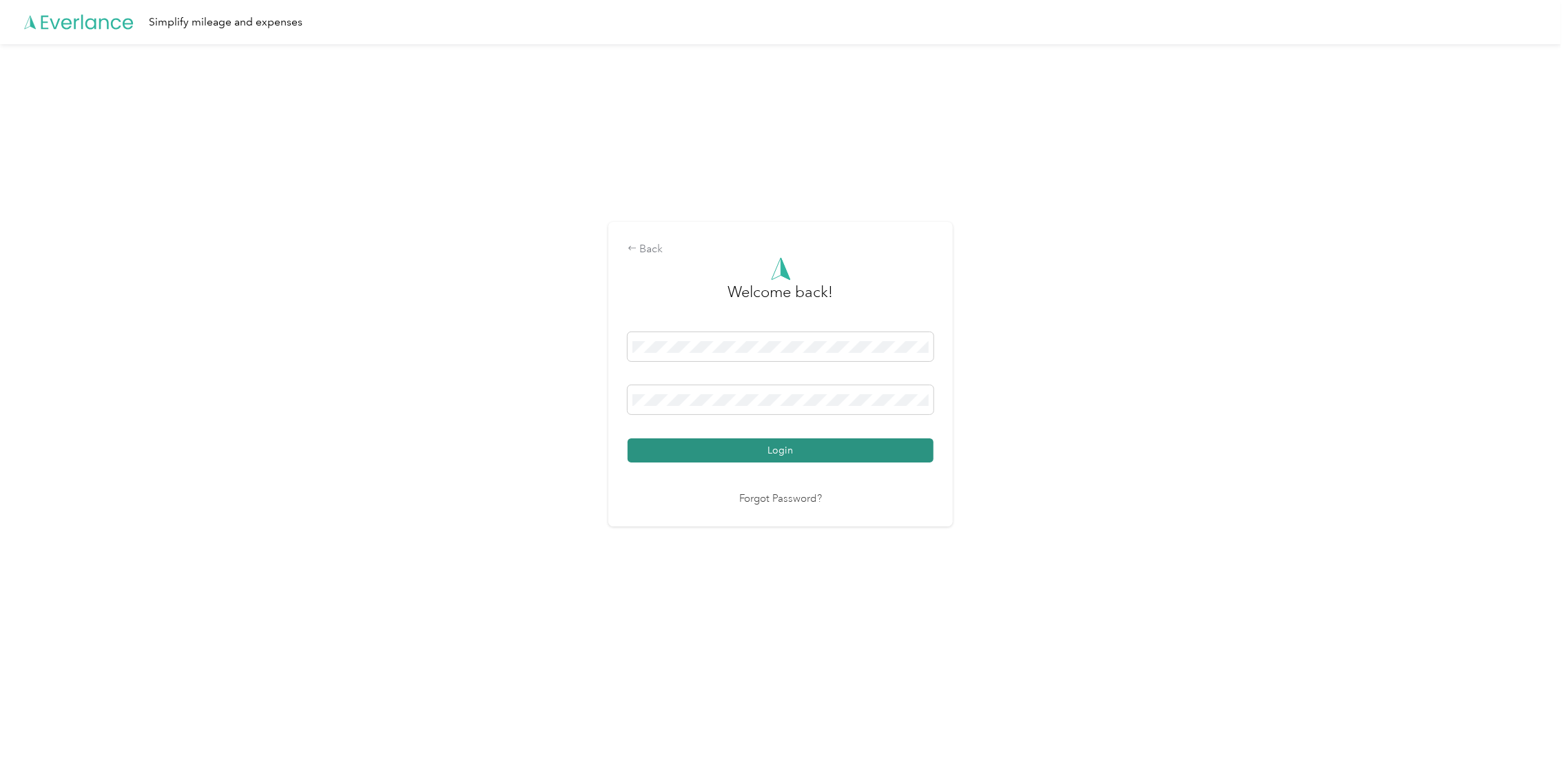 click on "Login" at bounding box center [781, 450] 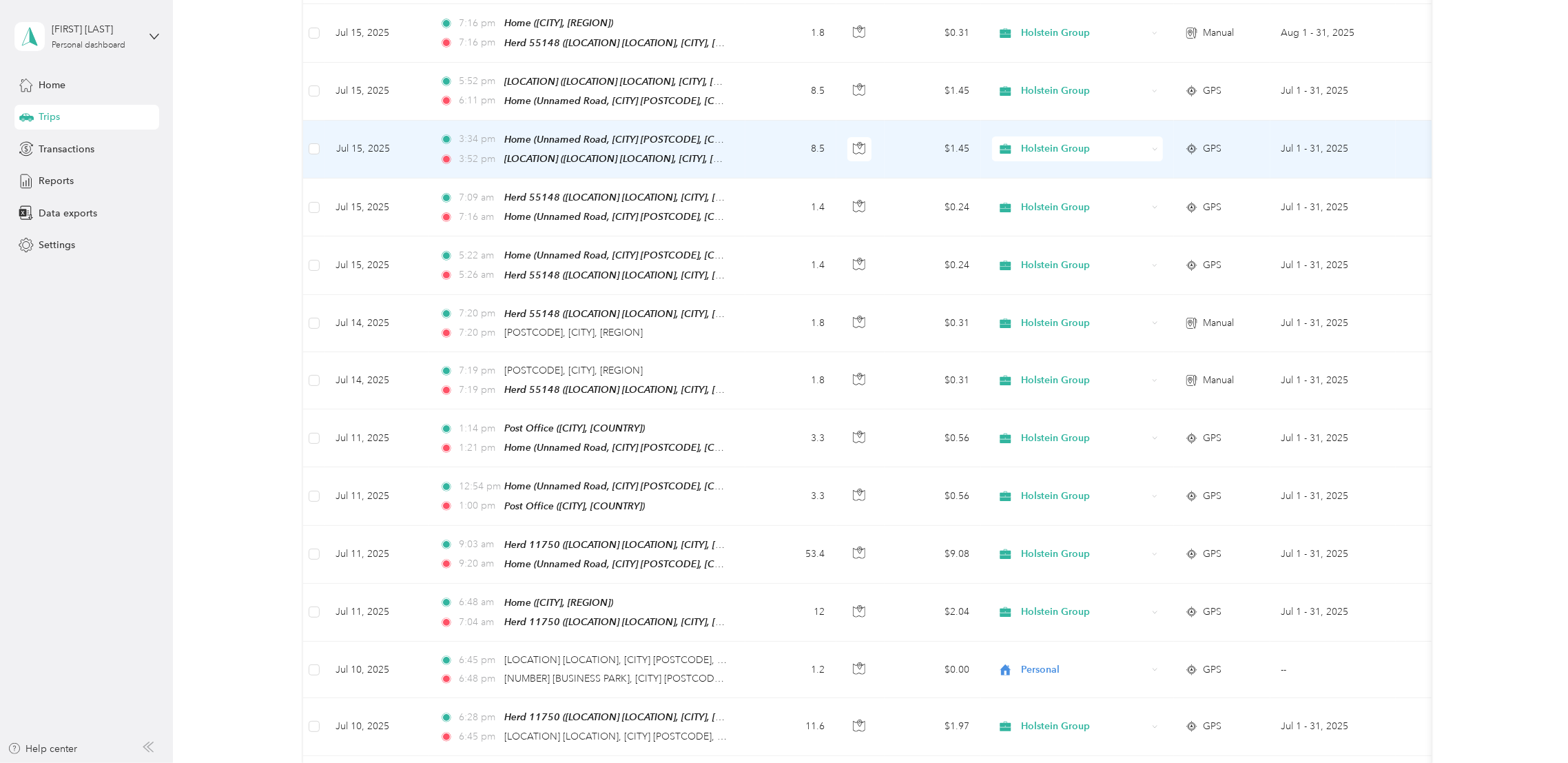scroll, scrollTop: 516, scrollLeft: 0, axis: vertical 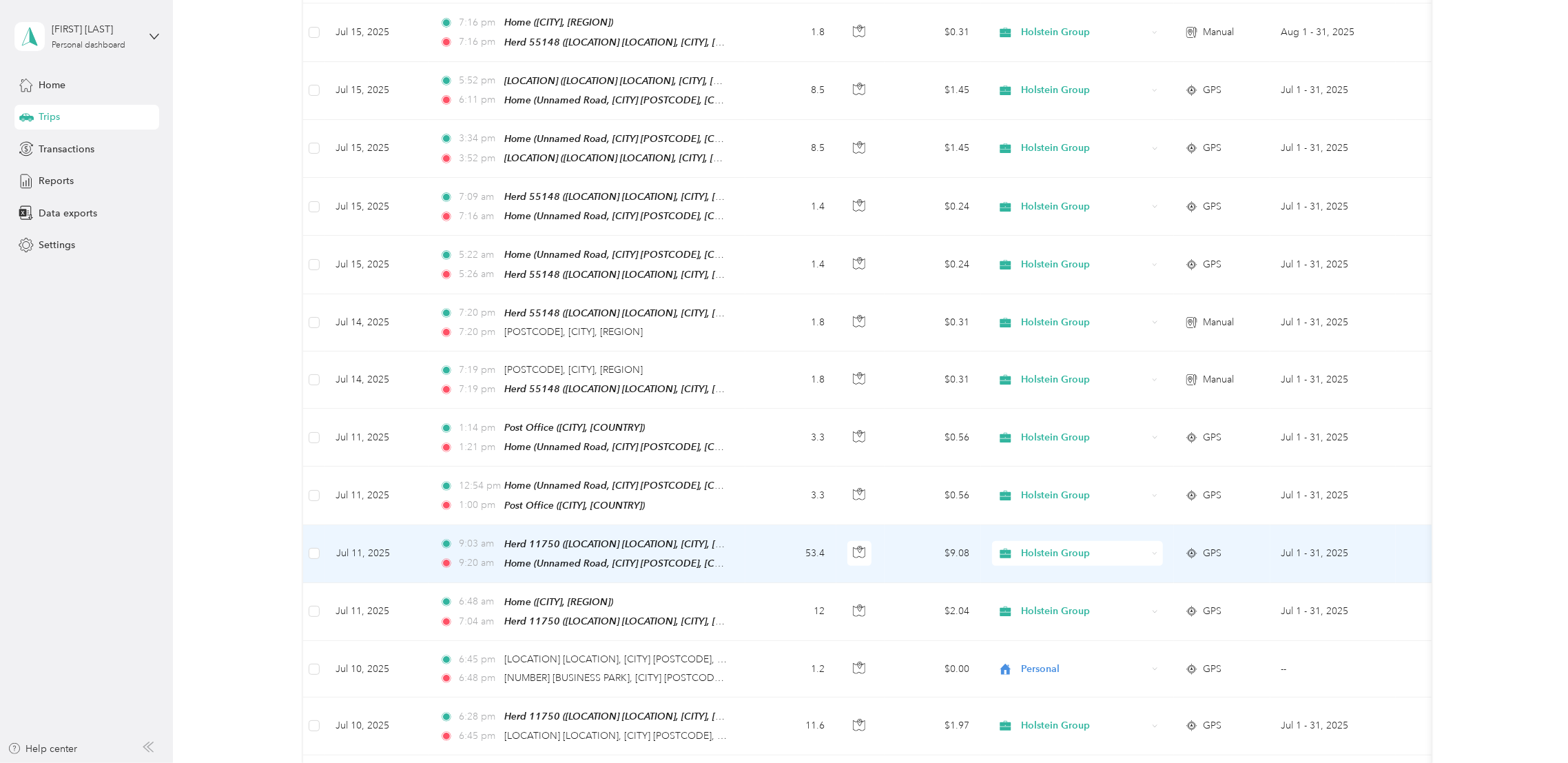 click on "53.4" at bounding box center (791, 554) 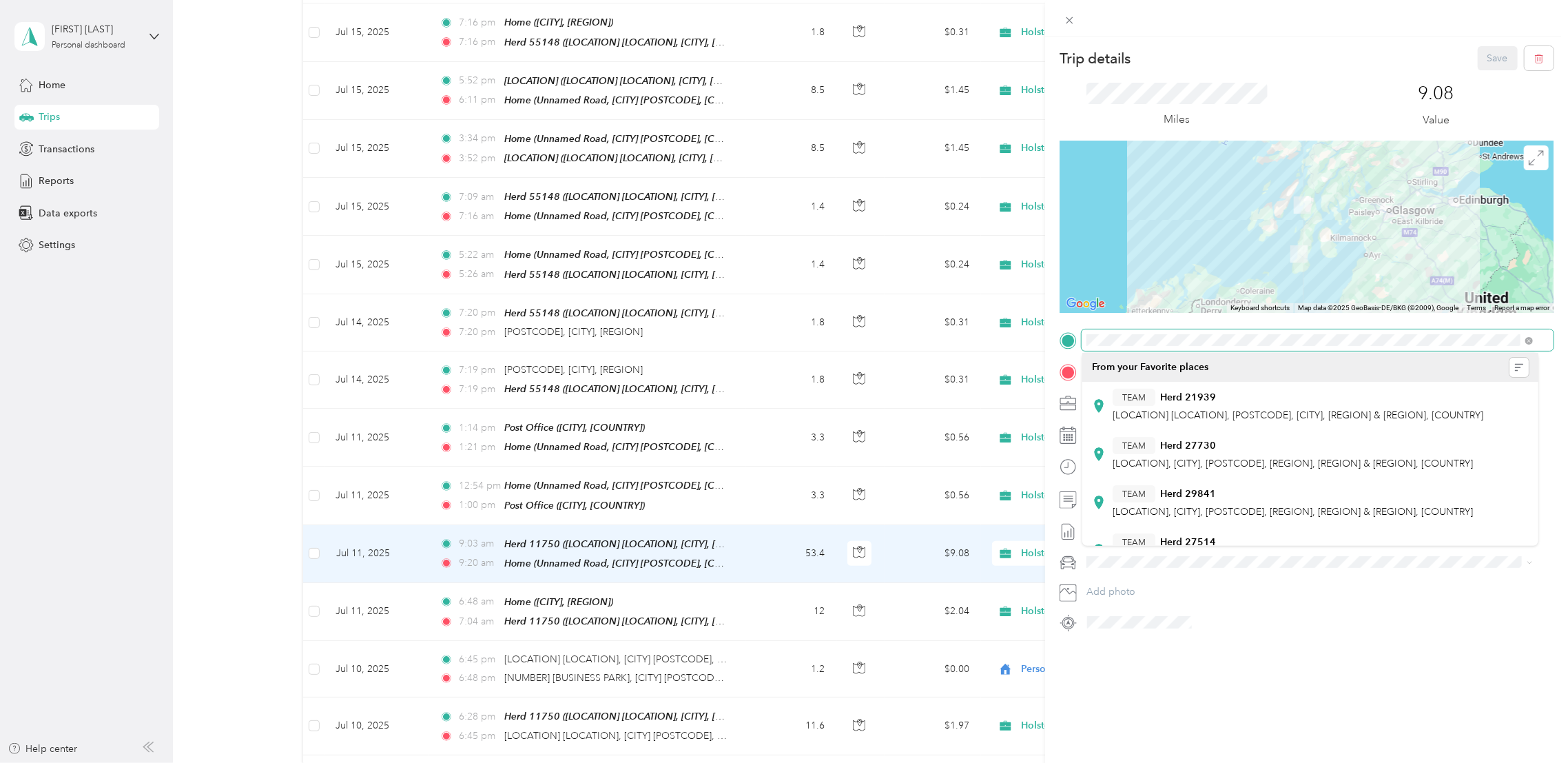 click on "Trip details Save This trip cannot be edited because it is either under review, approved, or paid. Contact your Team Manager to edit it. Miles [NUMBER] Value  ← Move left → Move right ↑ Move up ↓ Move down + Zoom in - Zoom out Home Jump left by [PERCENTAGE]% End Jump right by [PERCENTAGE]% Page Up Jump up by [PERCENTAGE]% Page Down Jump down by [PERCENTAGE]% Keyboard shortcuts Map Data Map data ©[YEAR]/[COUNTRY]/[COMPANY] ([YEAR]), [COMPANY] Map data ©[YEAR]/[COUNTRY]/[COMPANY] ([YEAR]), [COMPANY] [NUMBER] km  Click to toggle between metric and imperial units Terms Report a map error TO Add photo" at bounding box center [1306, 340] 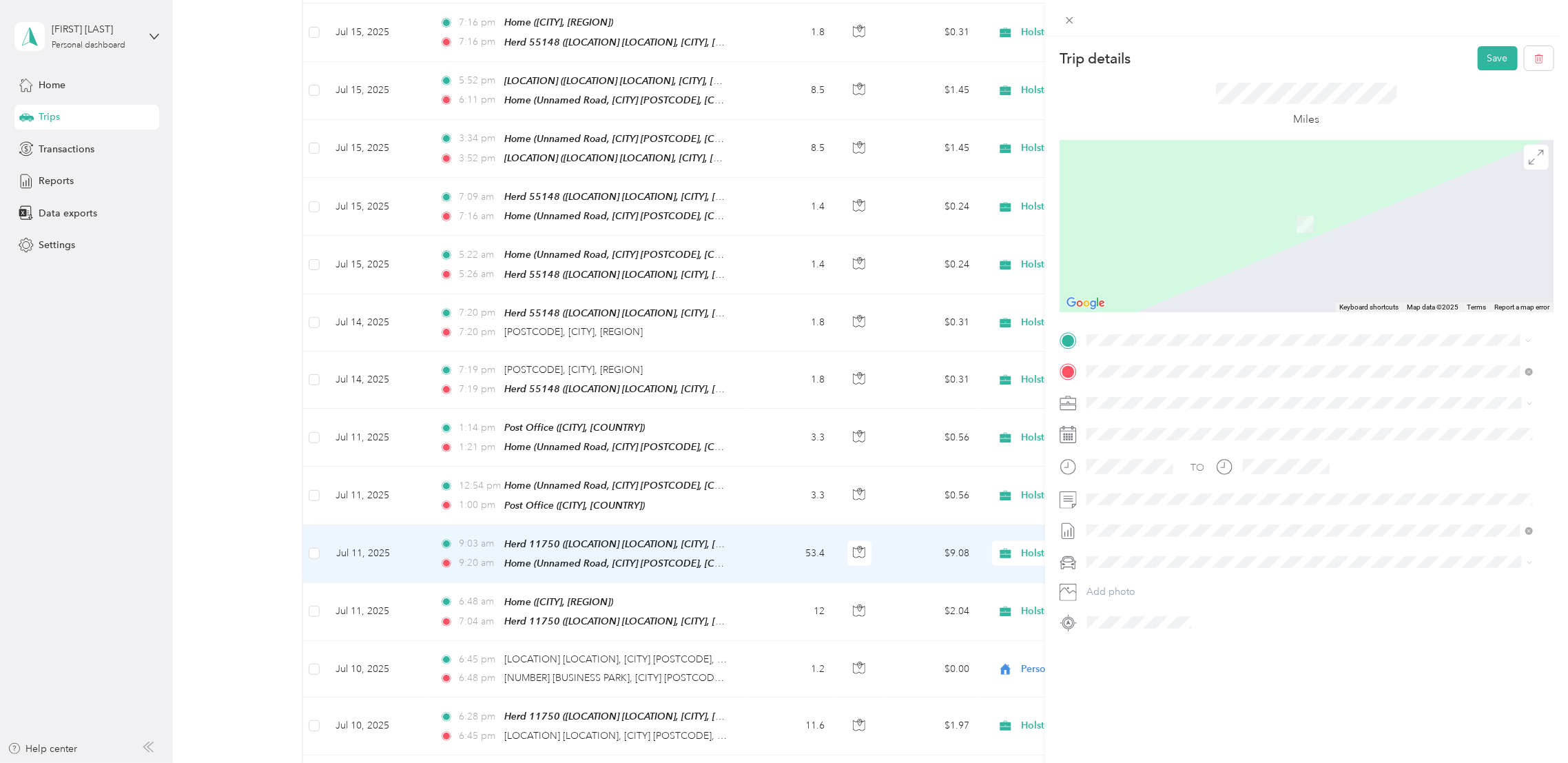click on "[POSTCODE]
[CITY], [REGION], [COUNTRY], [COUNTRY]" at bounding box center (1207, 396) 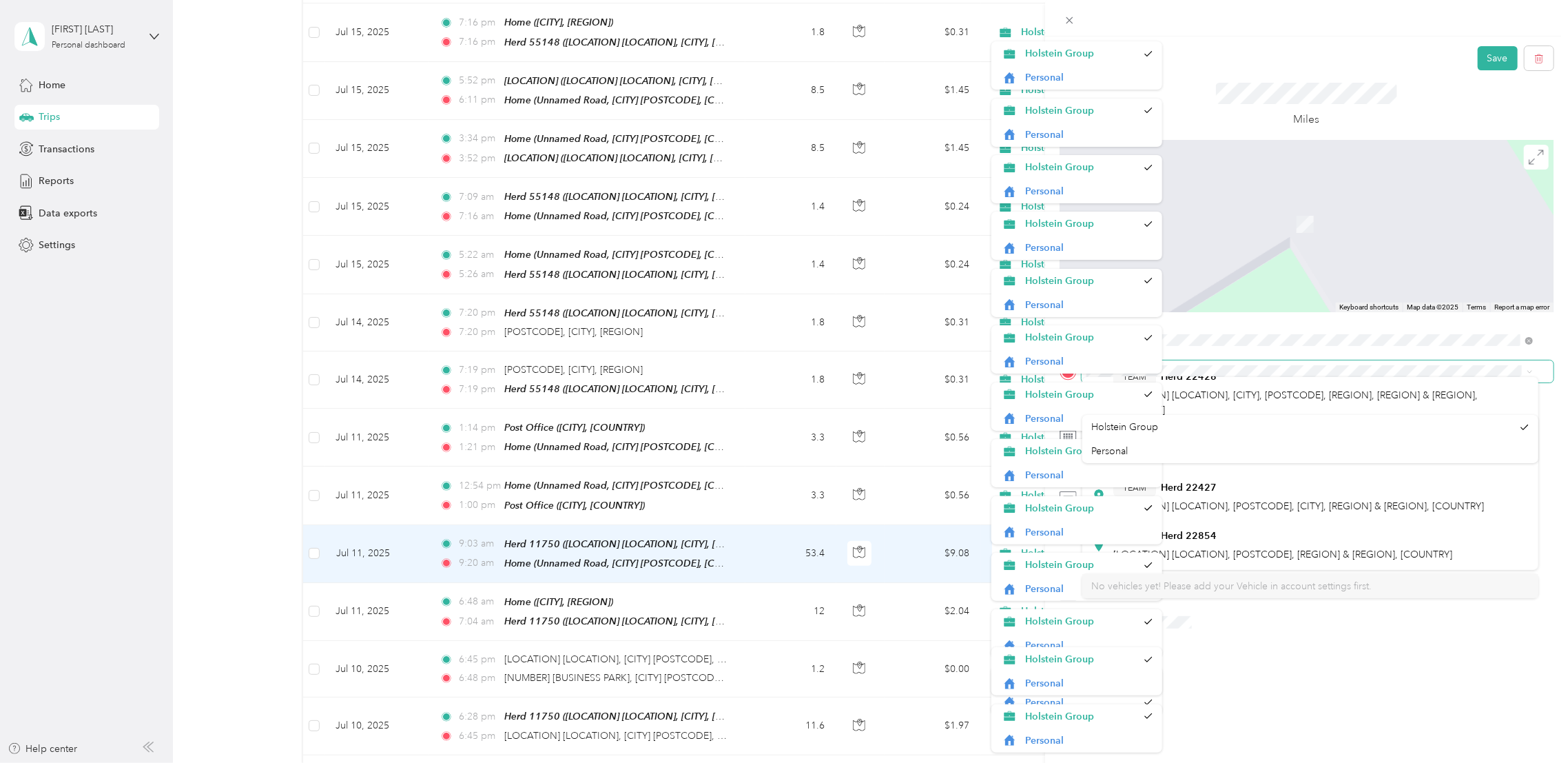 scroll, scrollTop: 0, scrollLeft: 0, axis: both 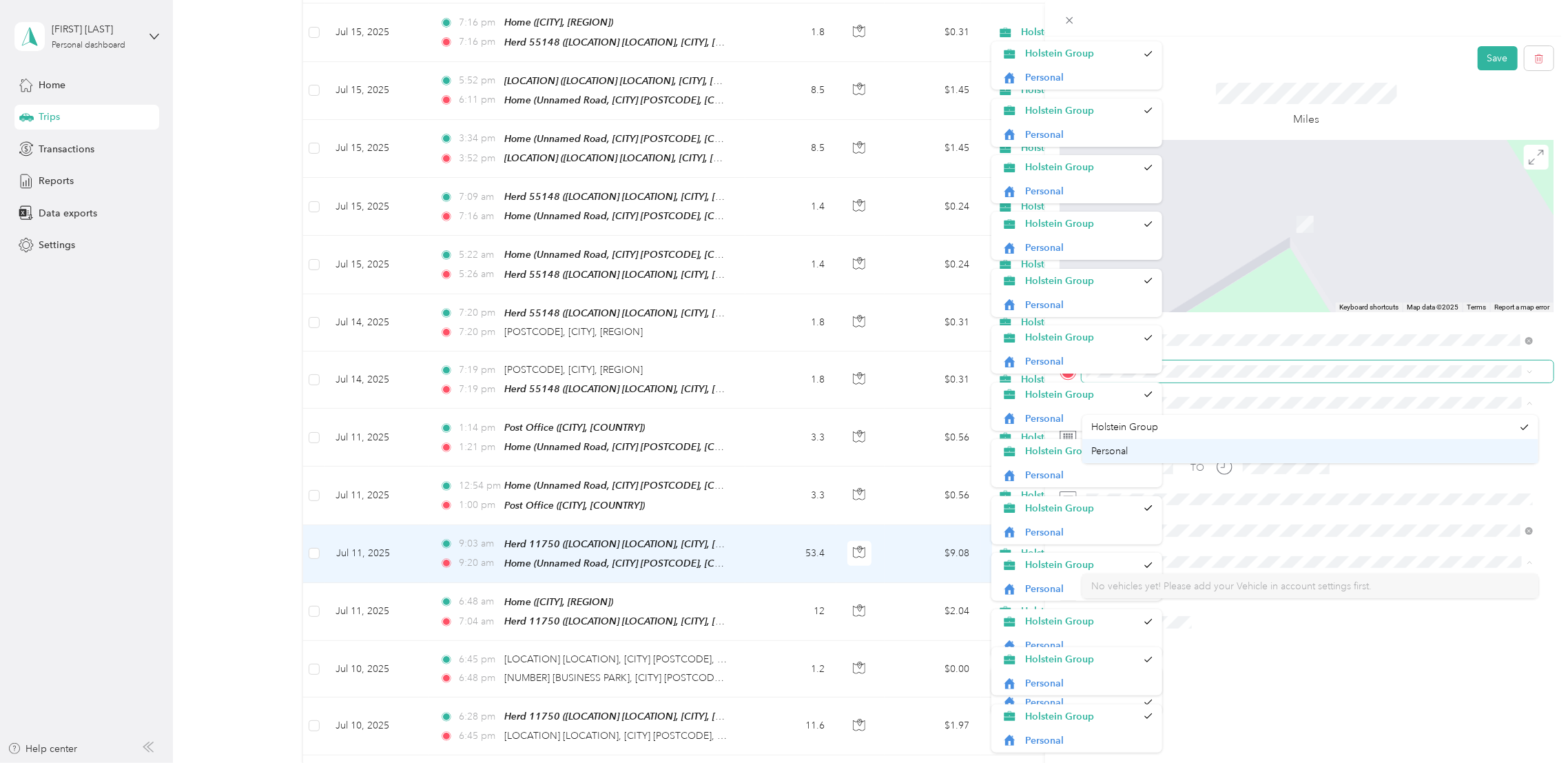 drag, startPoint x: 1531, startPoint y: 438, endPoint x: 1536, endPoint y: 462, distance: 24.515301 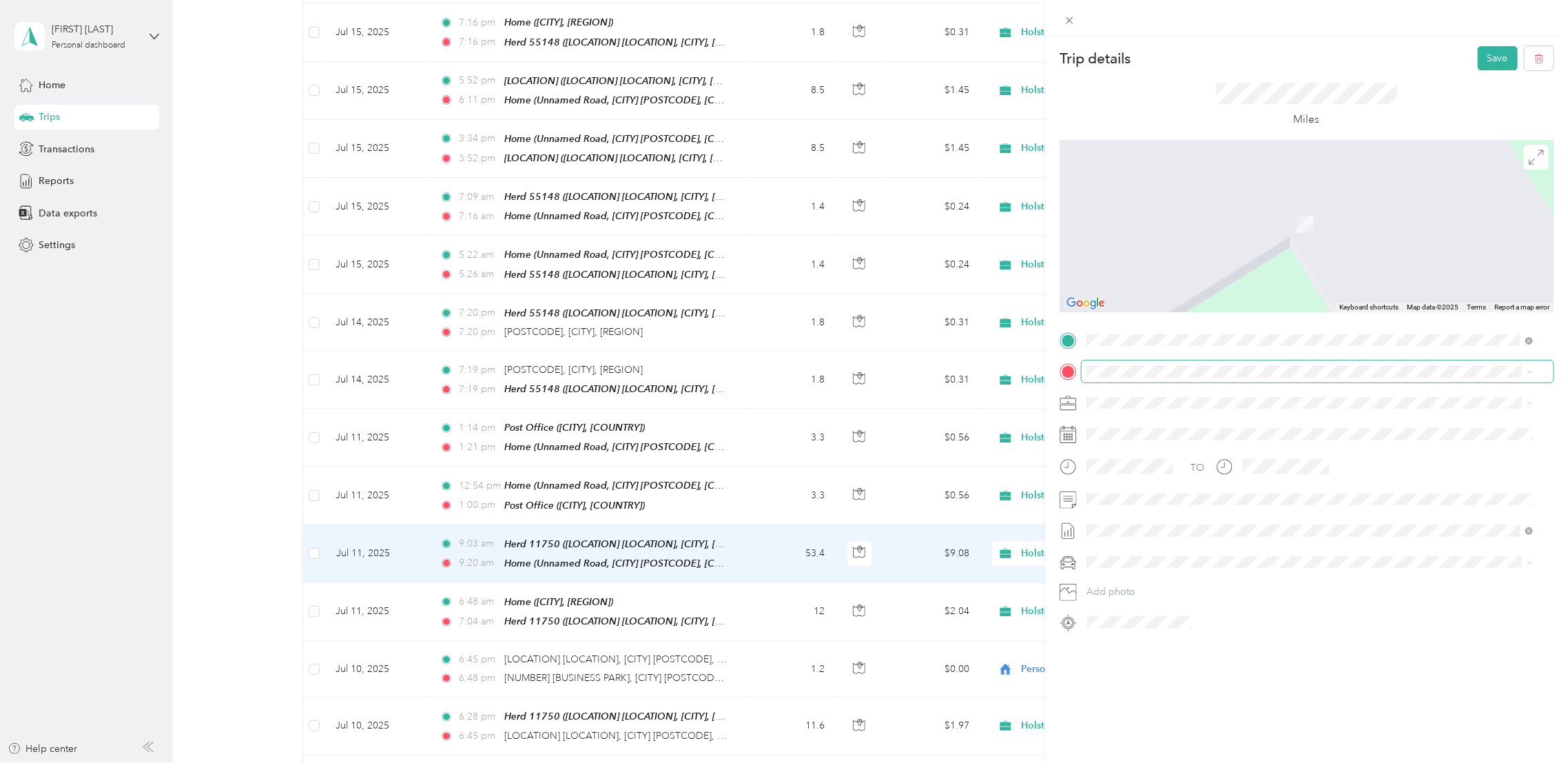 click at bounding box center (1317, 371) 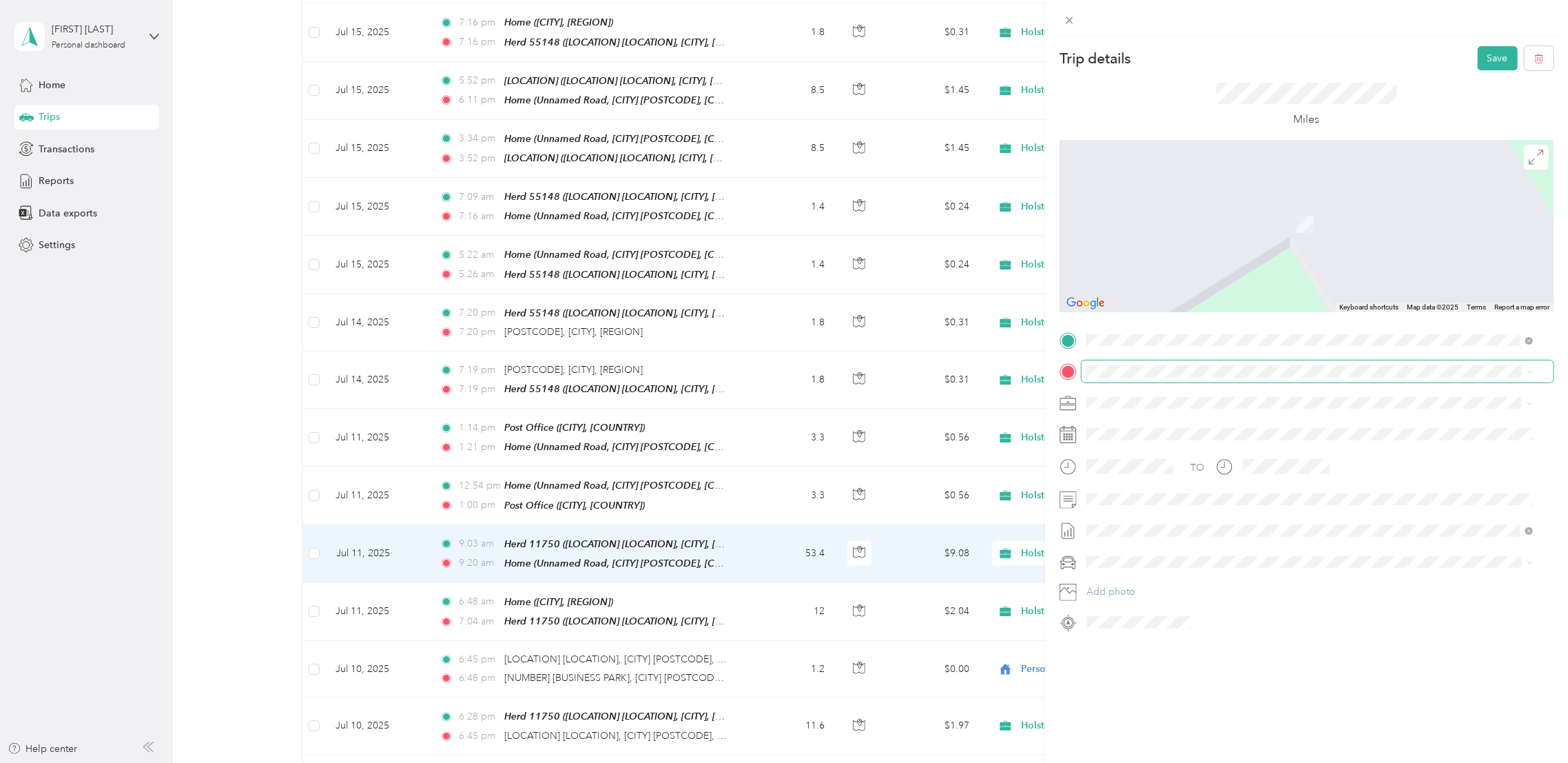click at bounding box center [1317, 371] 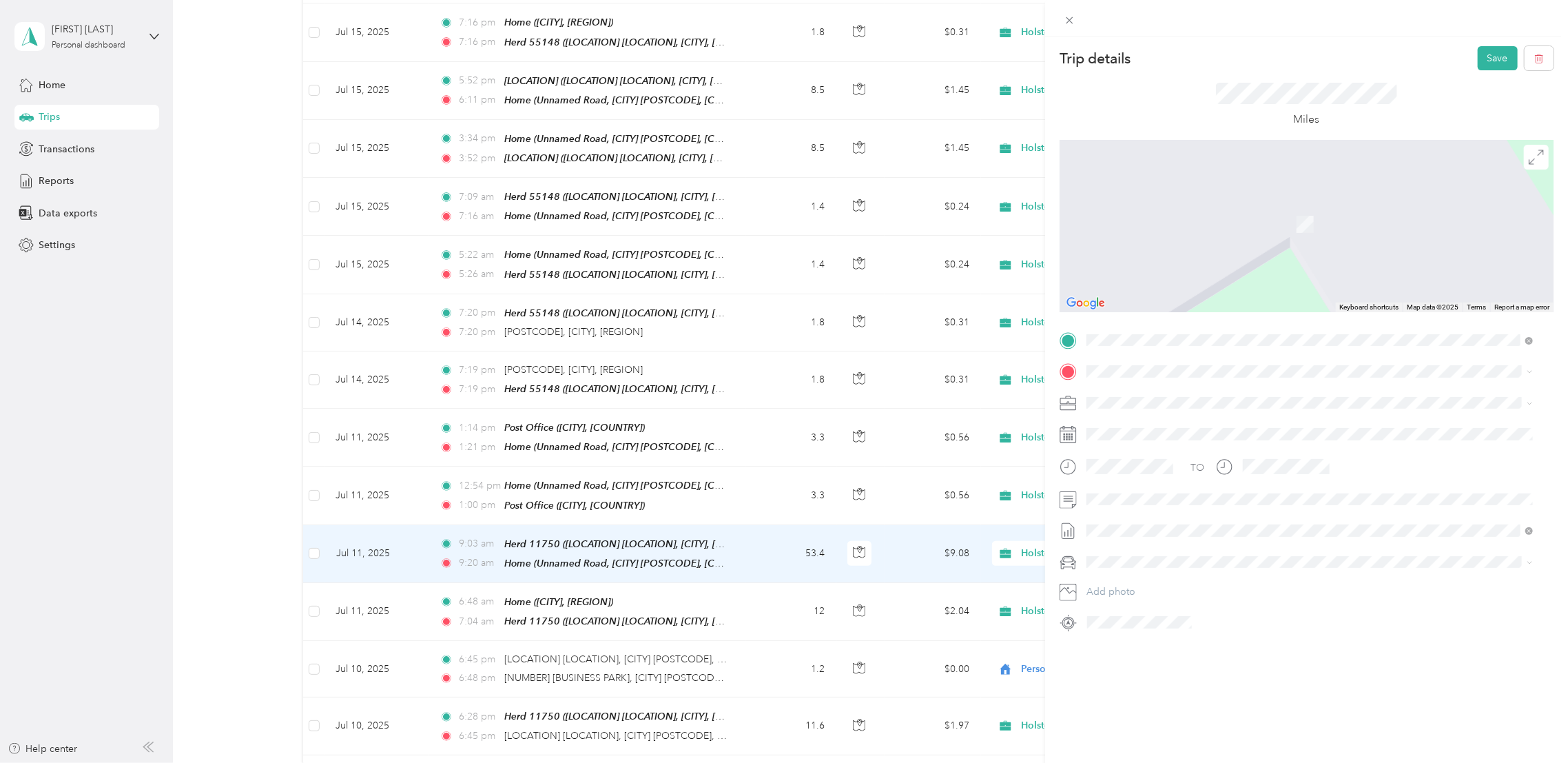 click on "[POSTCODE]
[CITY], [REGION], [COUNTRY], [COUNTRY]" at bounding box center (1207, 396) 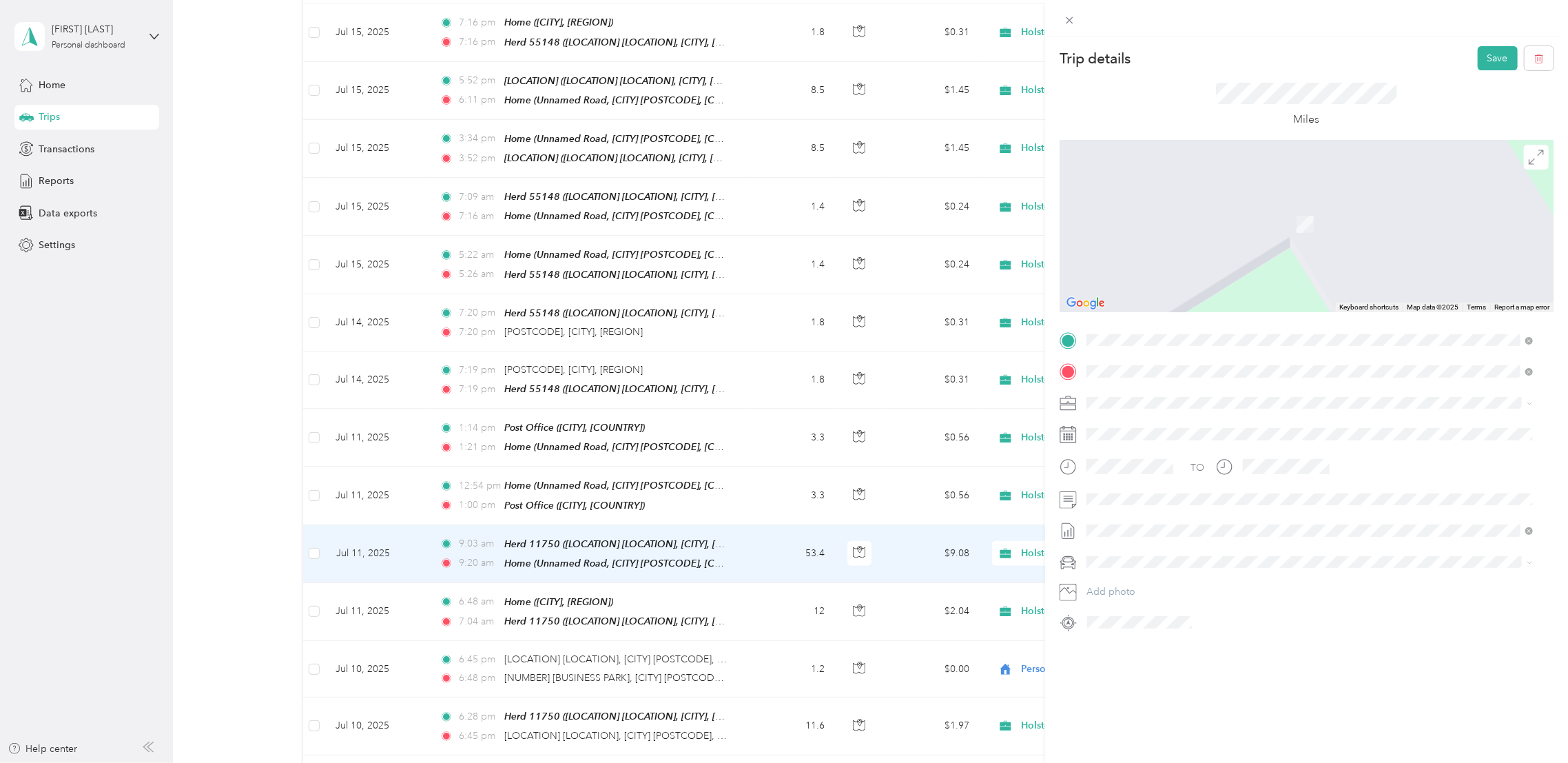 click on "TEAM Herd 23226 [LOCATION], [POSTCODE], [CITY], [REGION] & [REGION], [COUNTRY]" at bounding box center [1249, 436] 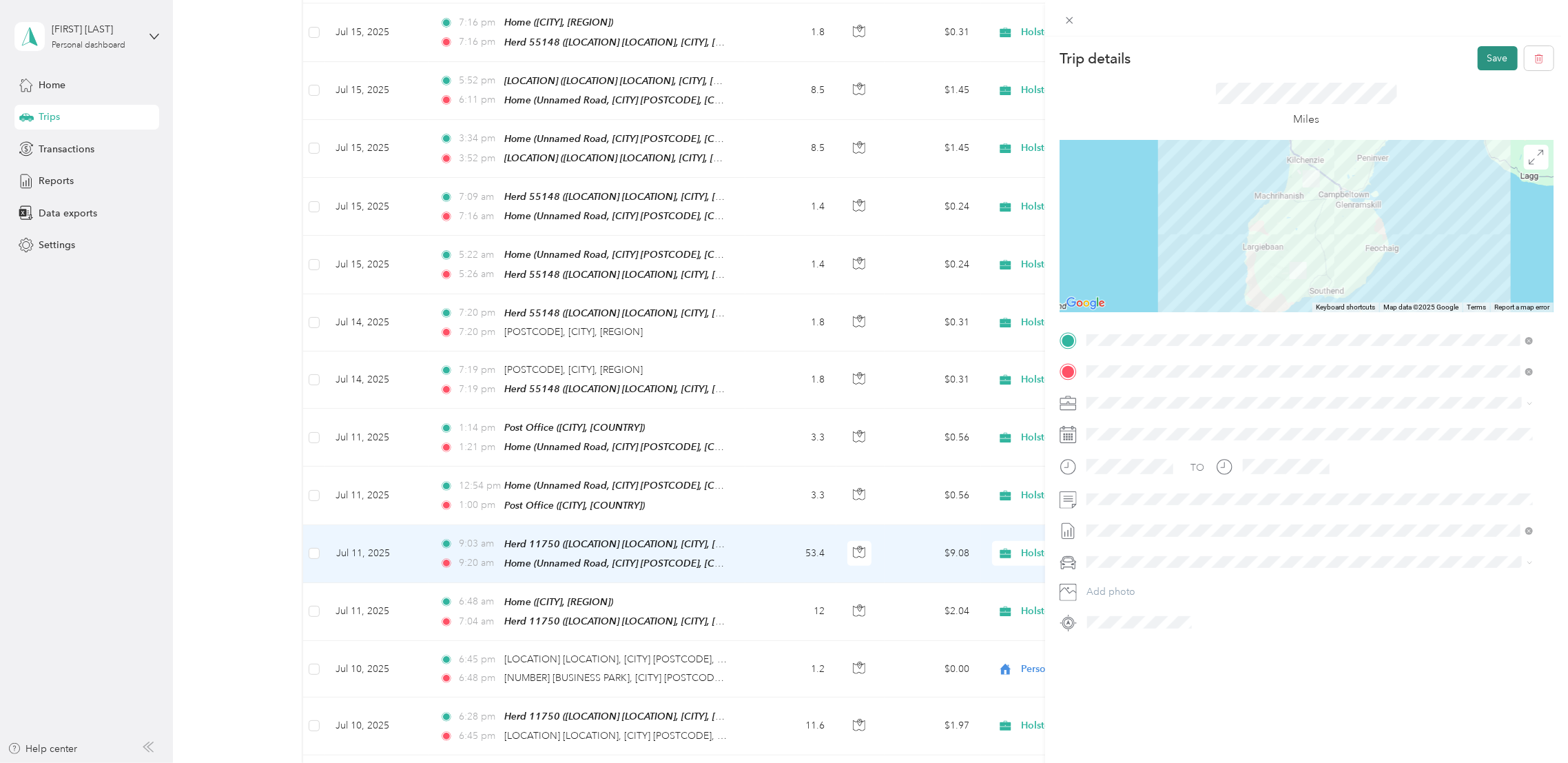 click on "Save" at bounding box center [1498, 58] 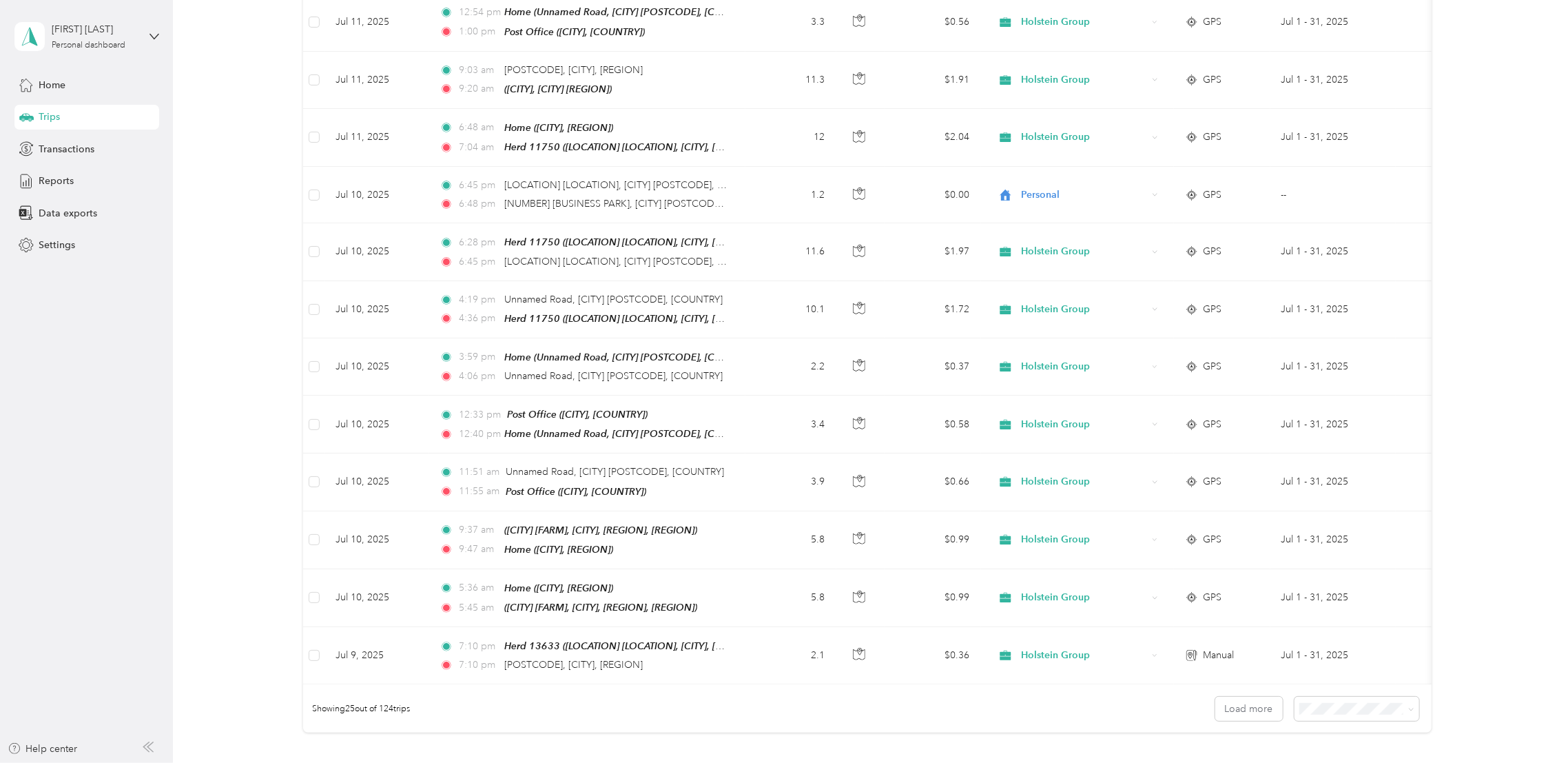 scroll, scrollTop: 991, scrollLeft: 0, axis: vertical 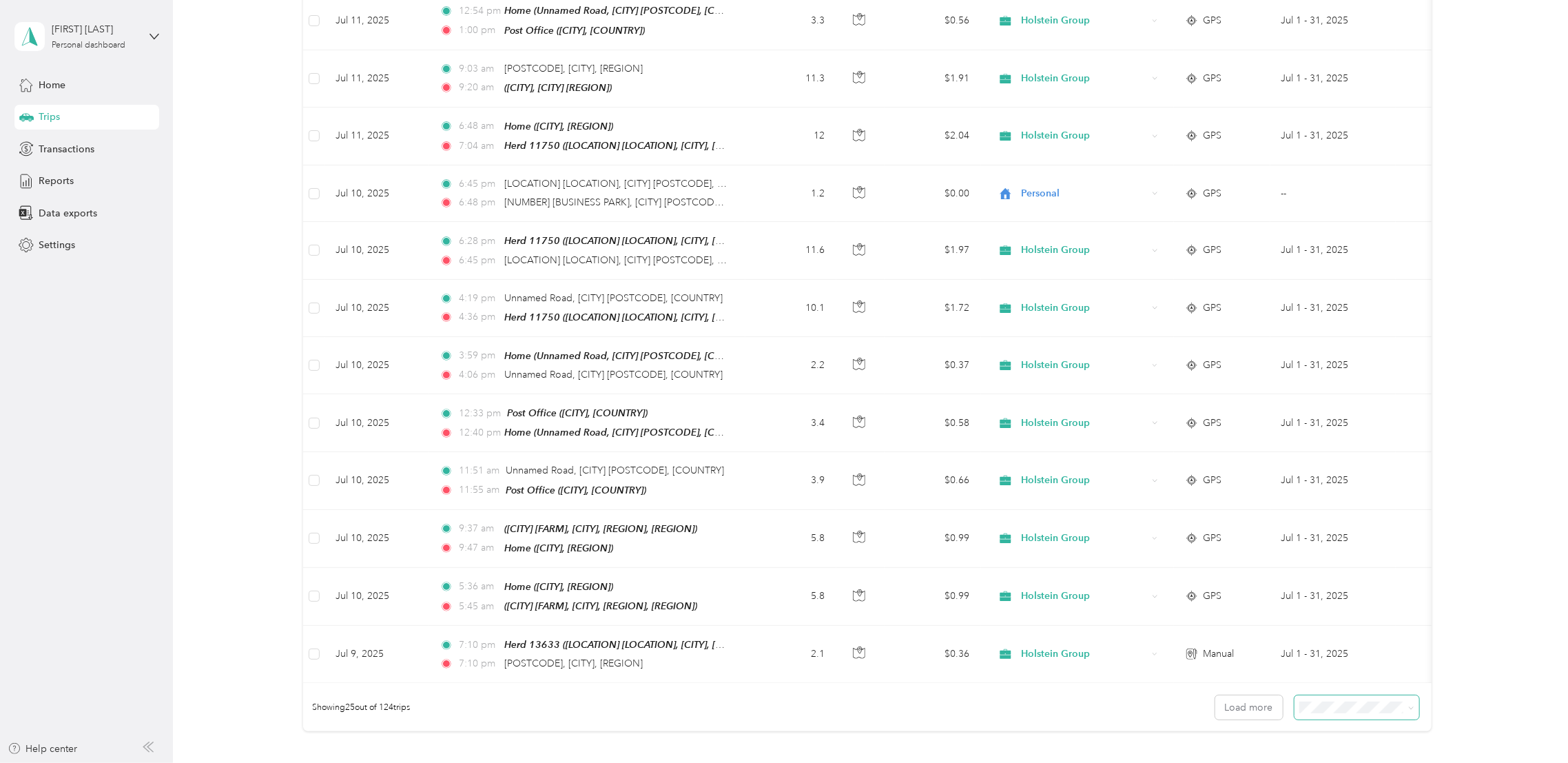 click at bounding box center [1356, 707] 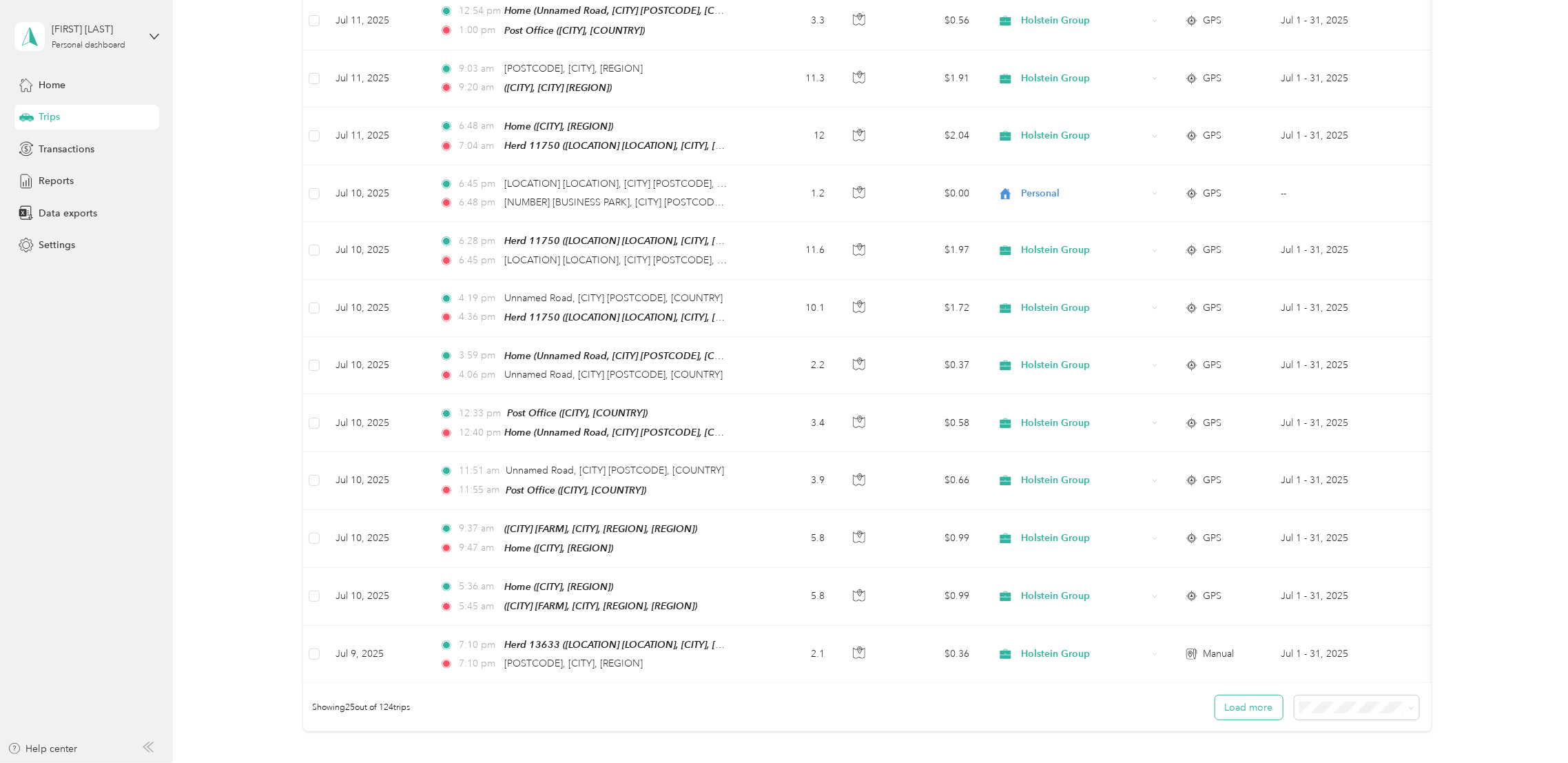 click on "Load more" at bounding box center [1249, 707] 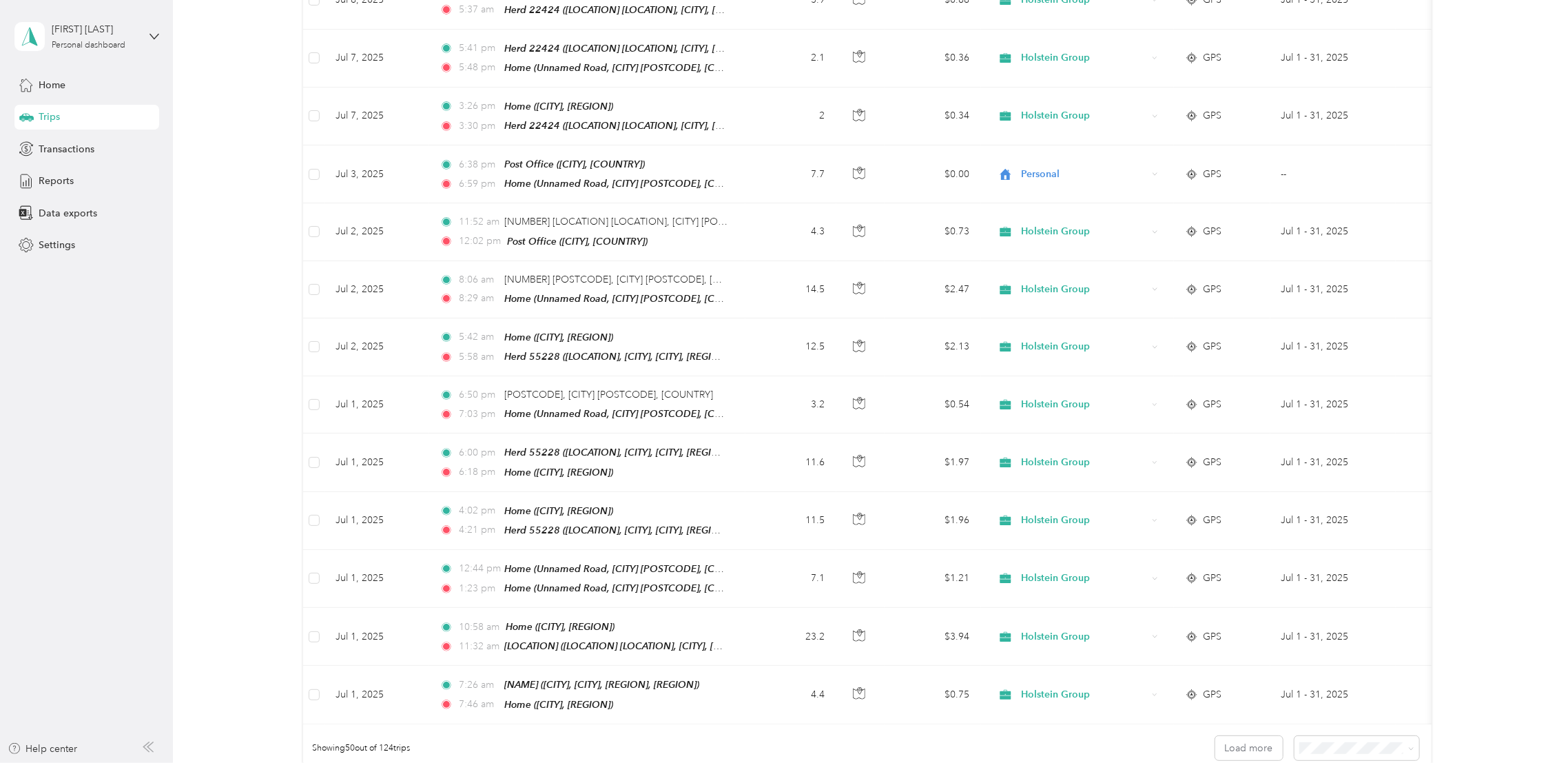 scroll, scrollTop: 2408, scrollLeft: 0, axis: vertical 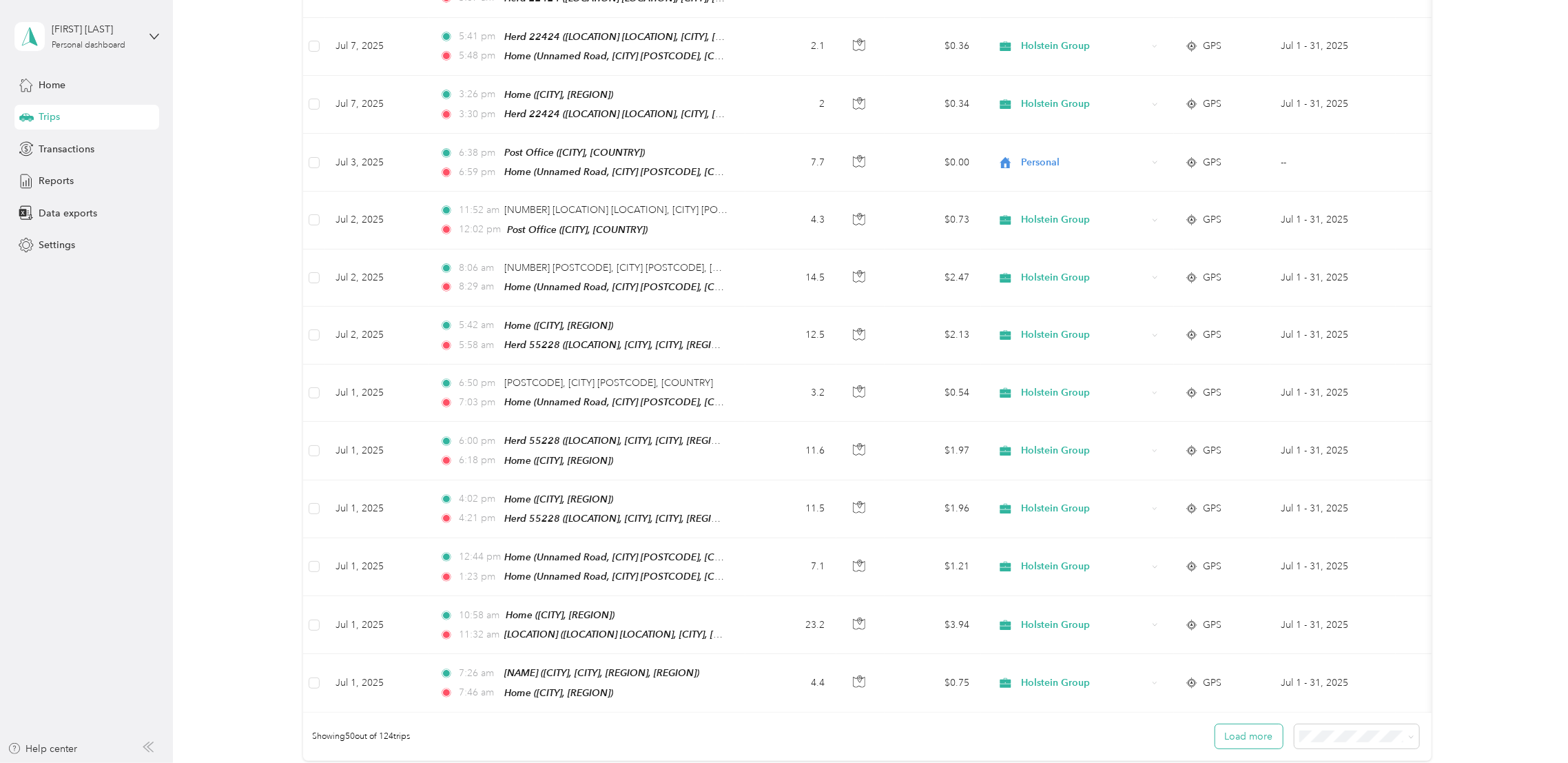 click on "Load more" at bounding box center [1249, 736] 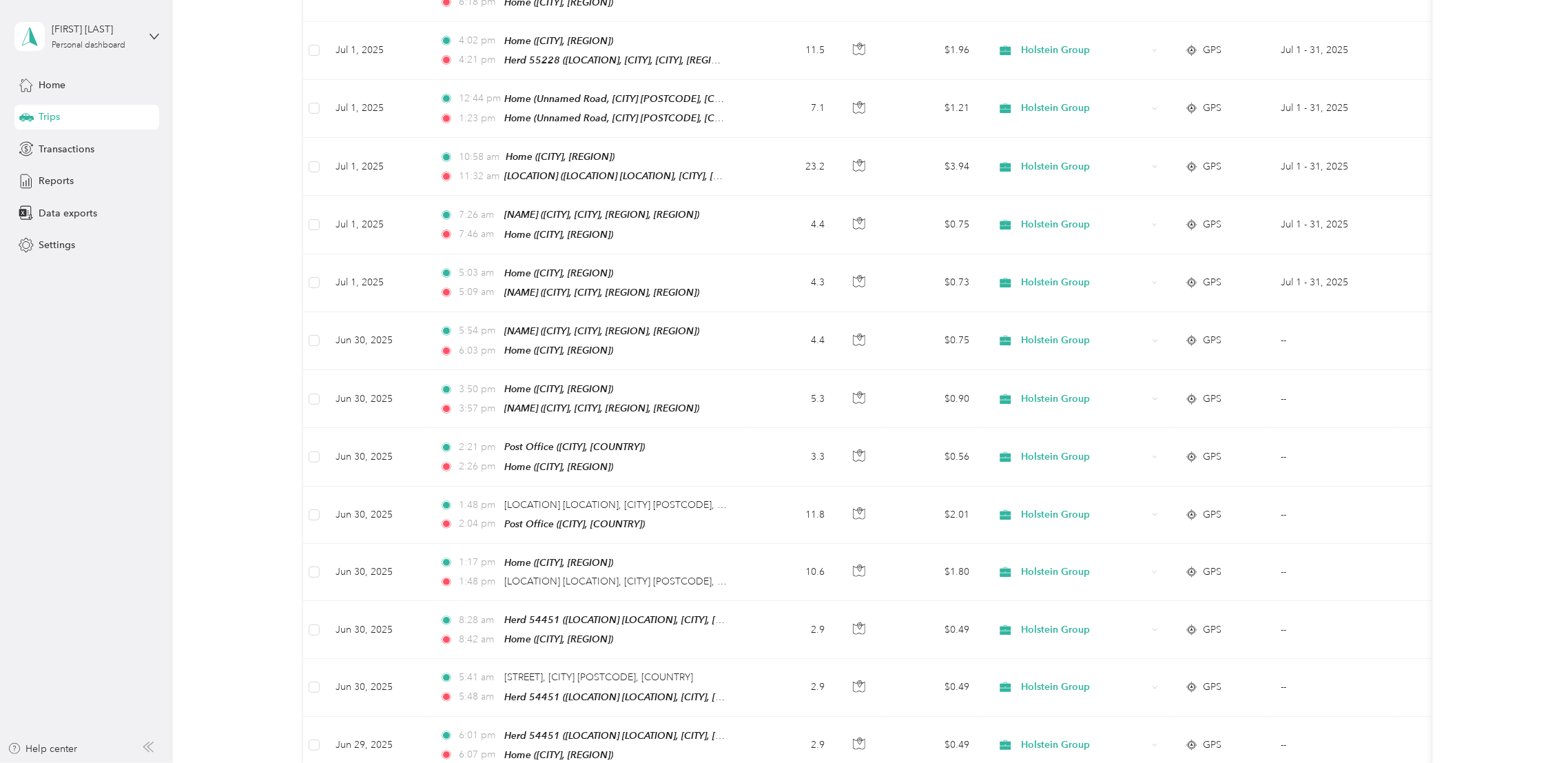 scroll, scrollTop: 2877, scrollLeft: 0, axis: vertical 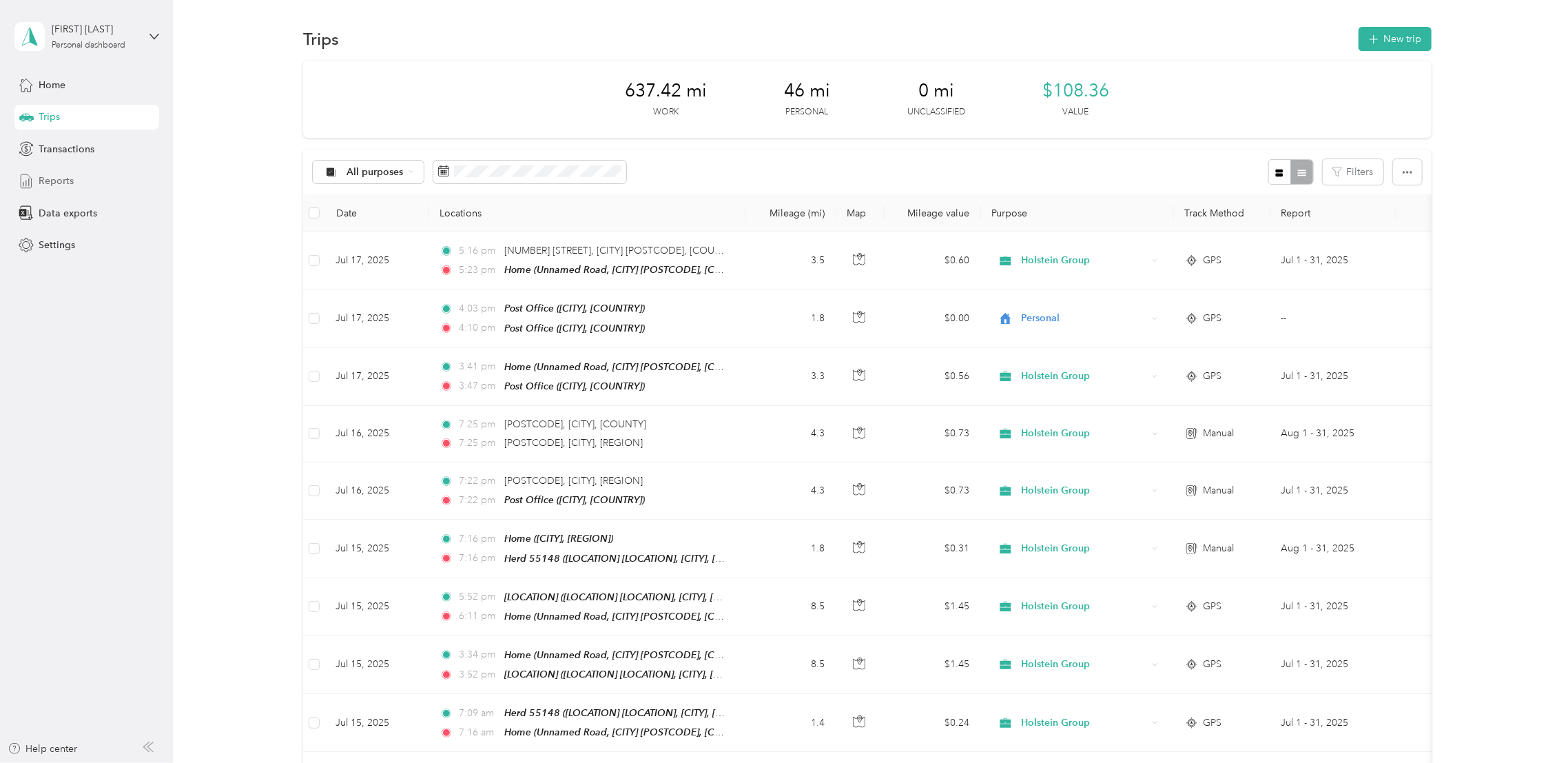 click on "Reports" at bounding box center (56, 181) 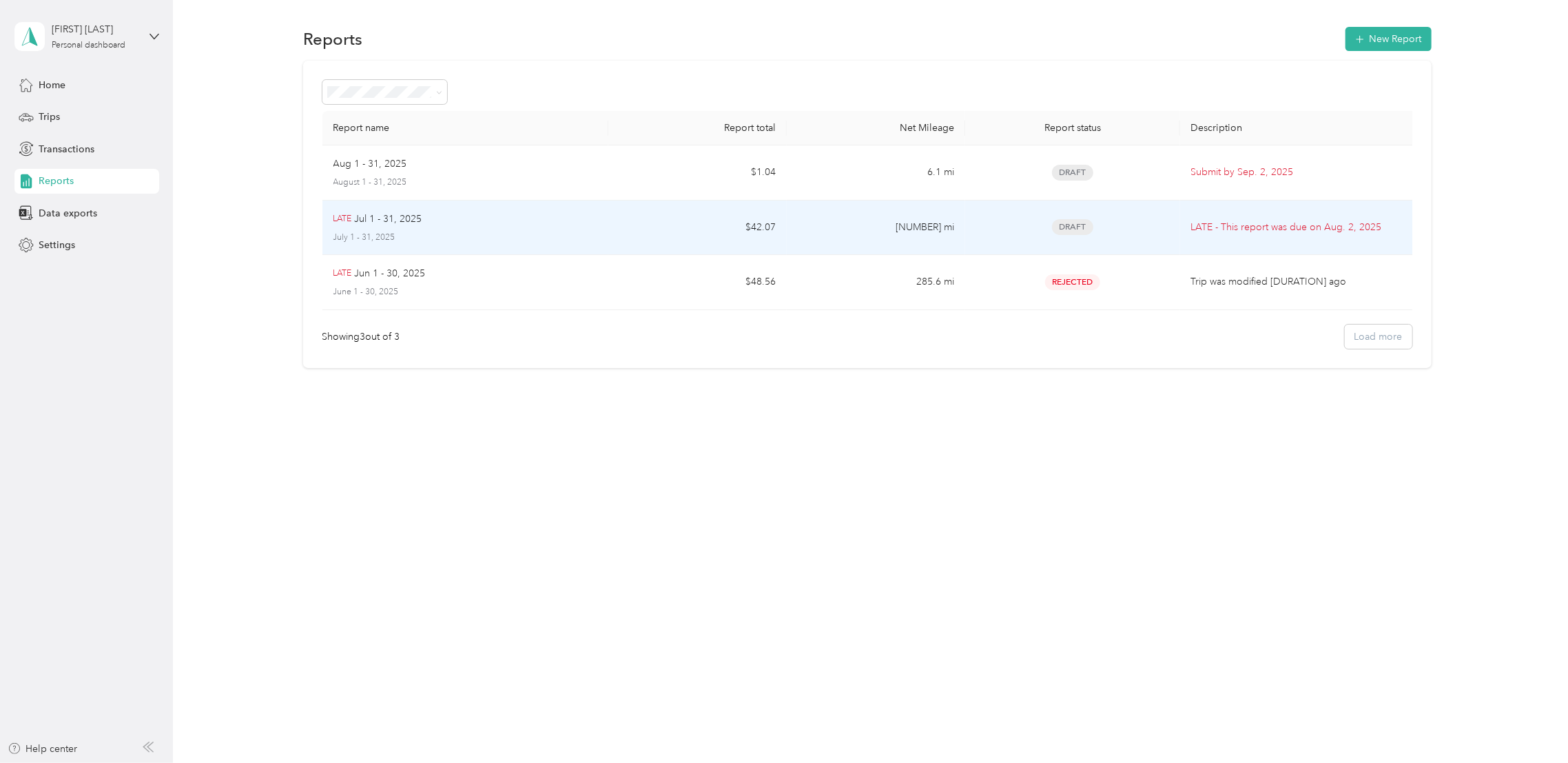 click on "[MONTH] [DATE] - [DATE], [MONTH] [DATE] - [DATE], [YEAR]" at bounding box center [465, 227] 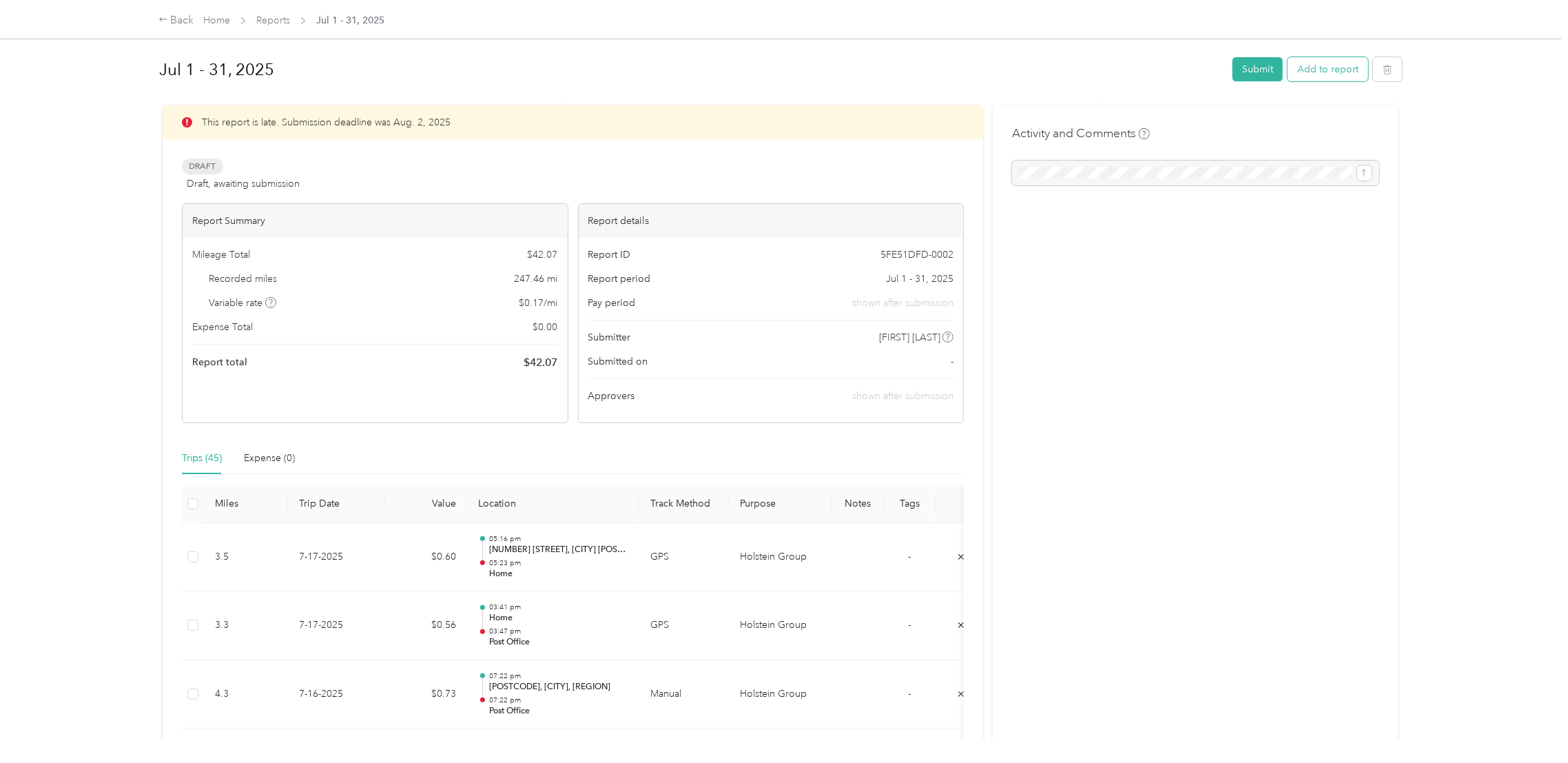click on "Add to report" at bounding box center (1328, 69) 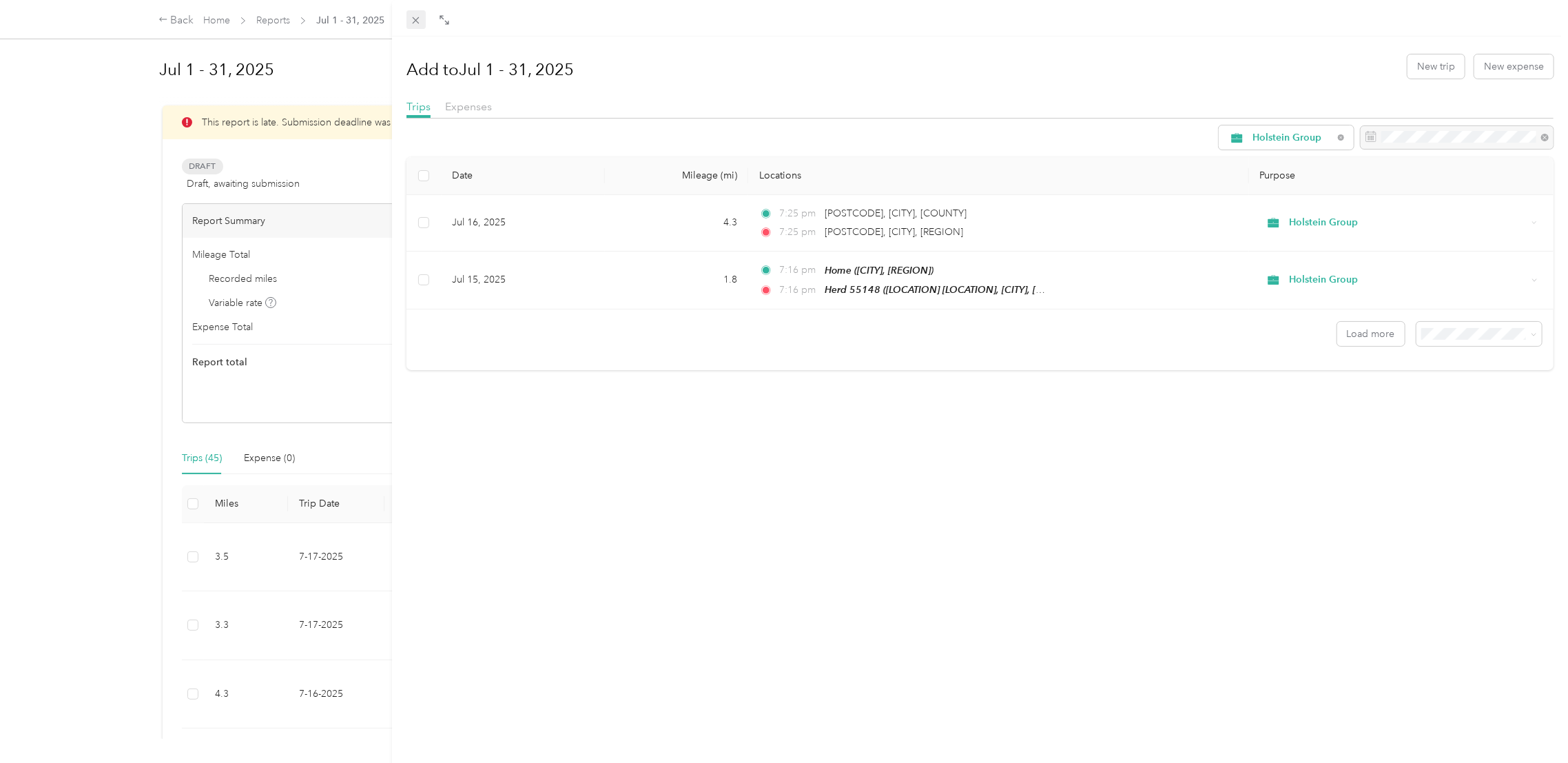 click 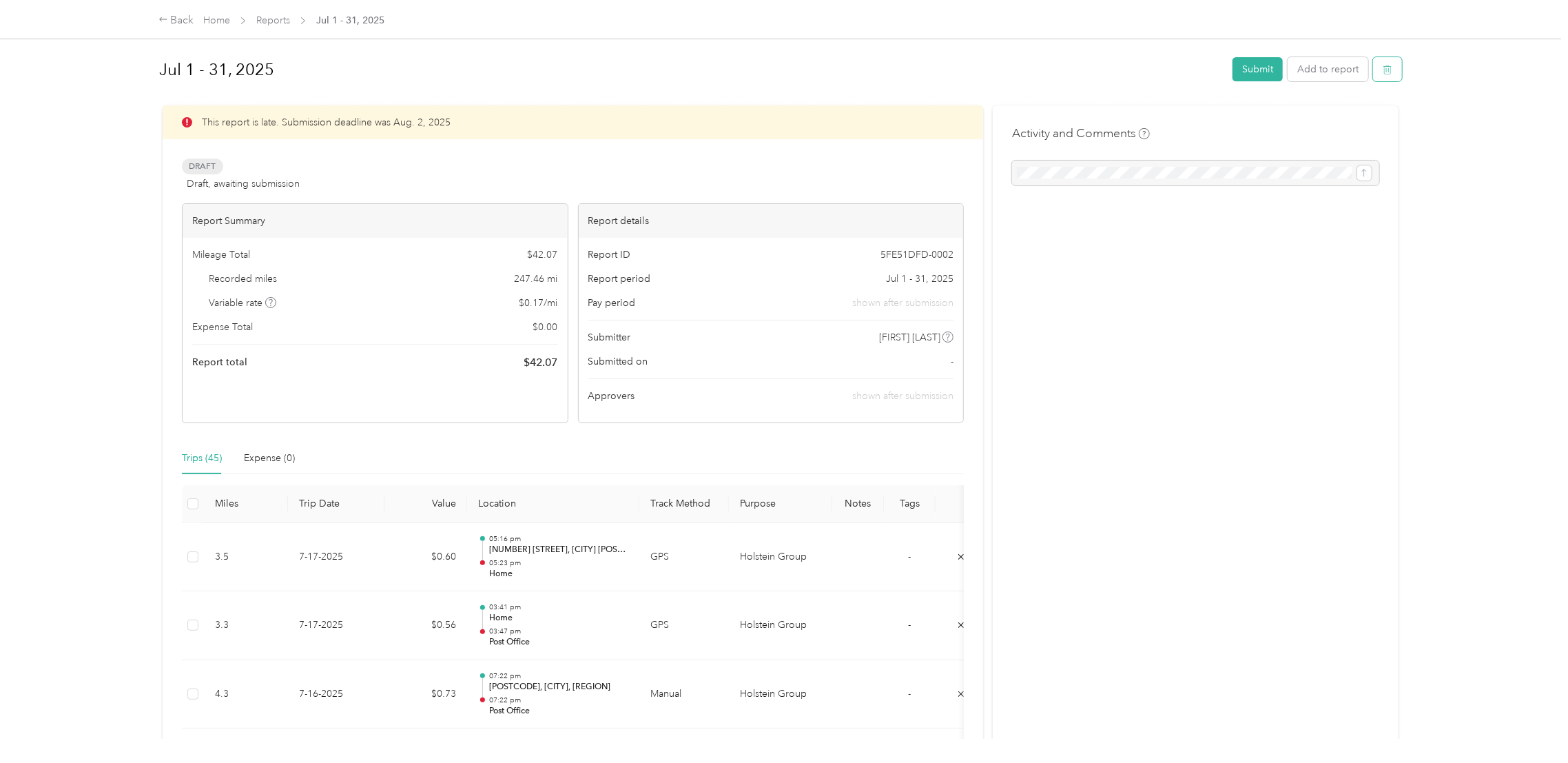 click 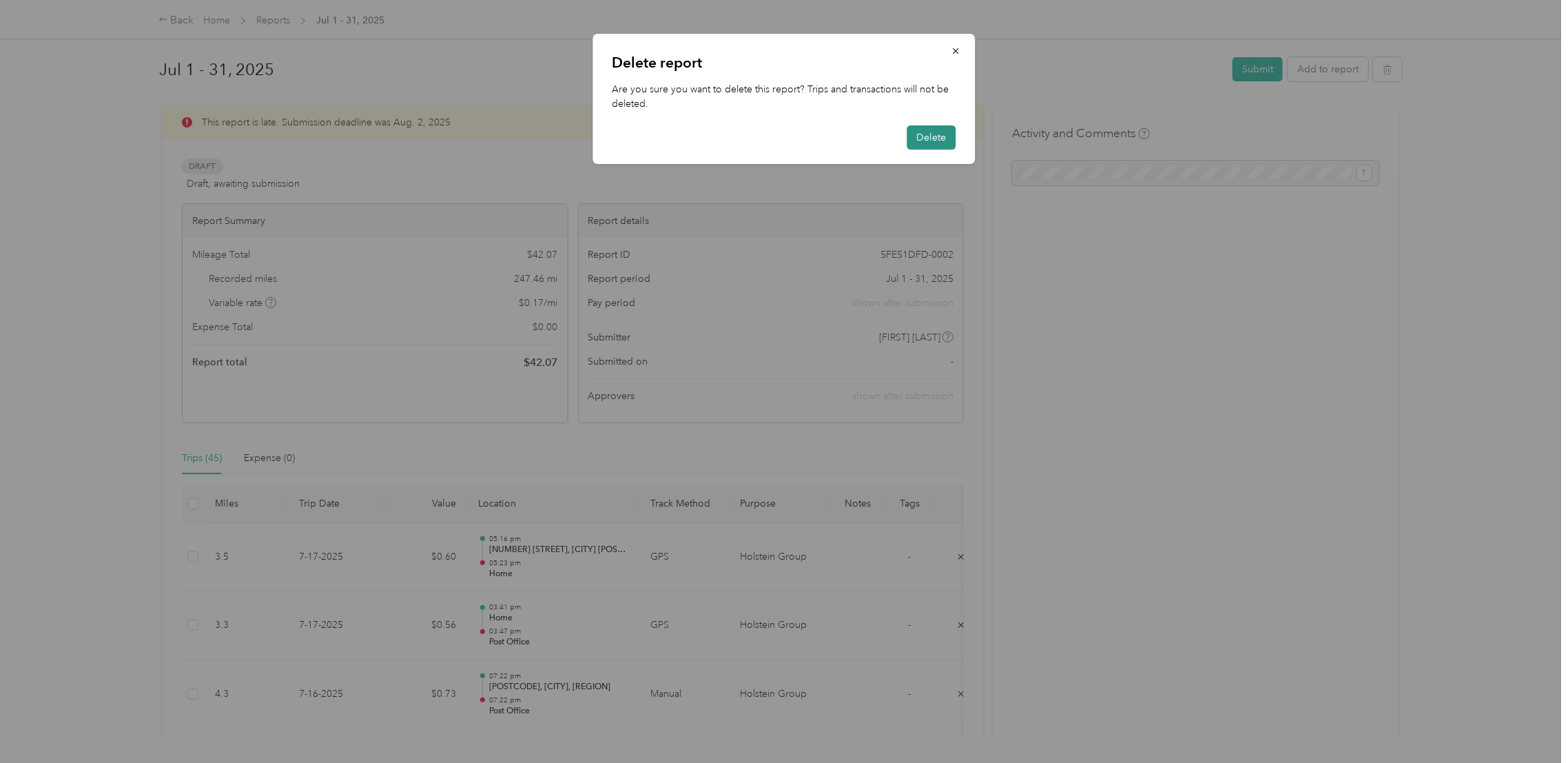 click on "Delete" at bounding box center [931, 137] 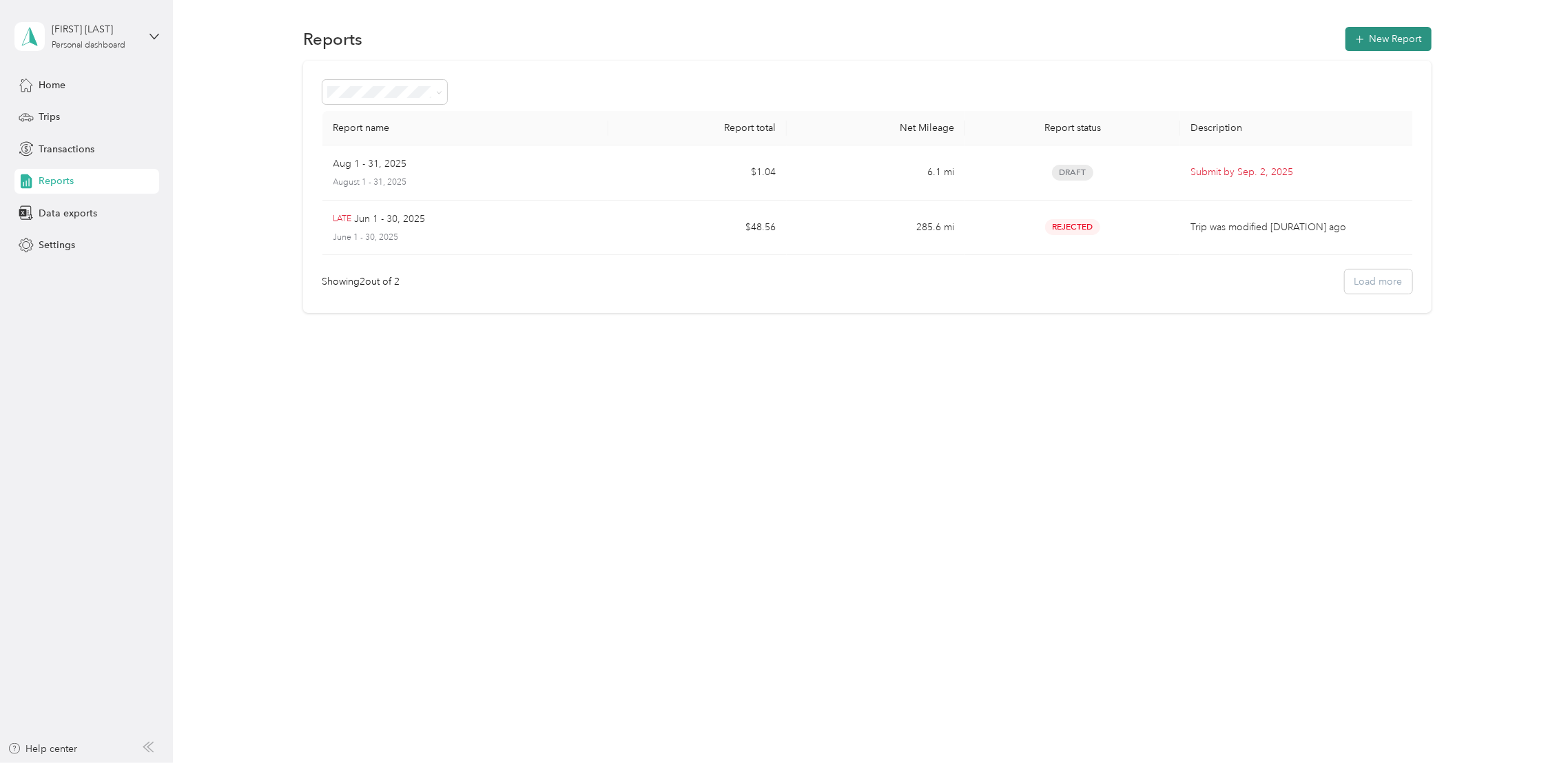 click on "New Report" at bounding box center (1388, 39) 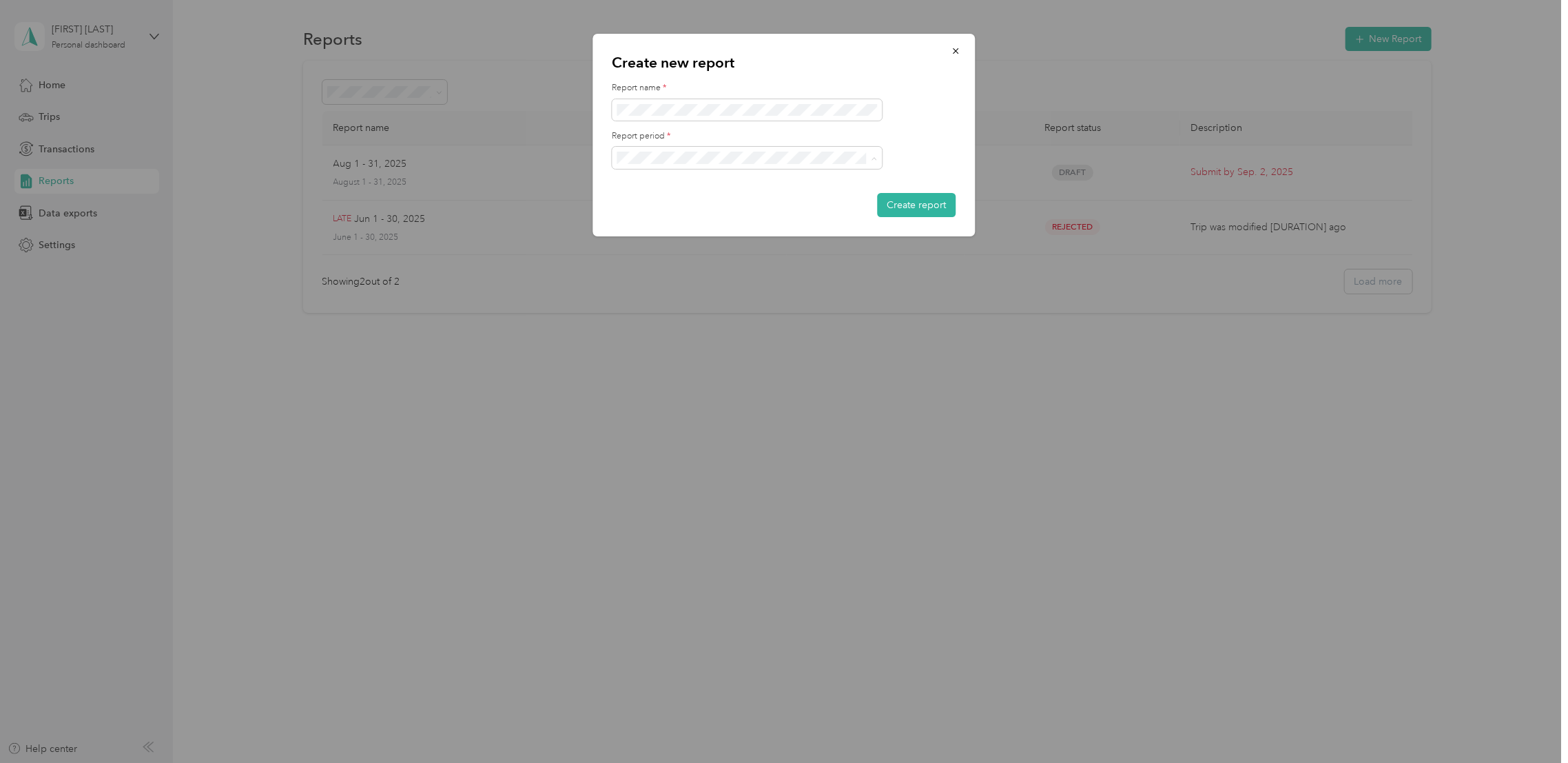 click on "Jul 1 - 31, 2025" at bounding box center [747, 206] 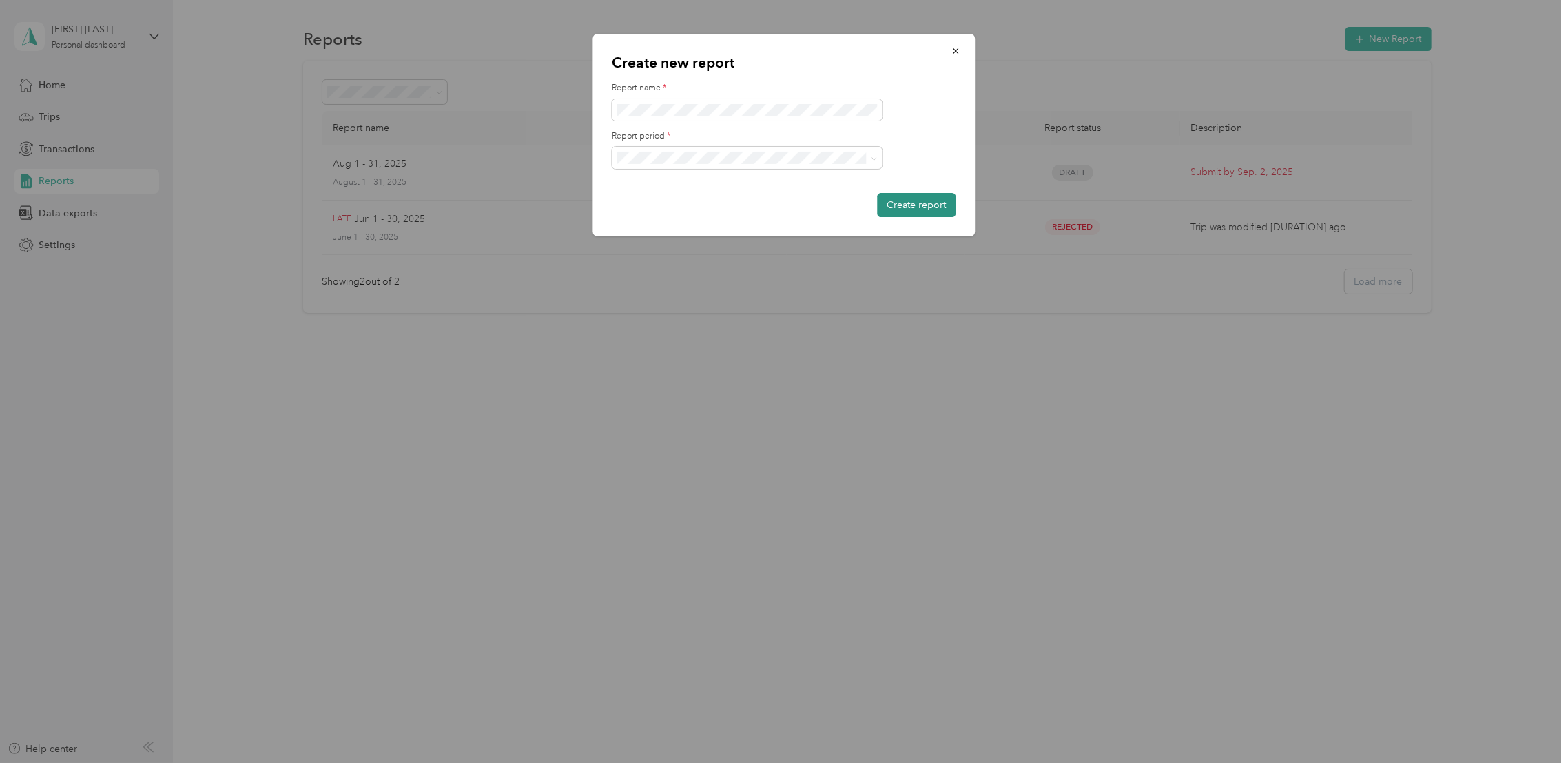 click on "Create report" at bounding box center [917, 205] 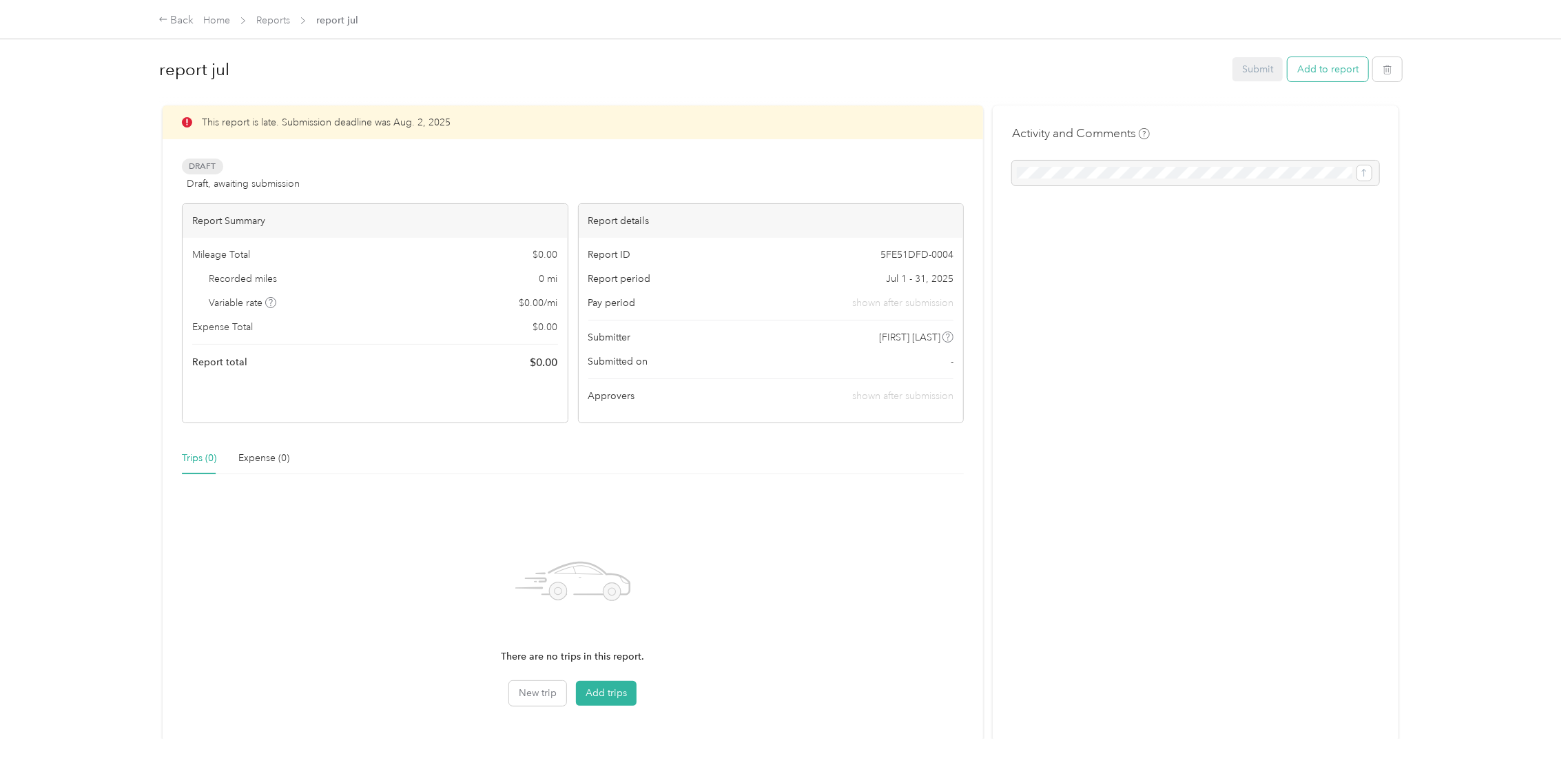 click on "Add to report" at bounding box center [1328, 69] 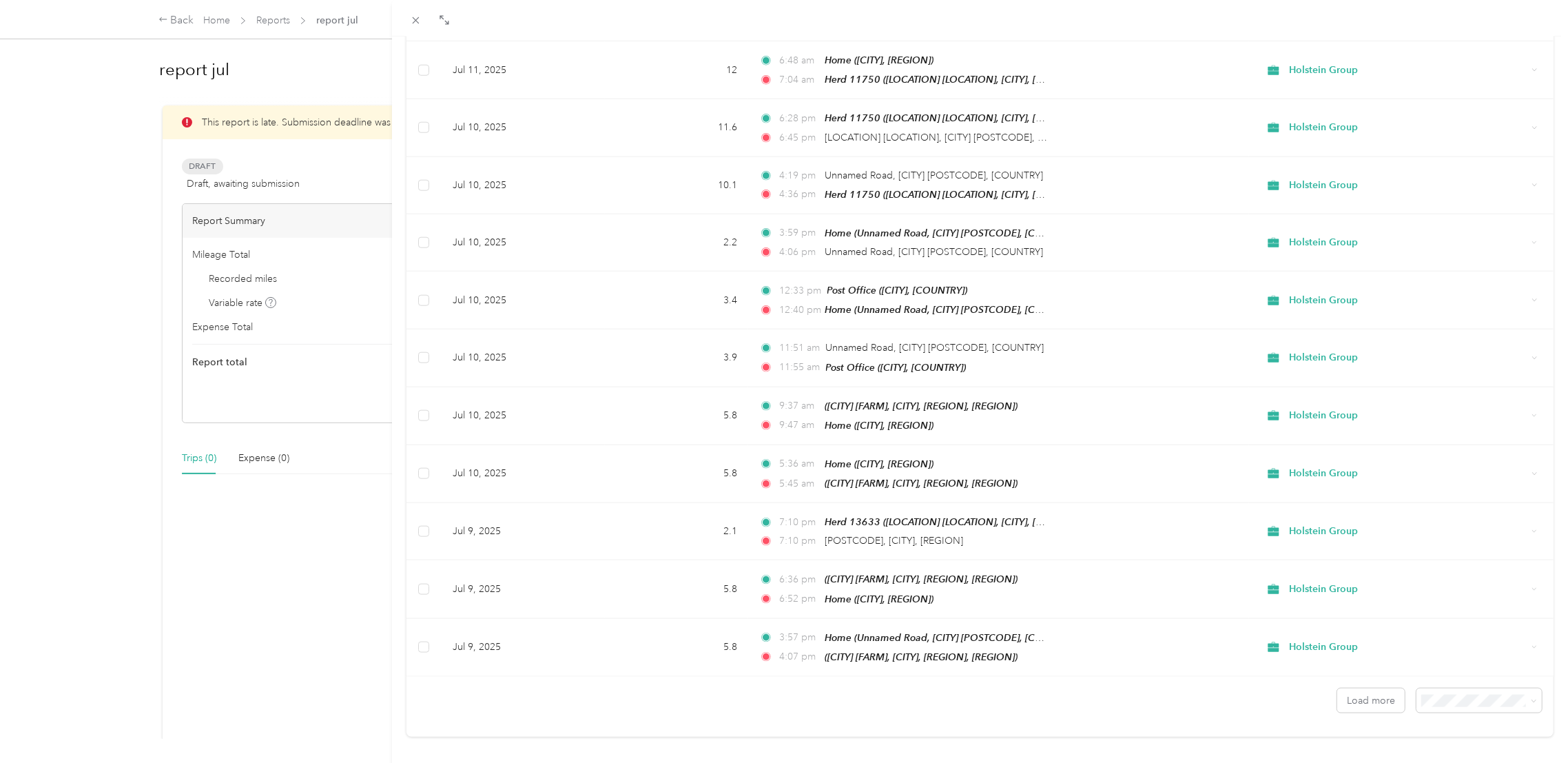 scroll, scrollTop: 963, scrollLeft: 0, axis: vertical 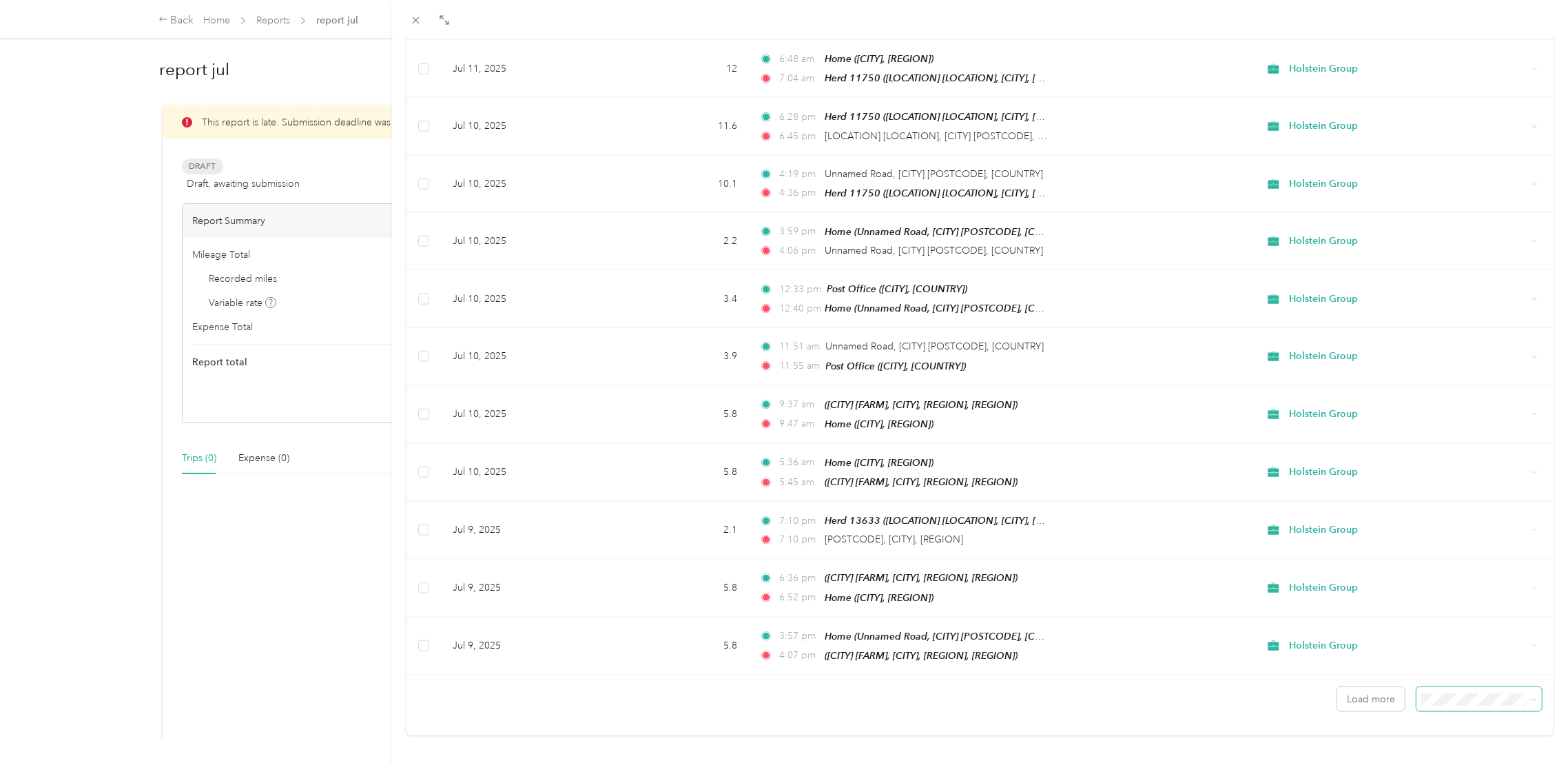 click at bounding box center (1478, 699) 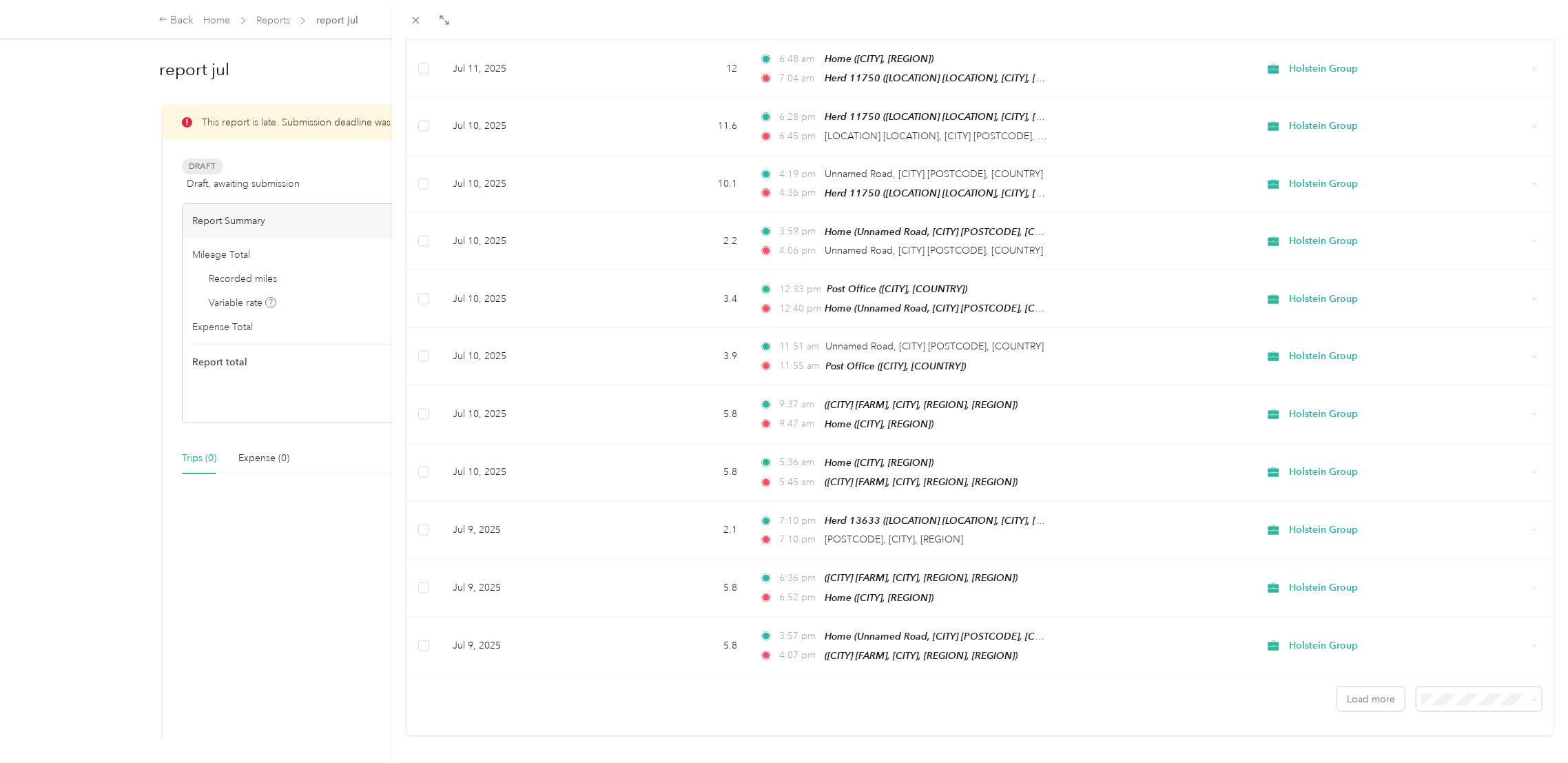 click on "100 per load" at bounding box center [1439, 749] 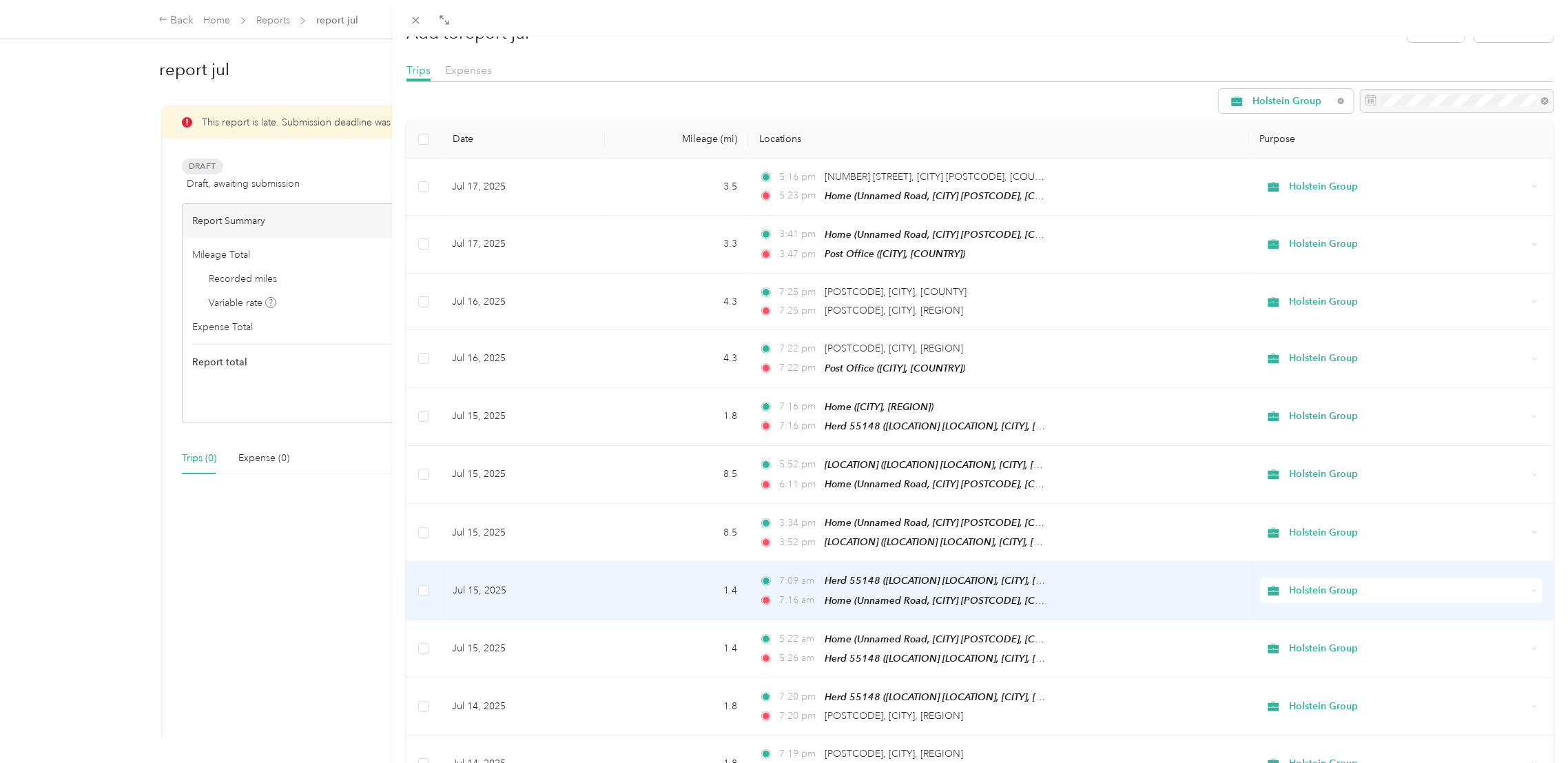 scroll, scrollTop: 0, scrollLeft: 0, axis: both 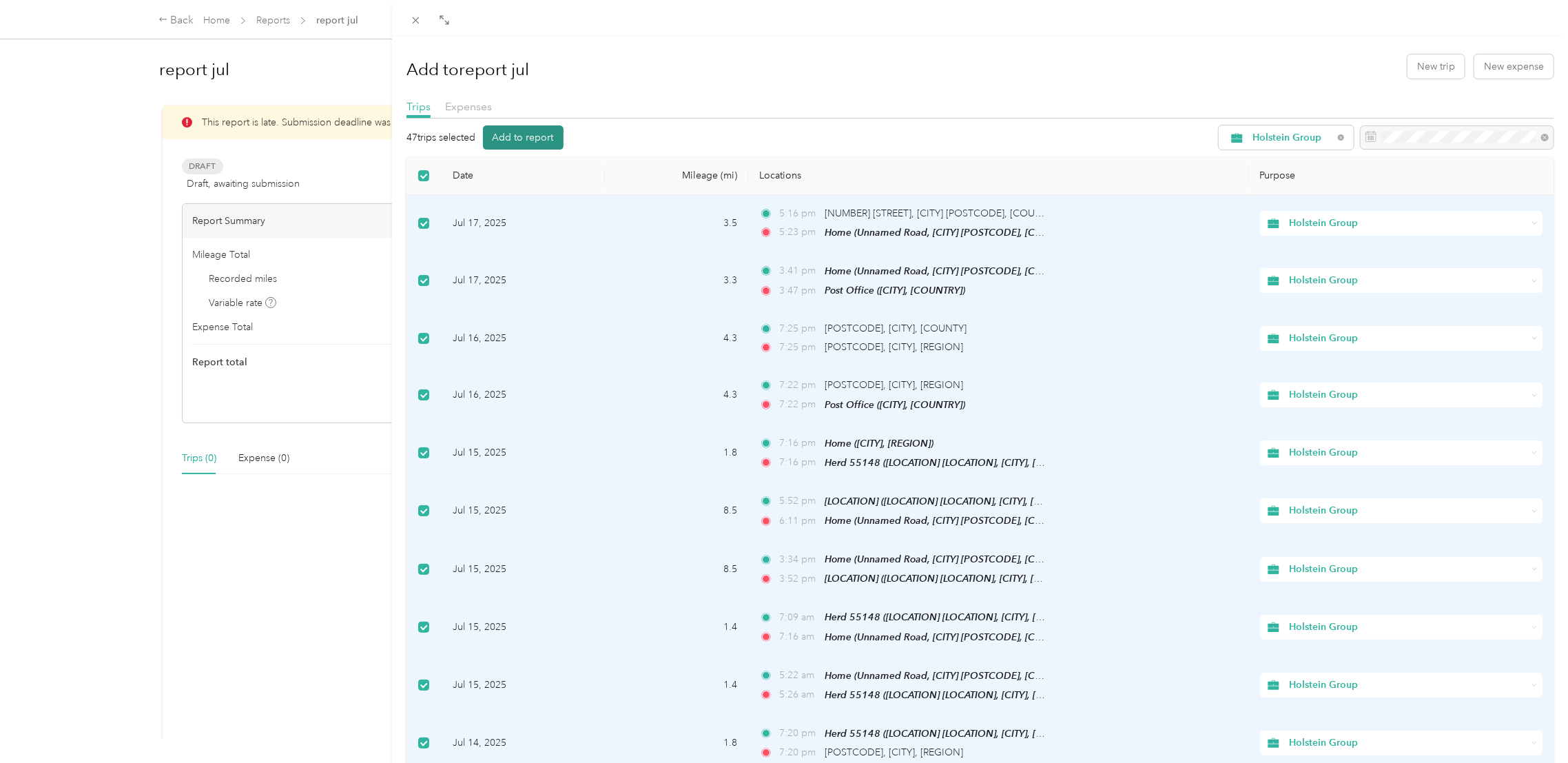click on "Add to report" at bounding box center (523, 137) 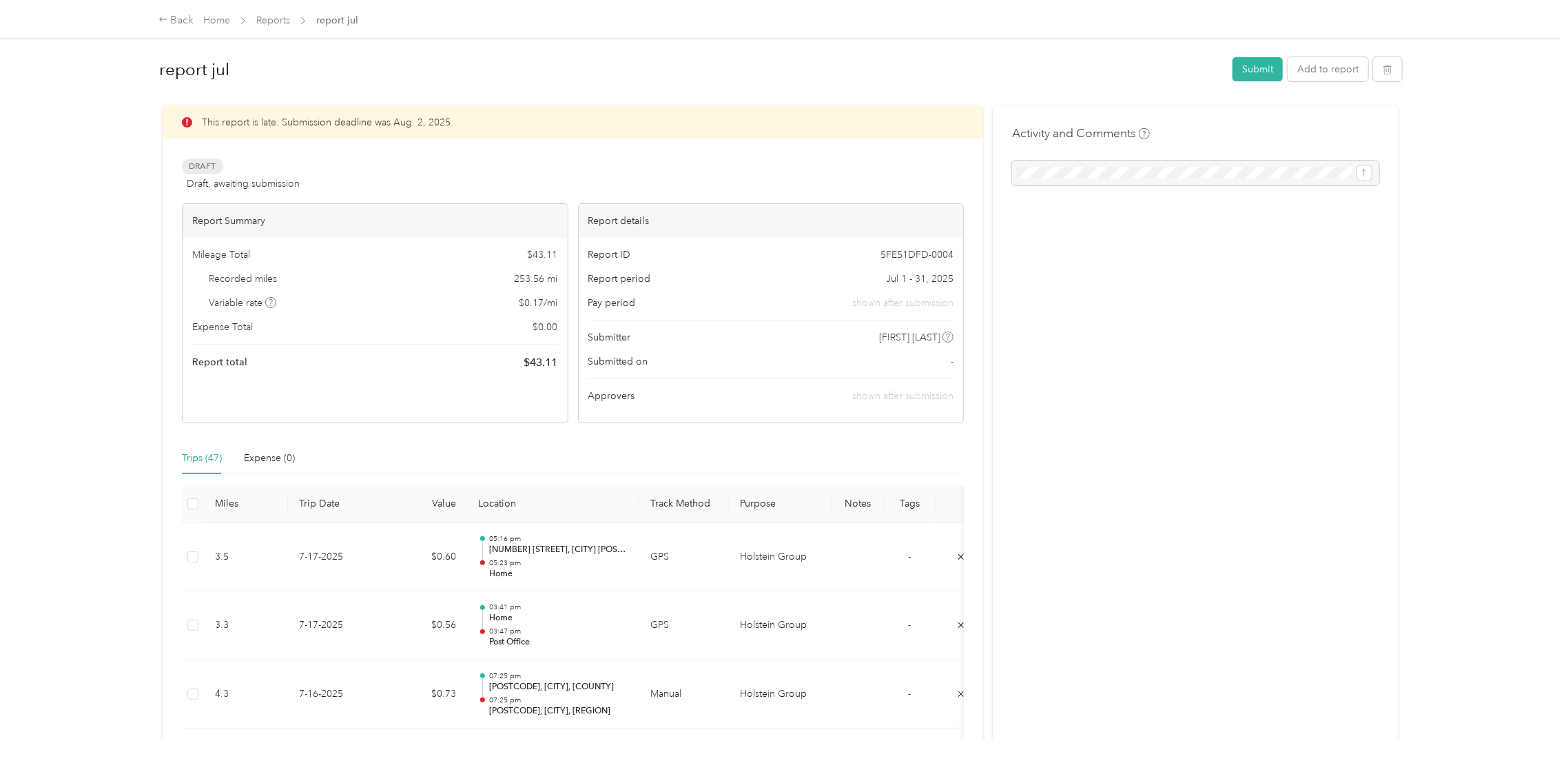 click on "Reports" at bounding box center (273, 20) 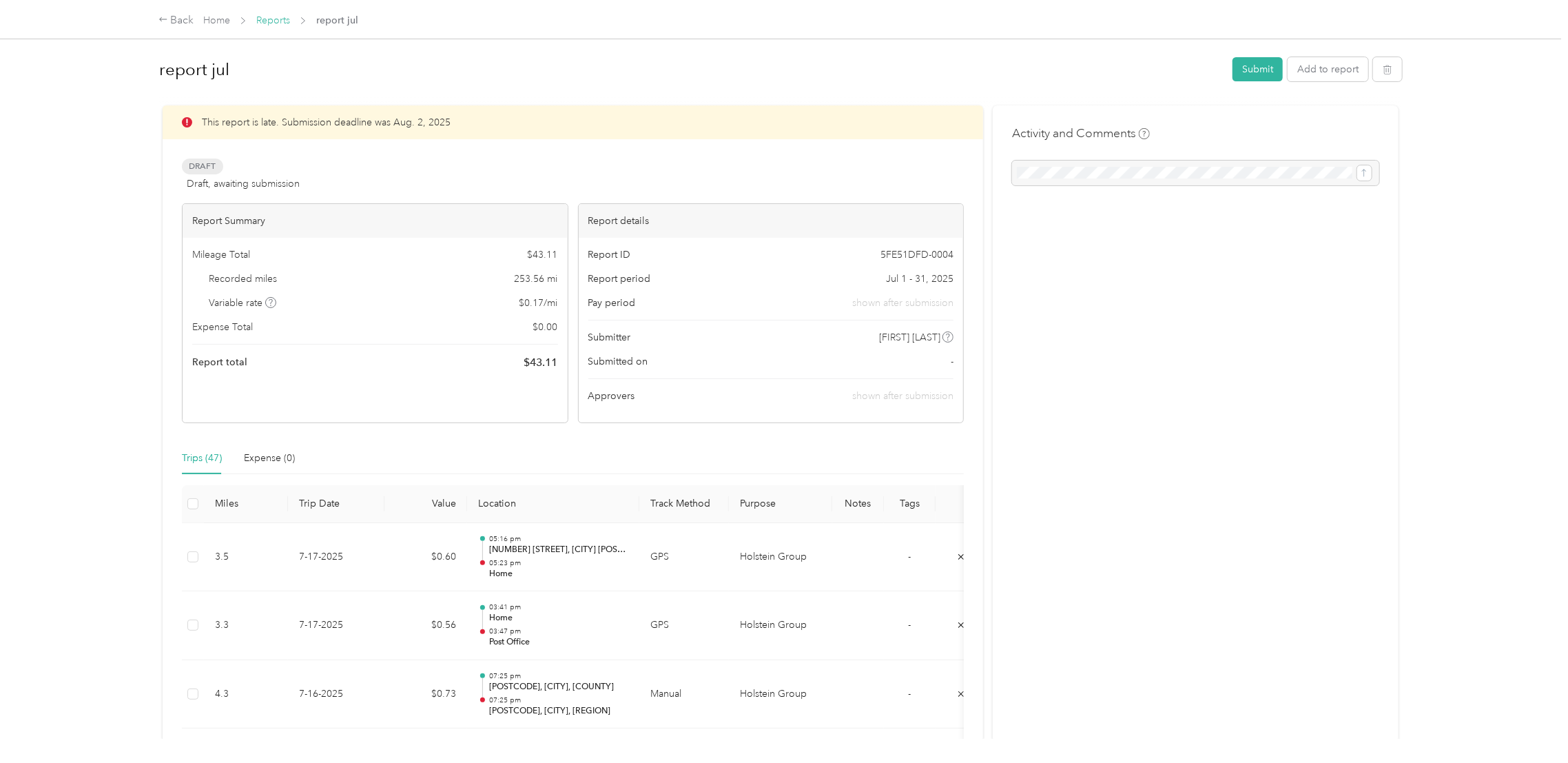 click on "Reports" at bounding box center [273, 20] 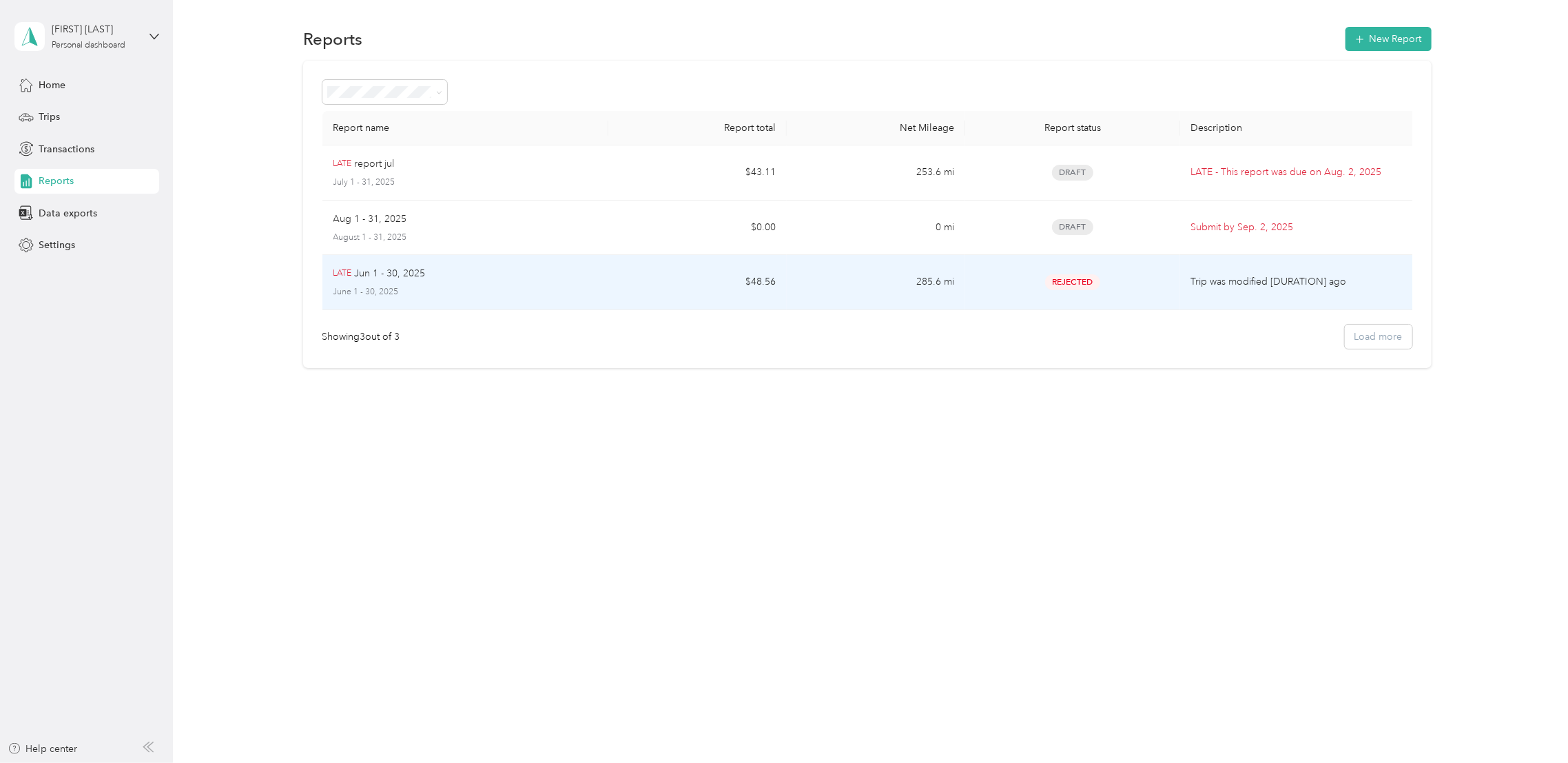 click on "LATE Jun 1 - 30, 2025" at bounding box center (465, 274) 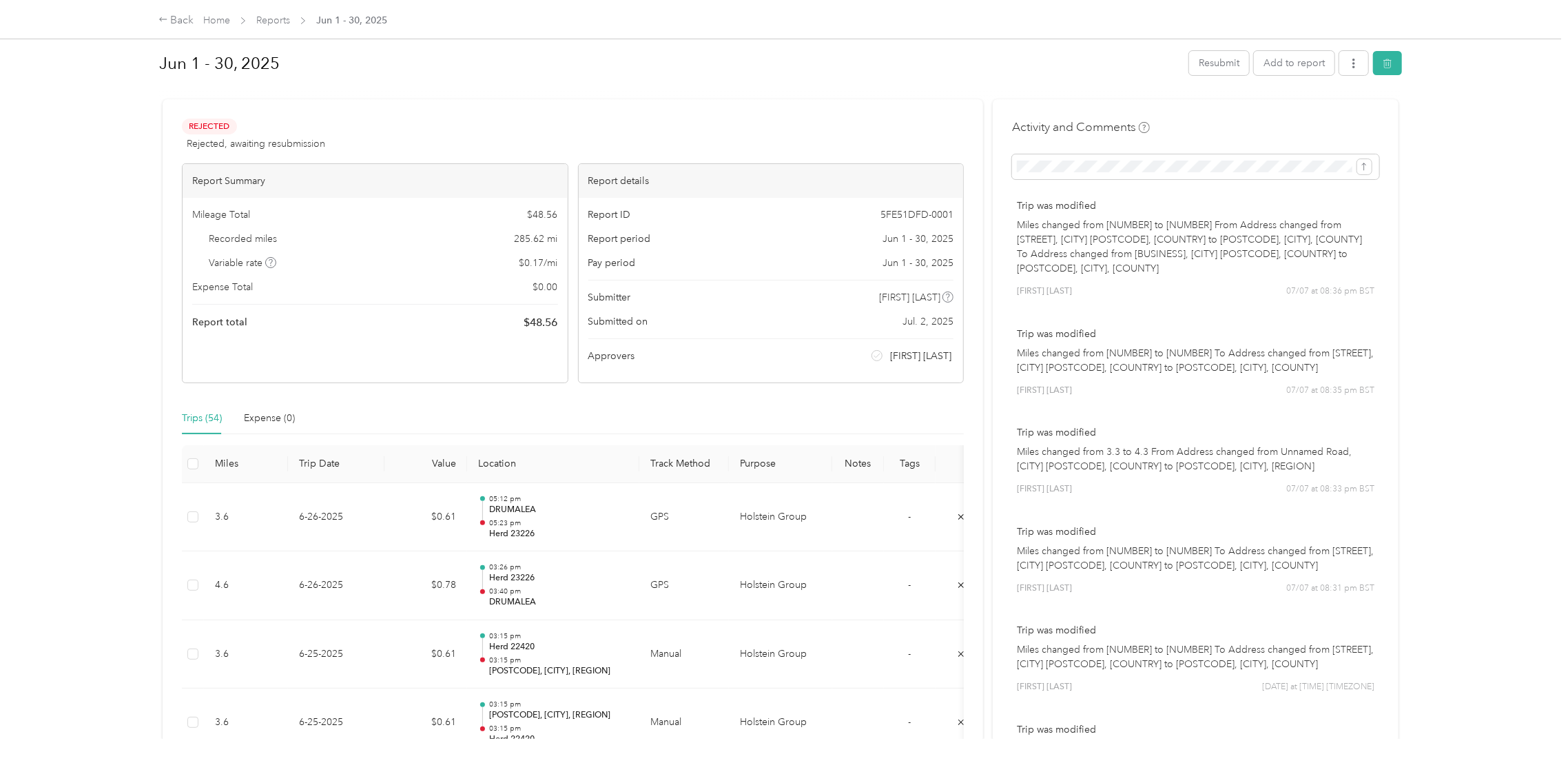 scroll, scrollTop: 0, scrollLeft: 0, axis: both 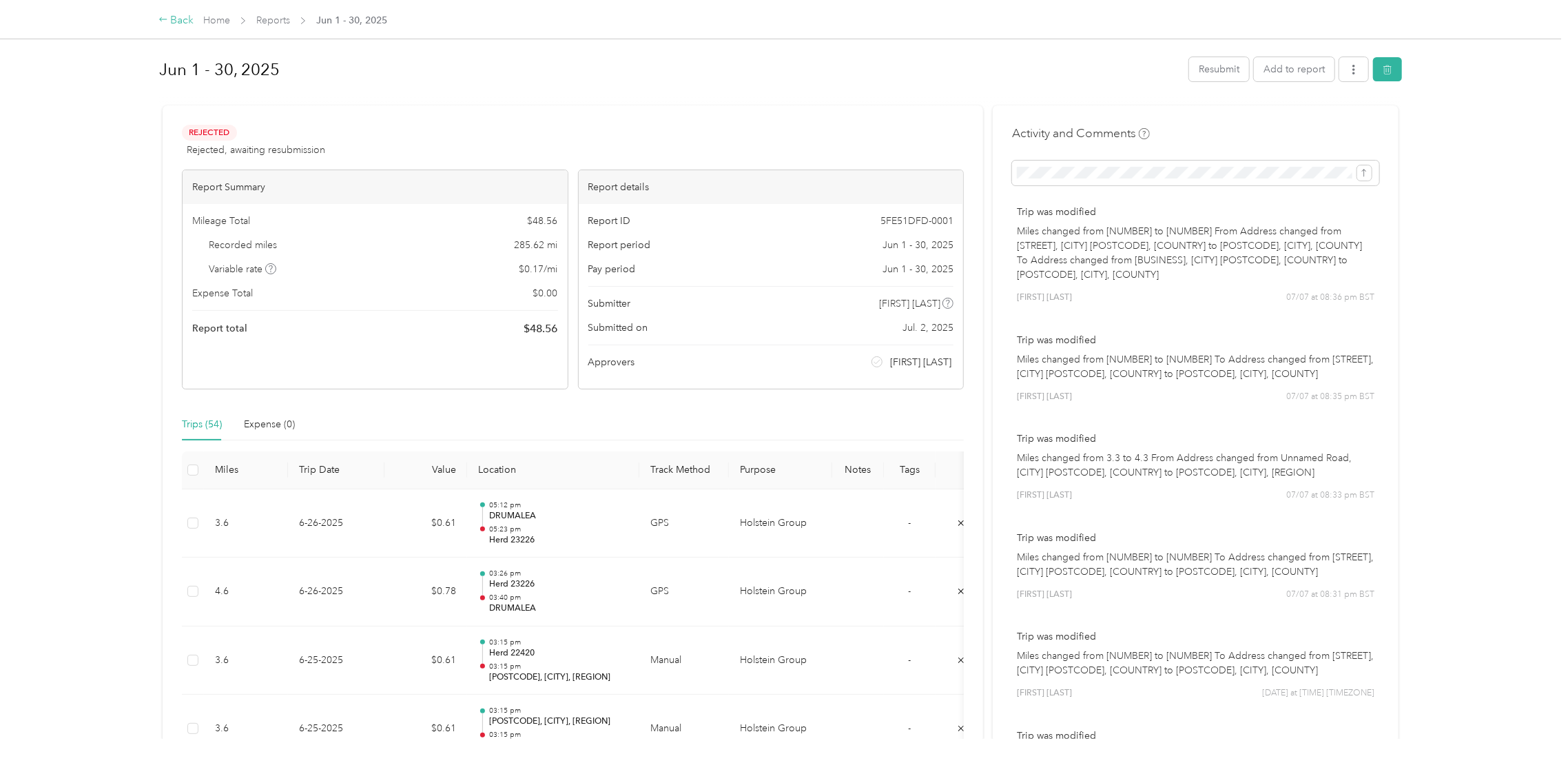 click on "Back" at bounding box center [176, 21] 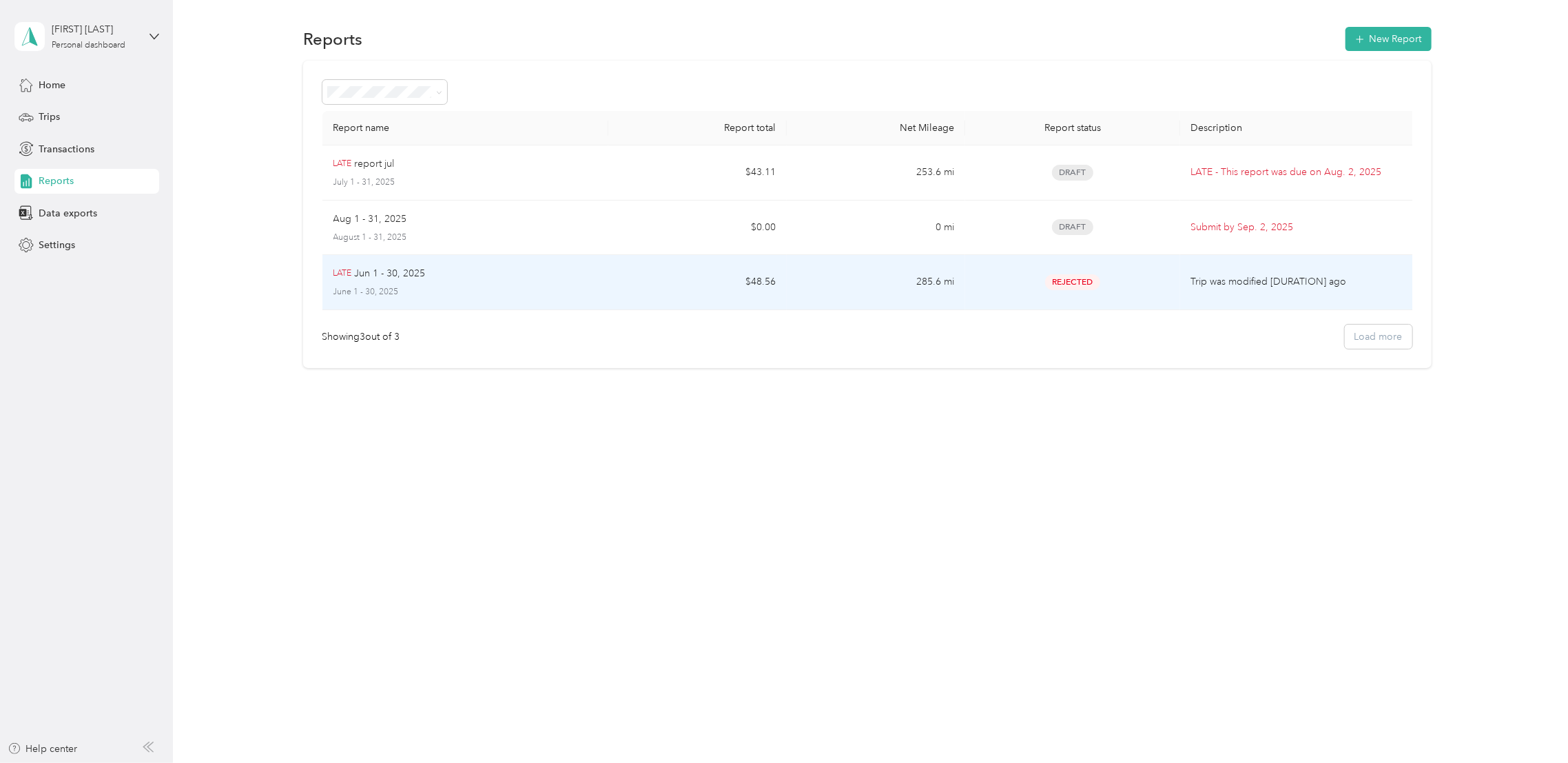 click on "Rejected" at bounding box center (1072, 283) 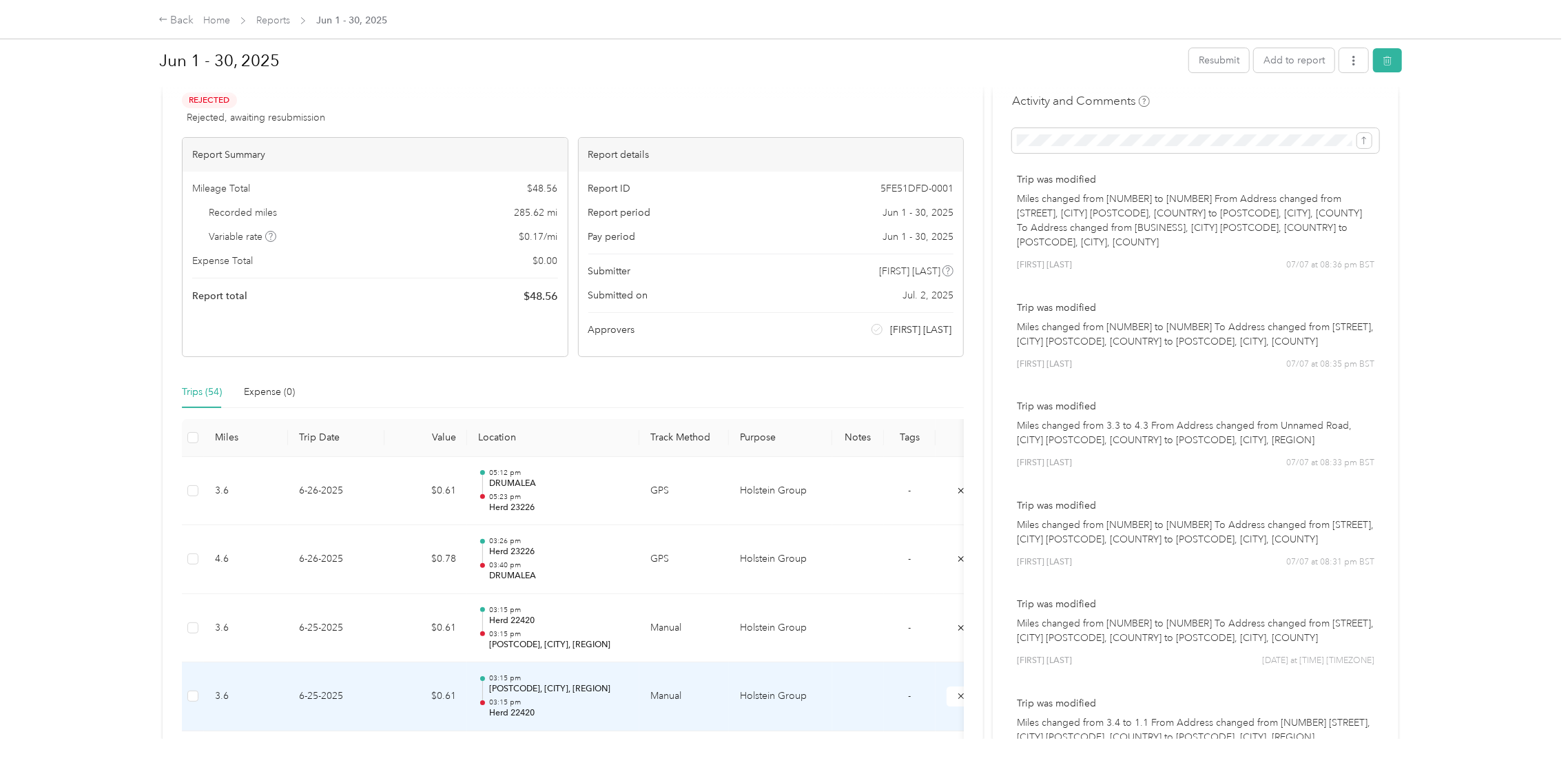 scroll, scrollTop: 0, scrollLeft: 0, axis: both 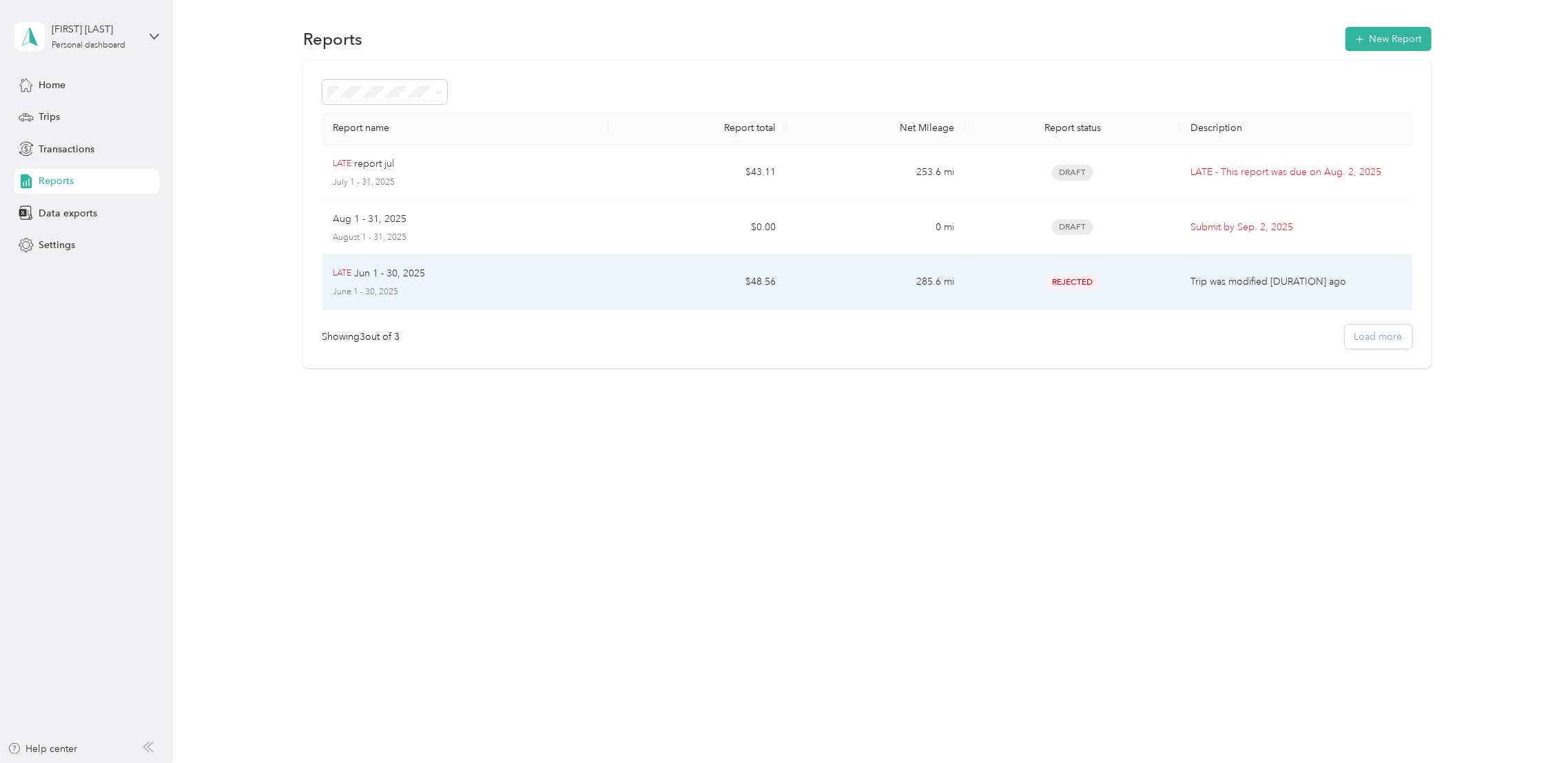 click on "$48.56" at bounding box center (697, 283) 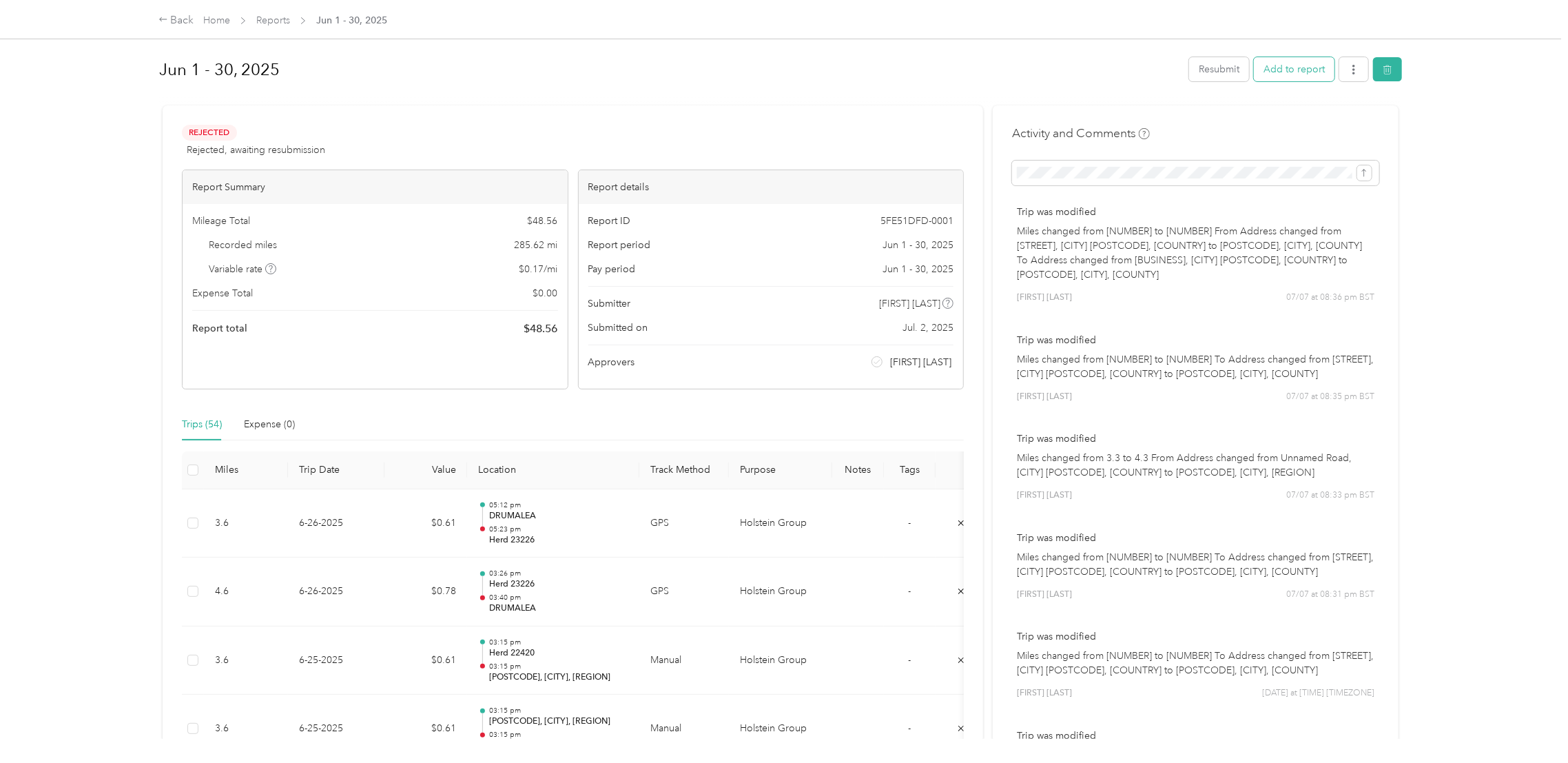 click on "Add to report" at bounding box center [1294, 69] 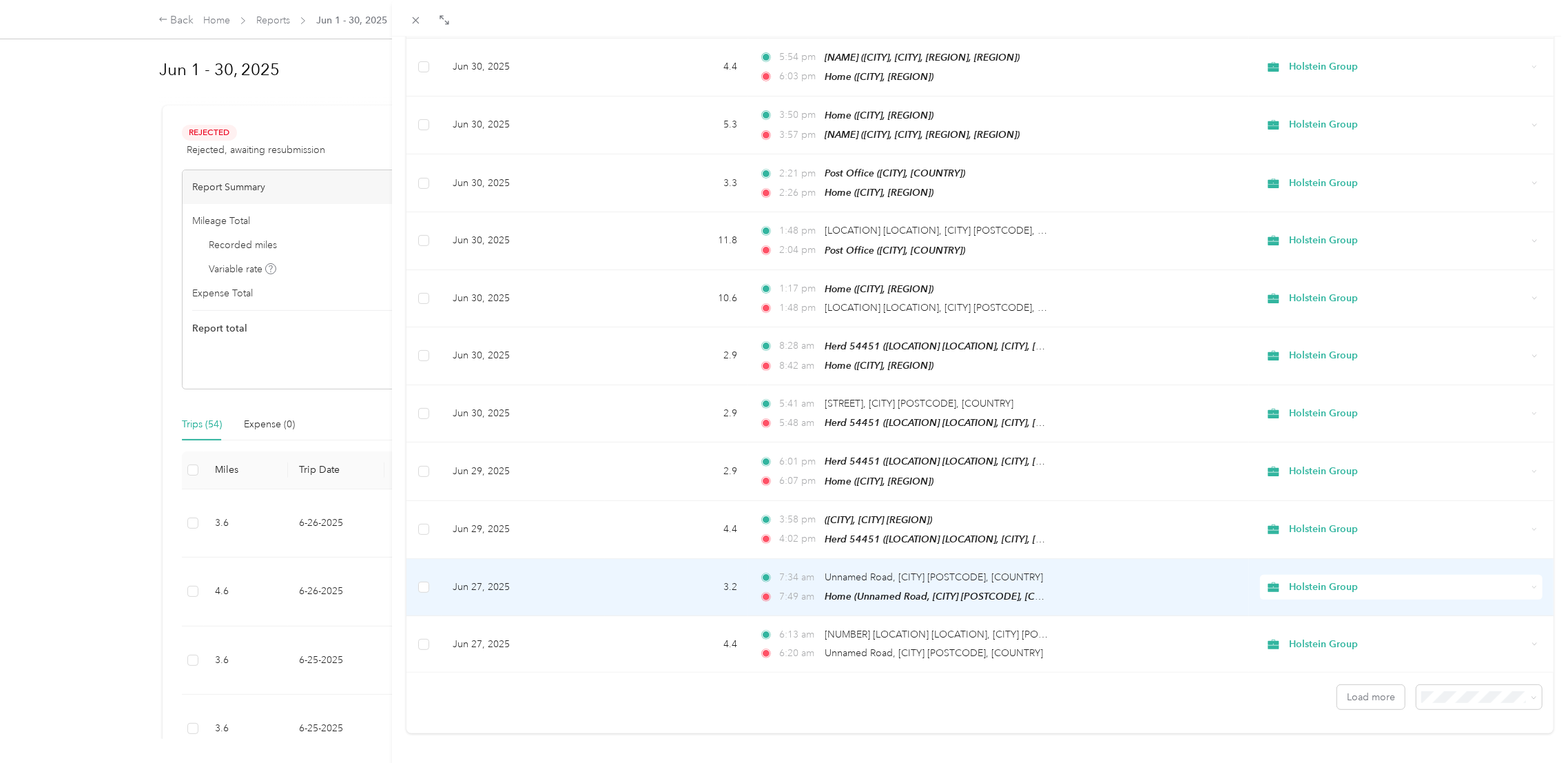 scroll, scrollTop: 167, scrollLeft: 0, axis: vertical 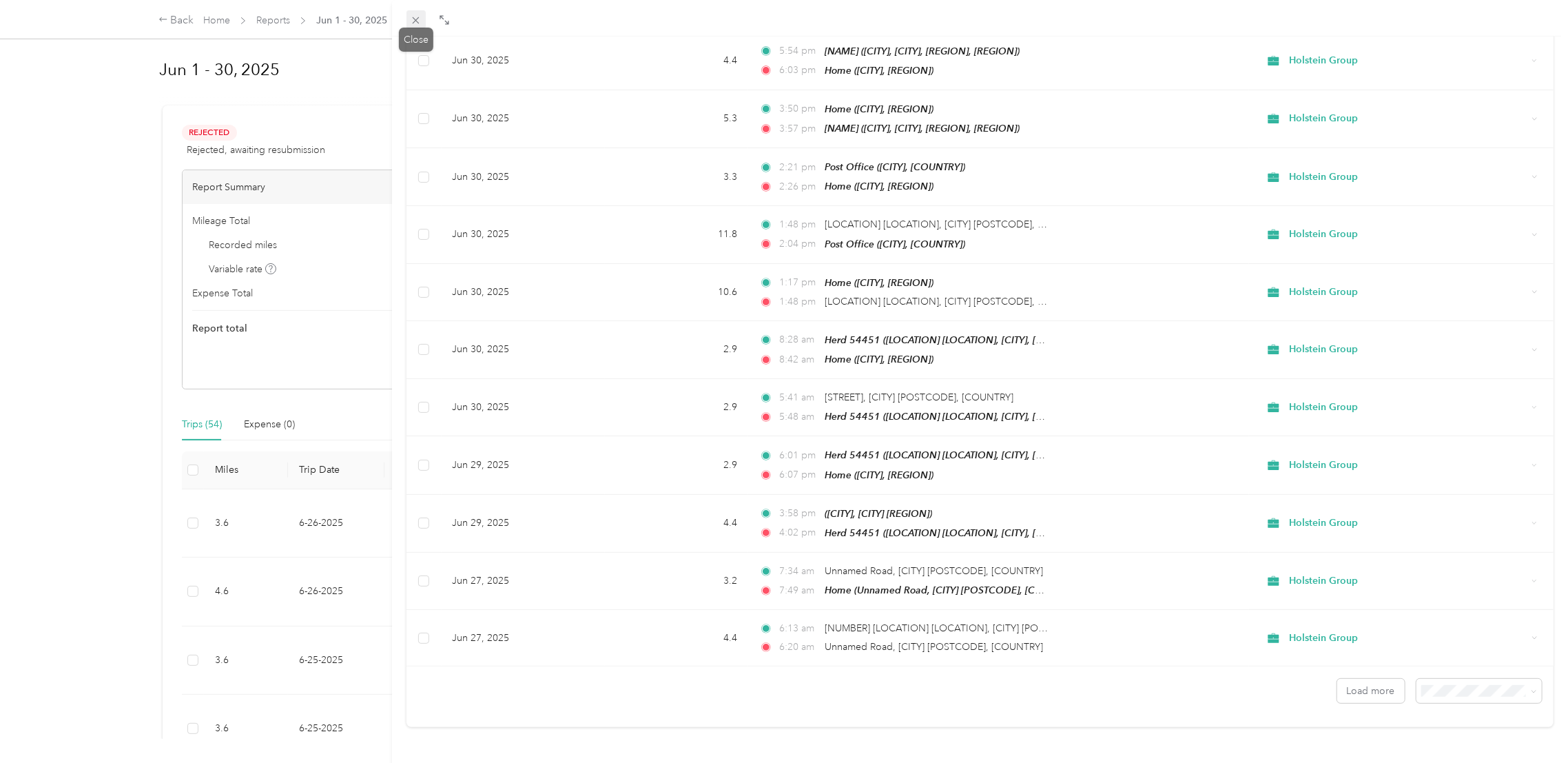 click 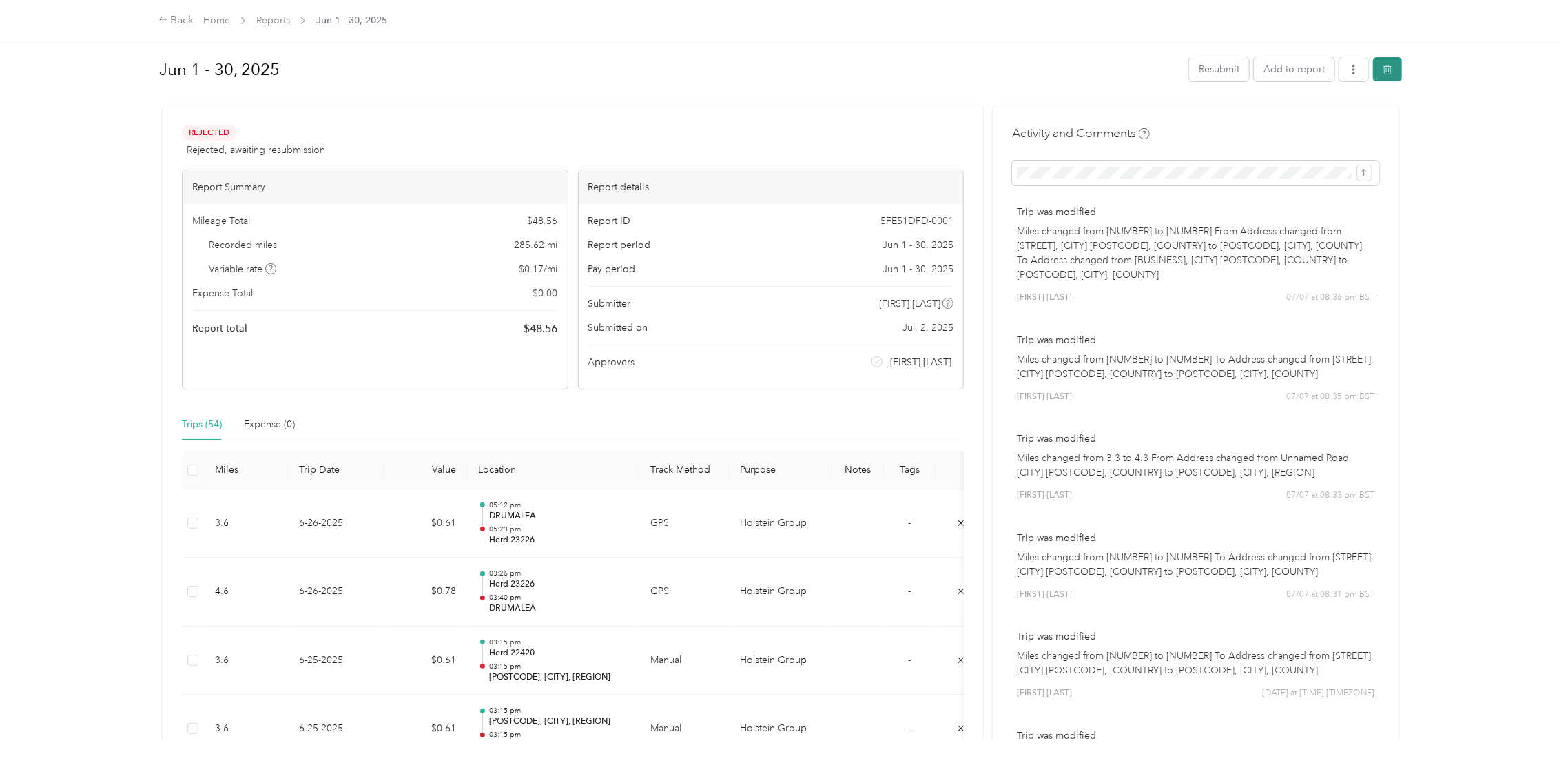 click at bounding box center (1388, 69) 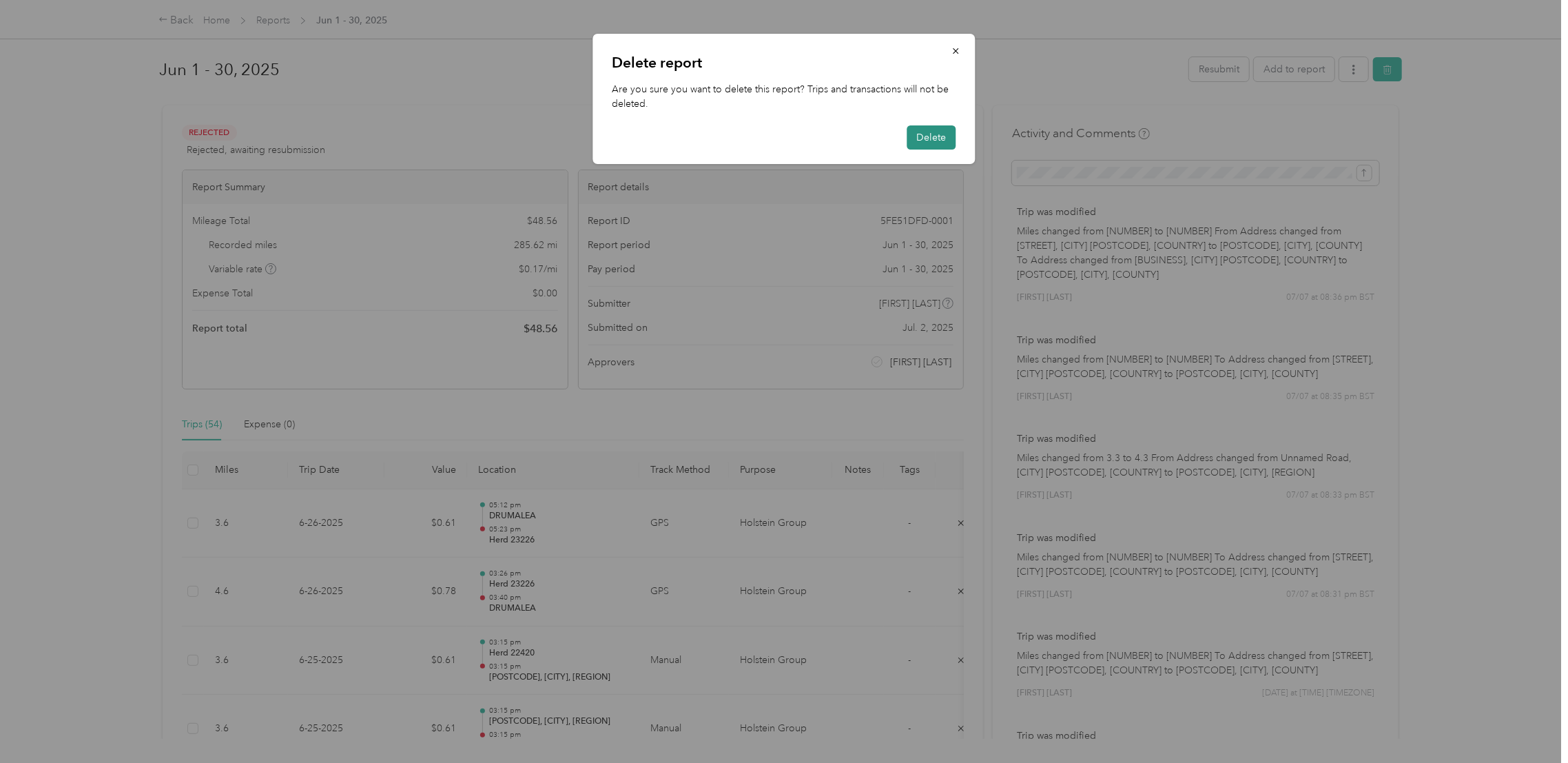 click on "Delete" at bounding box center [931, 137] 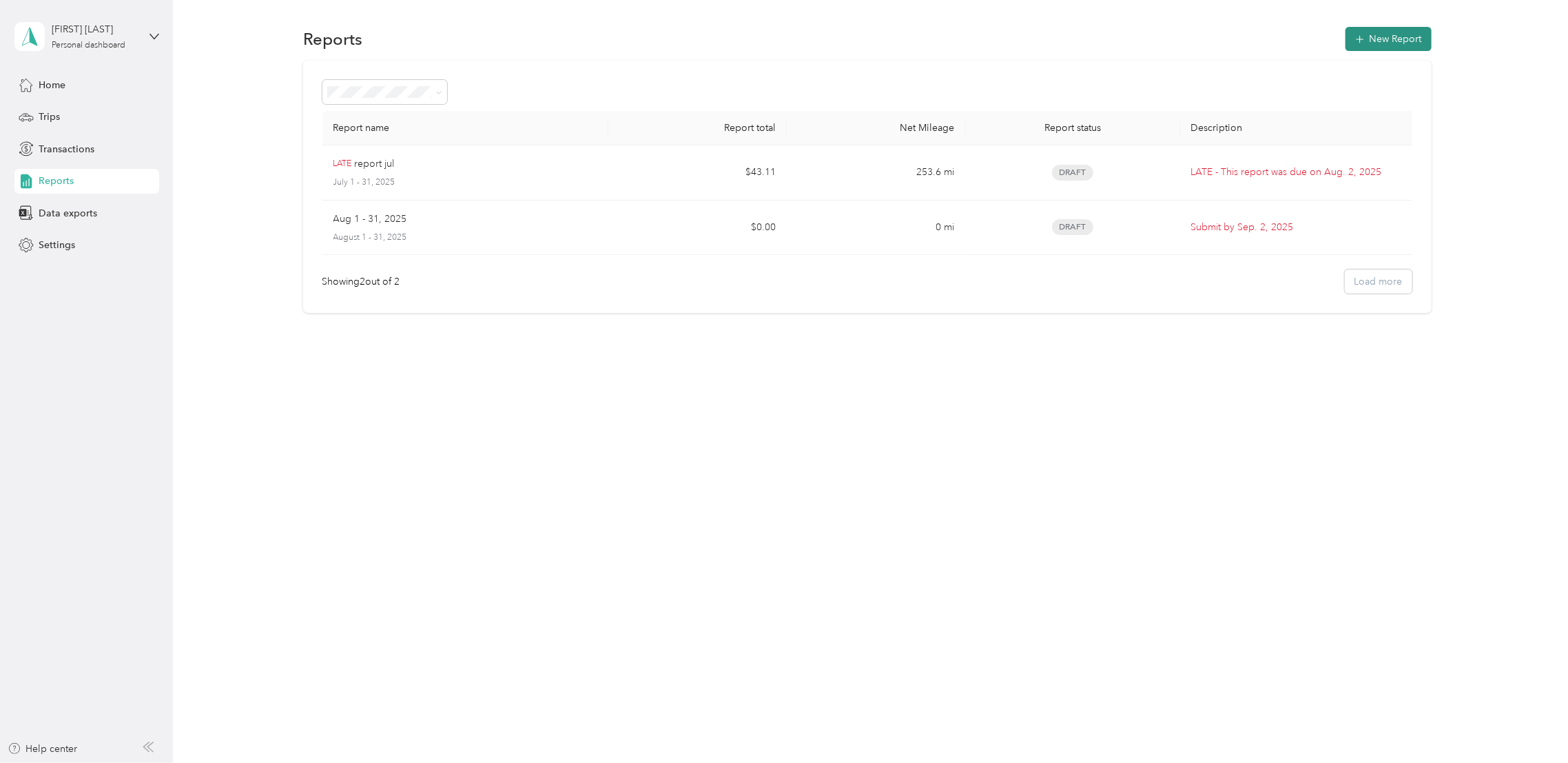 click on "New Report" at bounding box center (1388, 39) 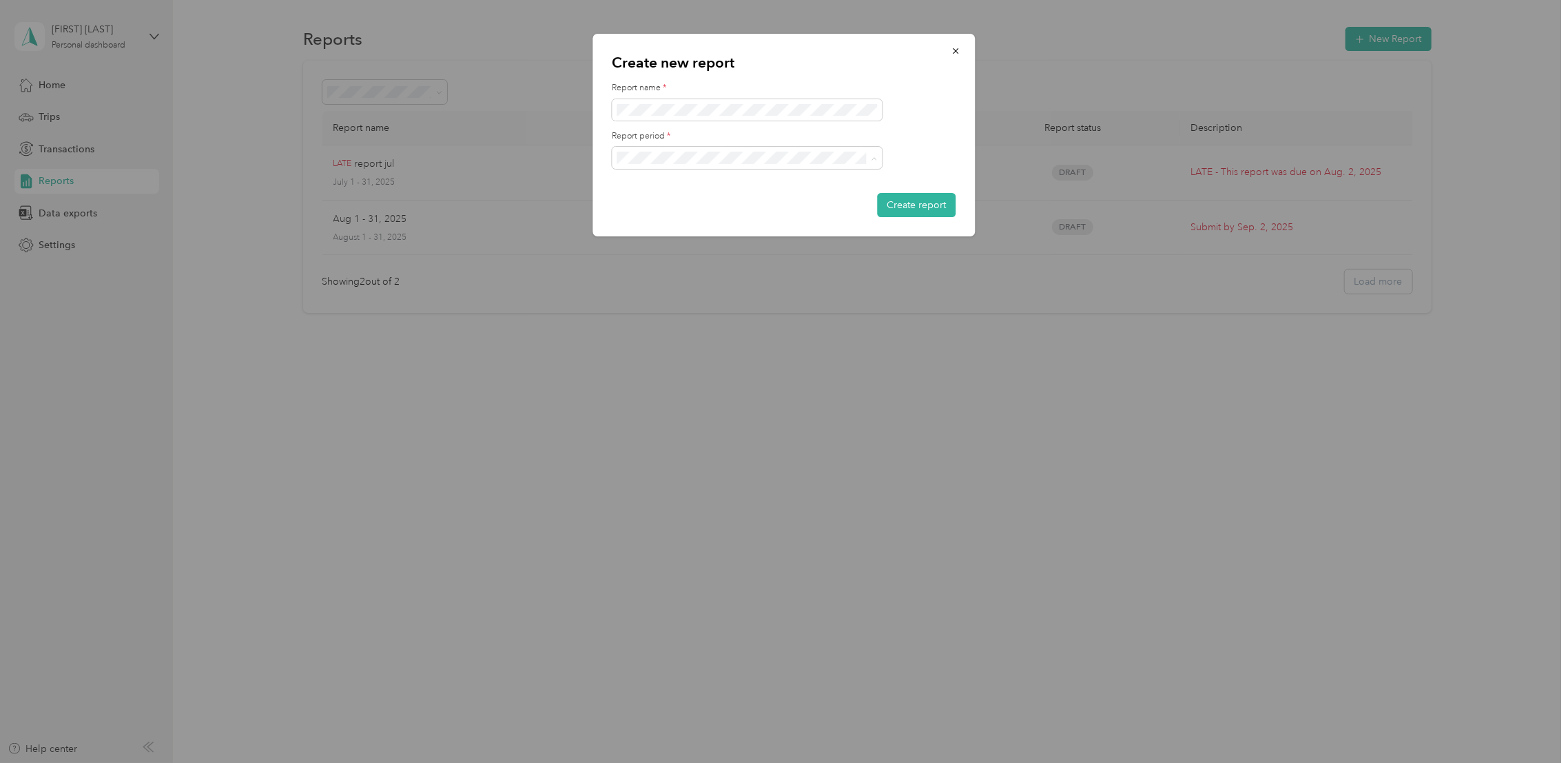 click on "Jun 1 - 30, 2025" at bounding box center (747, 230) 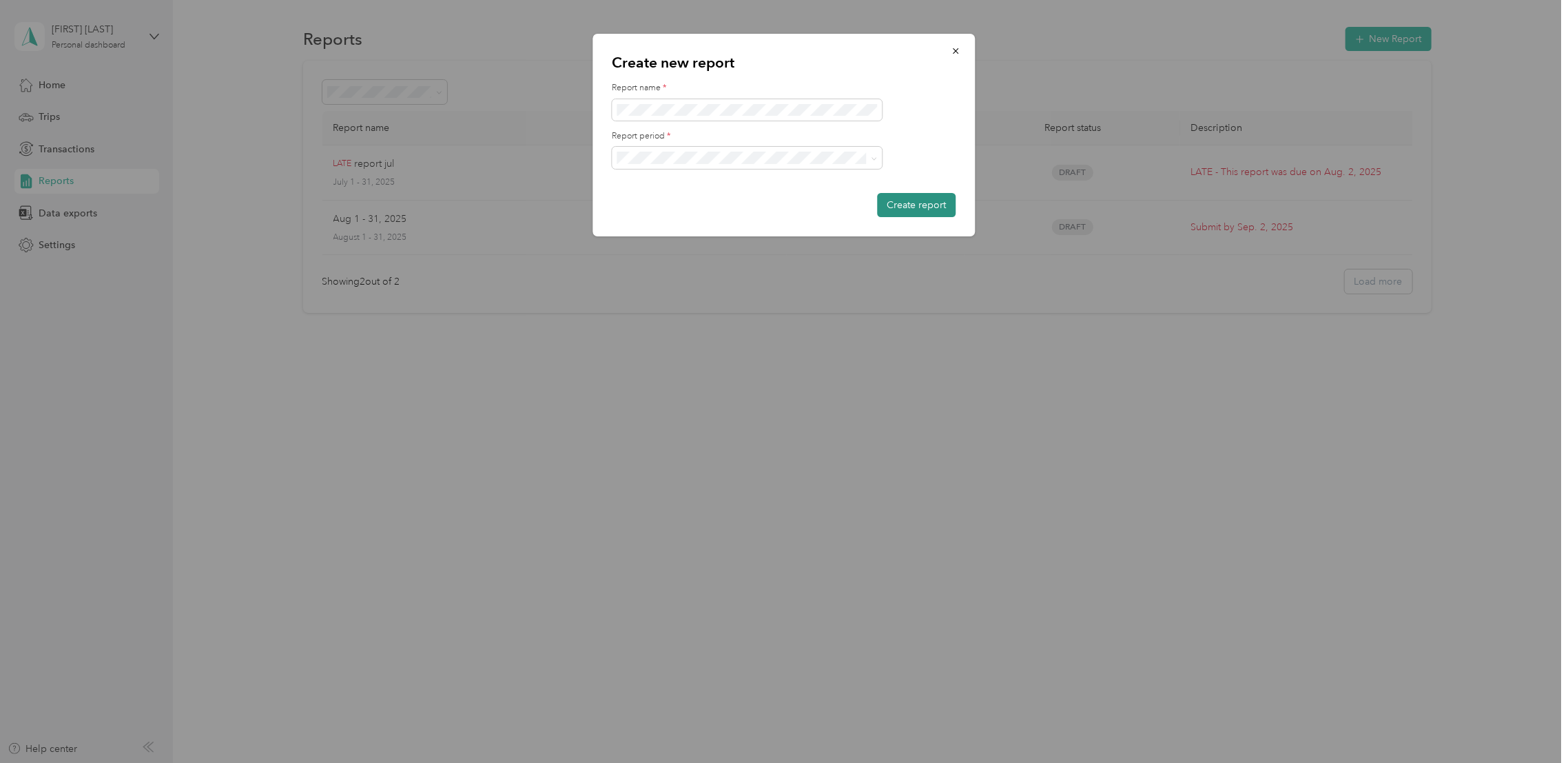 click on "Create report" at bounding box center (917, 205) 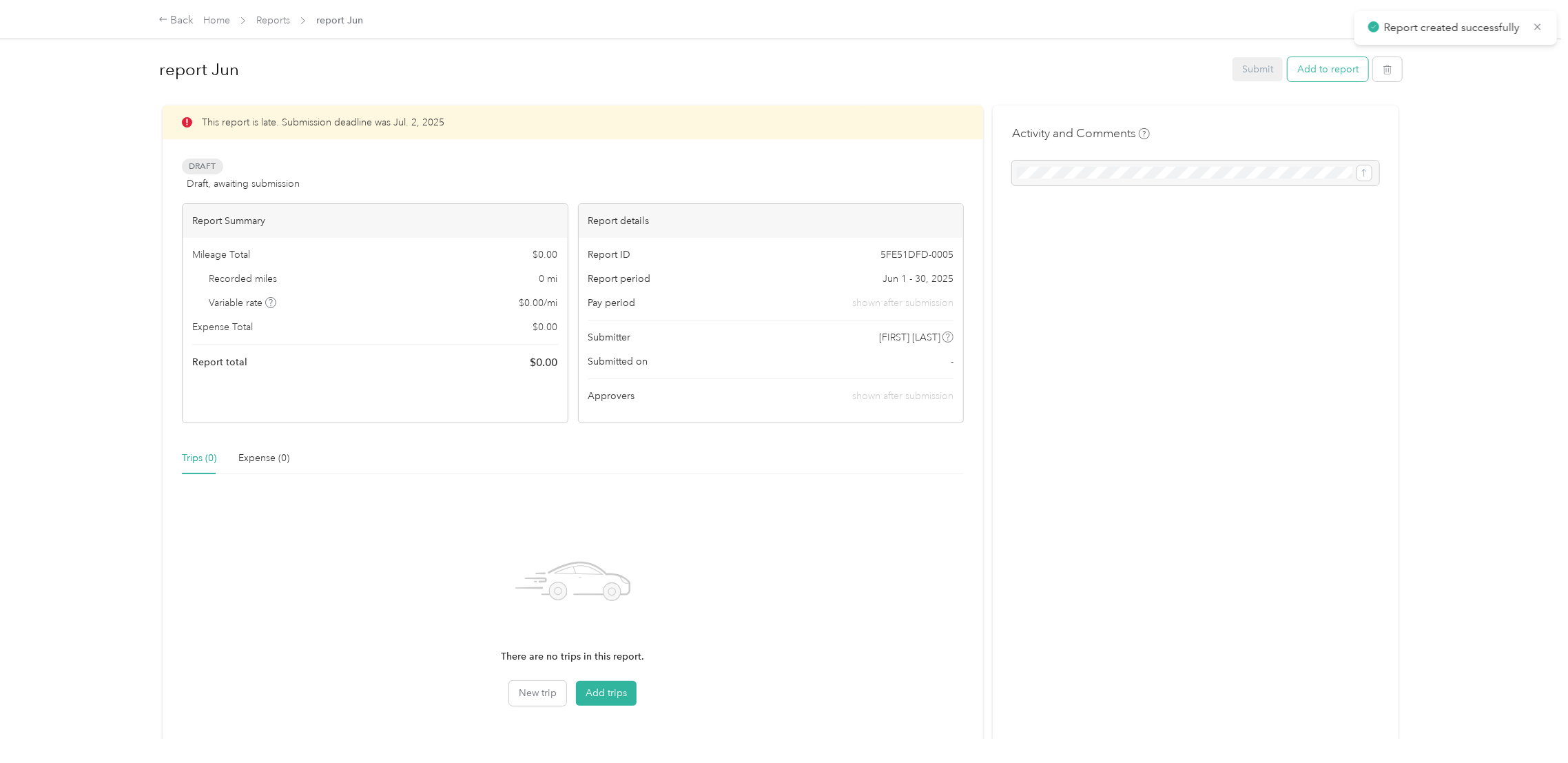click on "Add to report" at bounding box center (1328, 69) 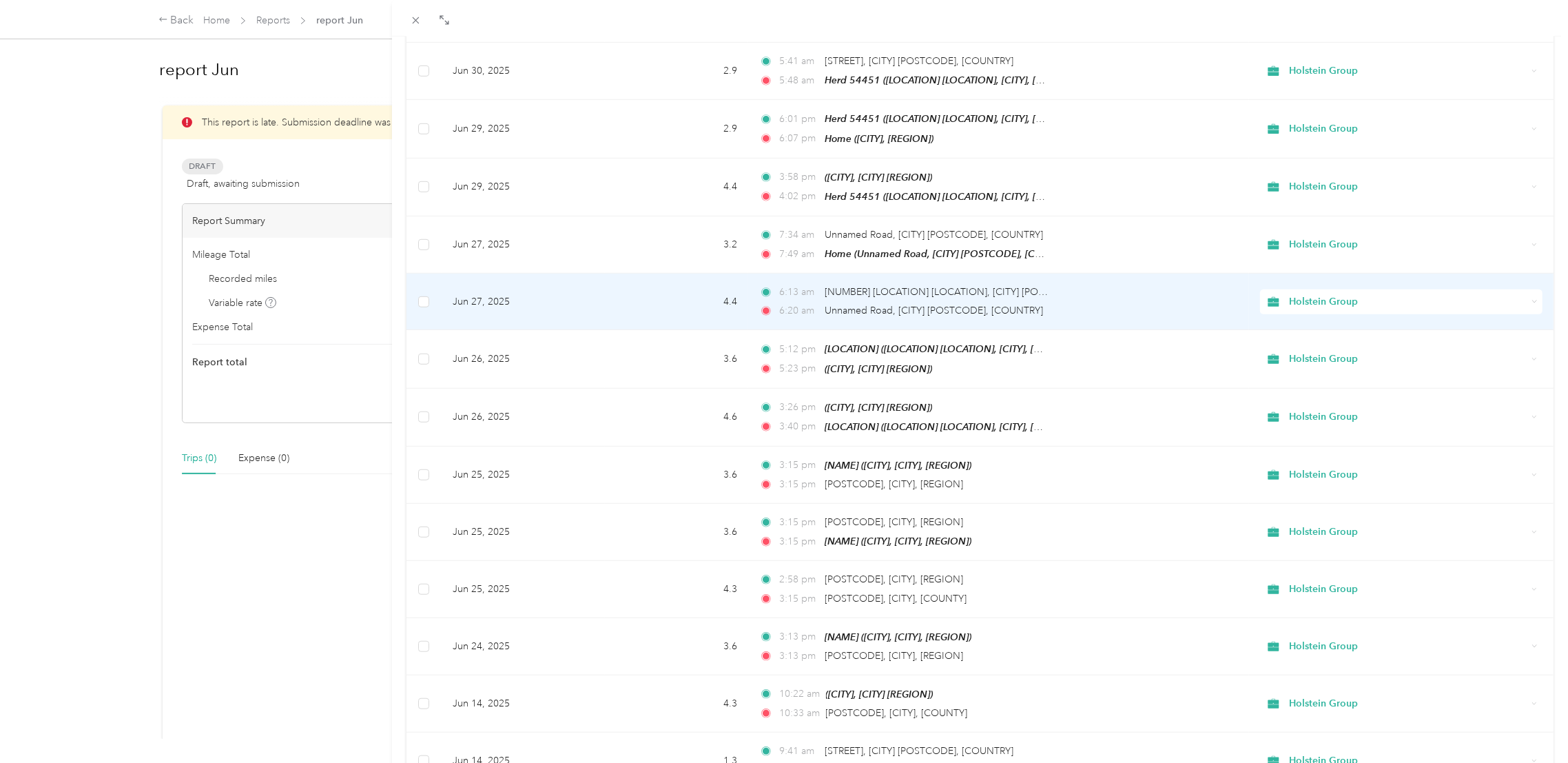 scroll, scrollTop: 516, scrollLeft: 0, axis: vertical 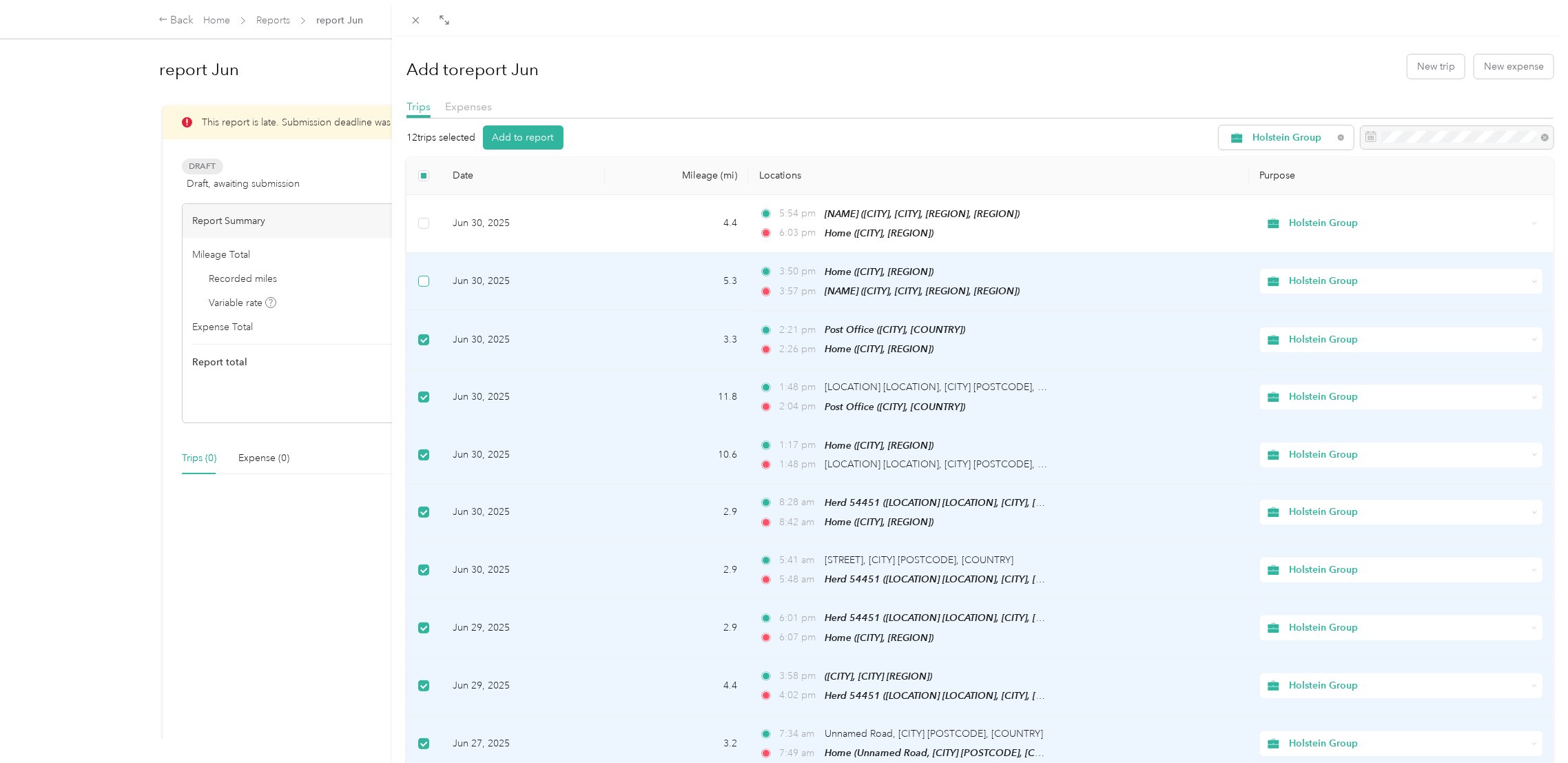 click at bounding box center [424, 281] 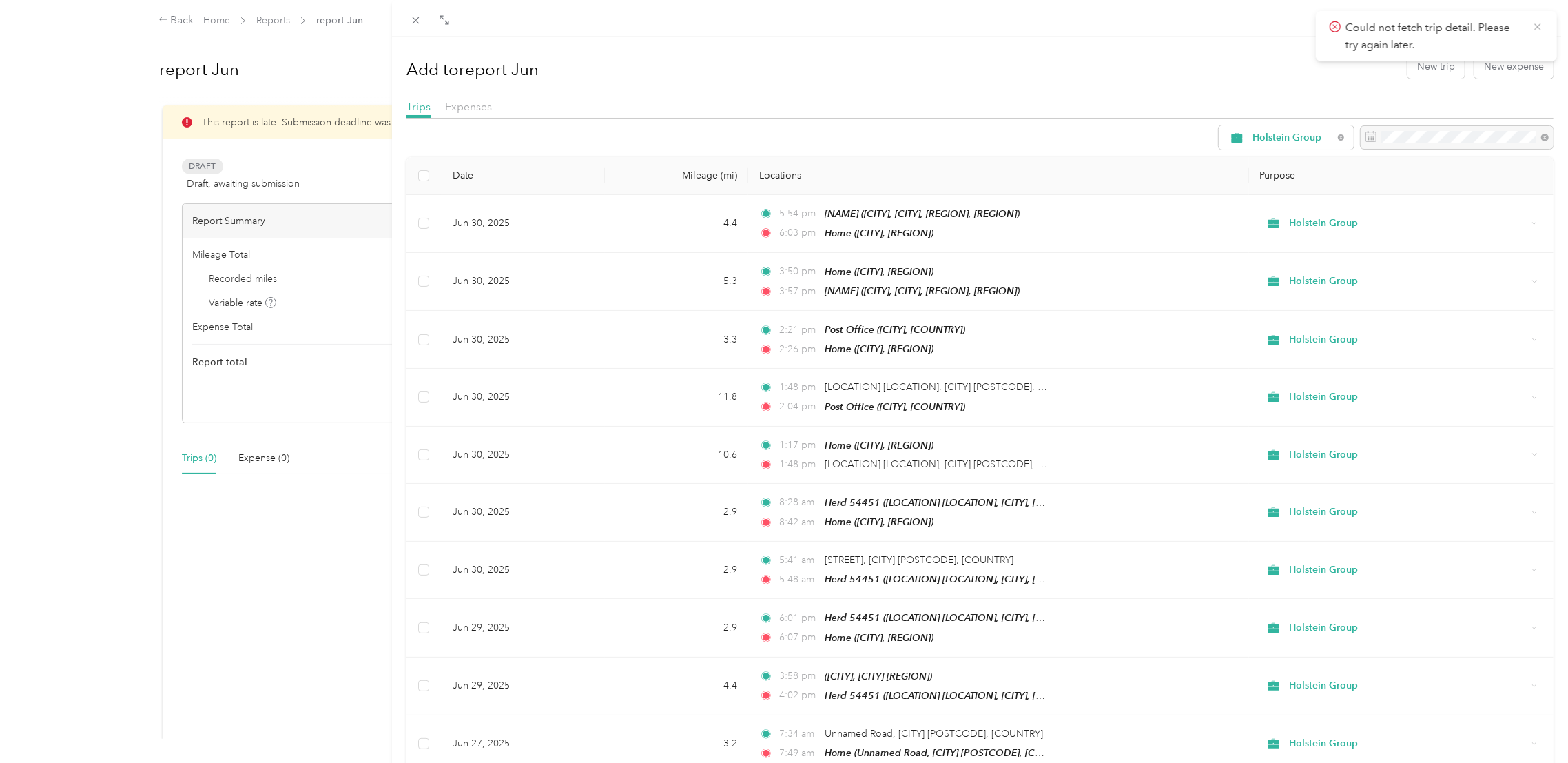 click 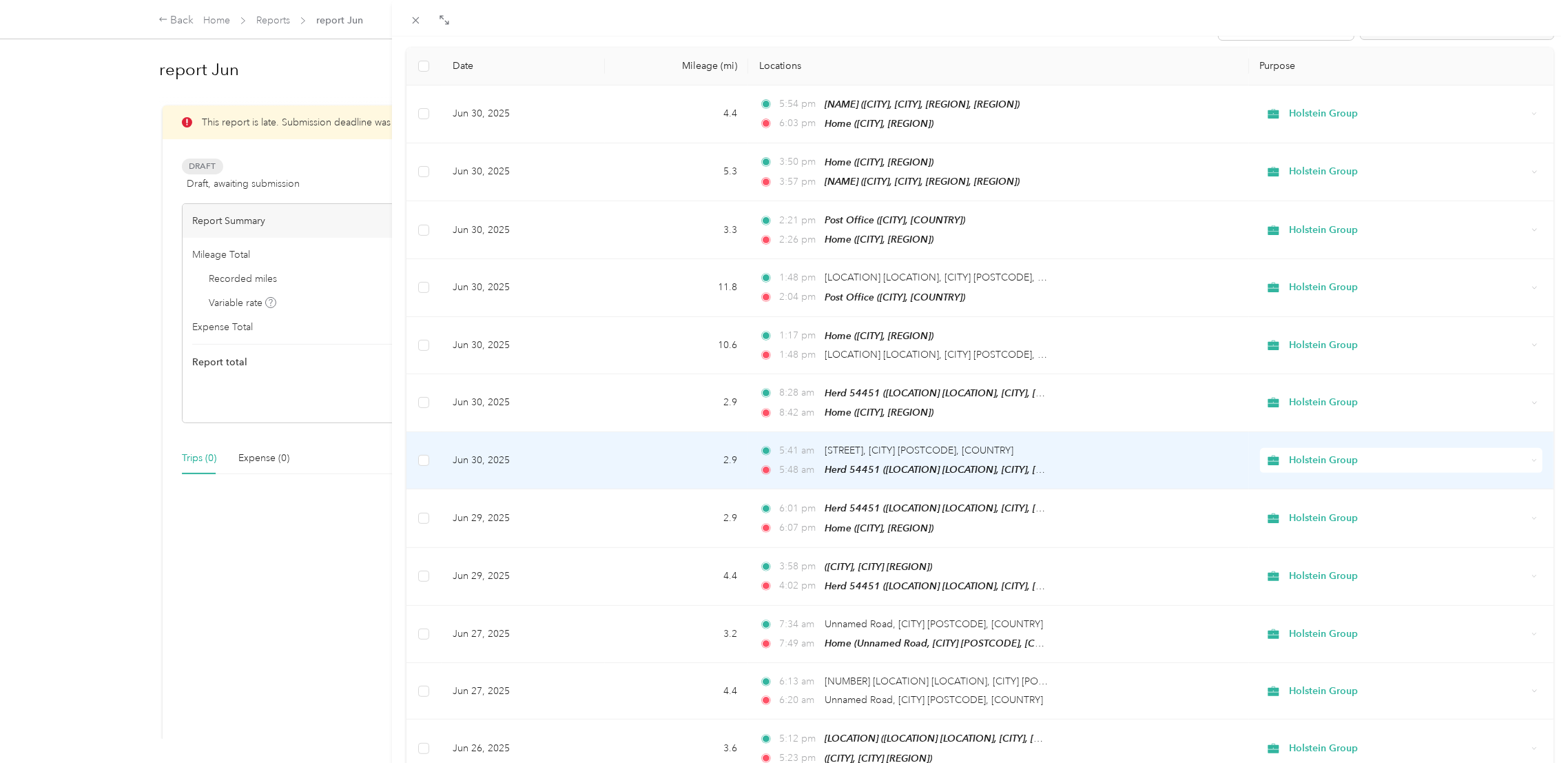 scroll, scrollTop: 0, scrollLeft: 0, axis: both 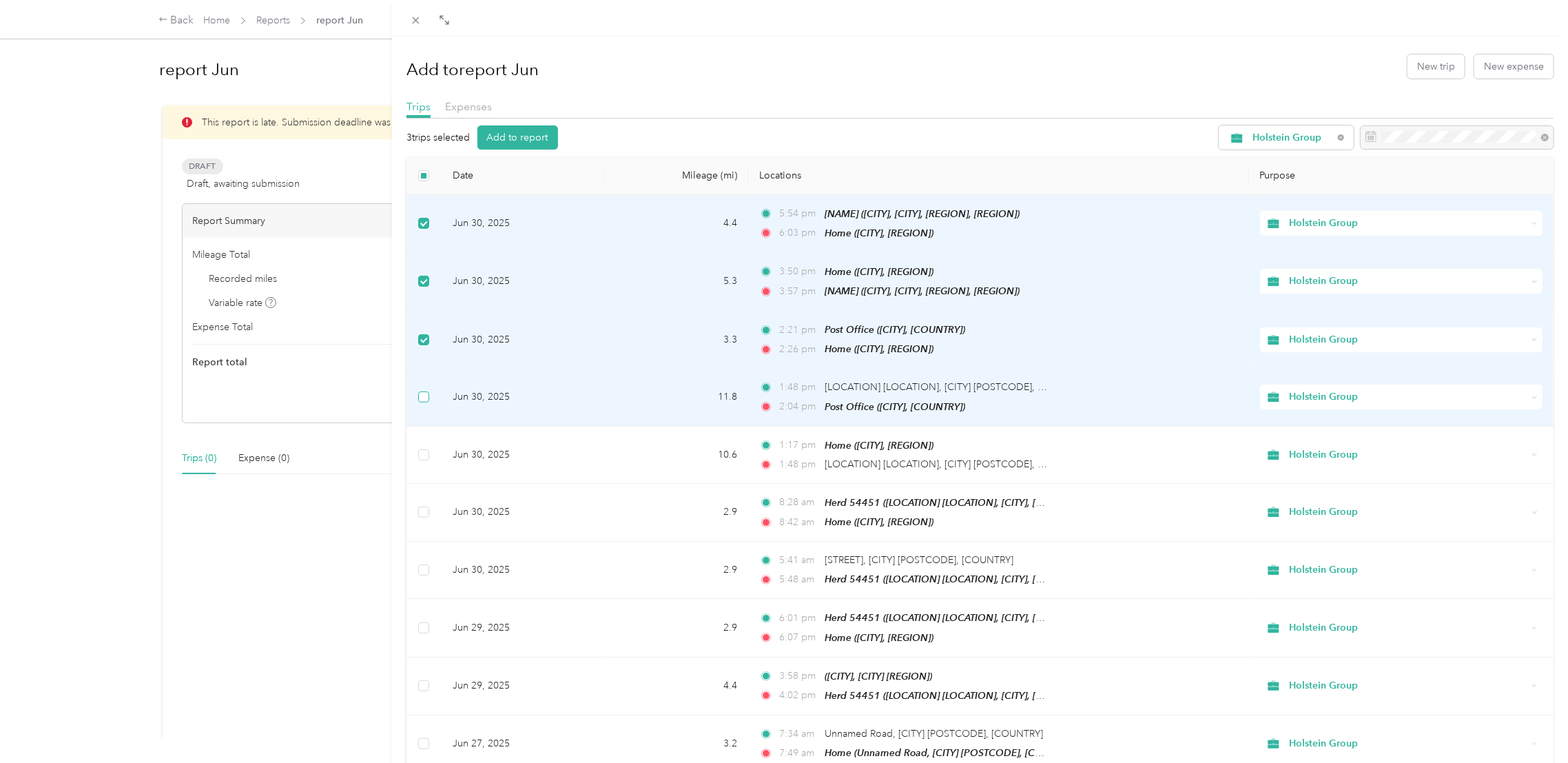 click at bounding box center (424, 397) 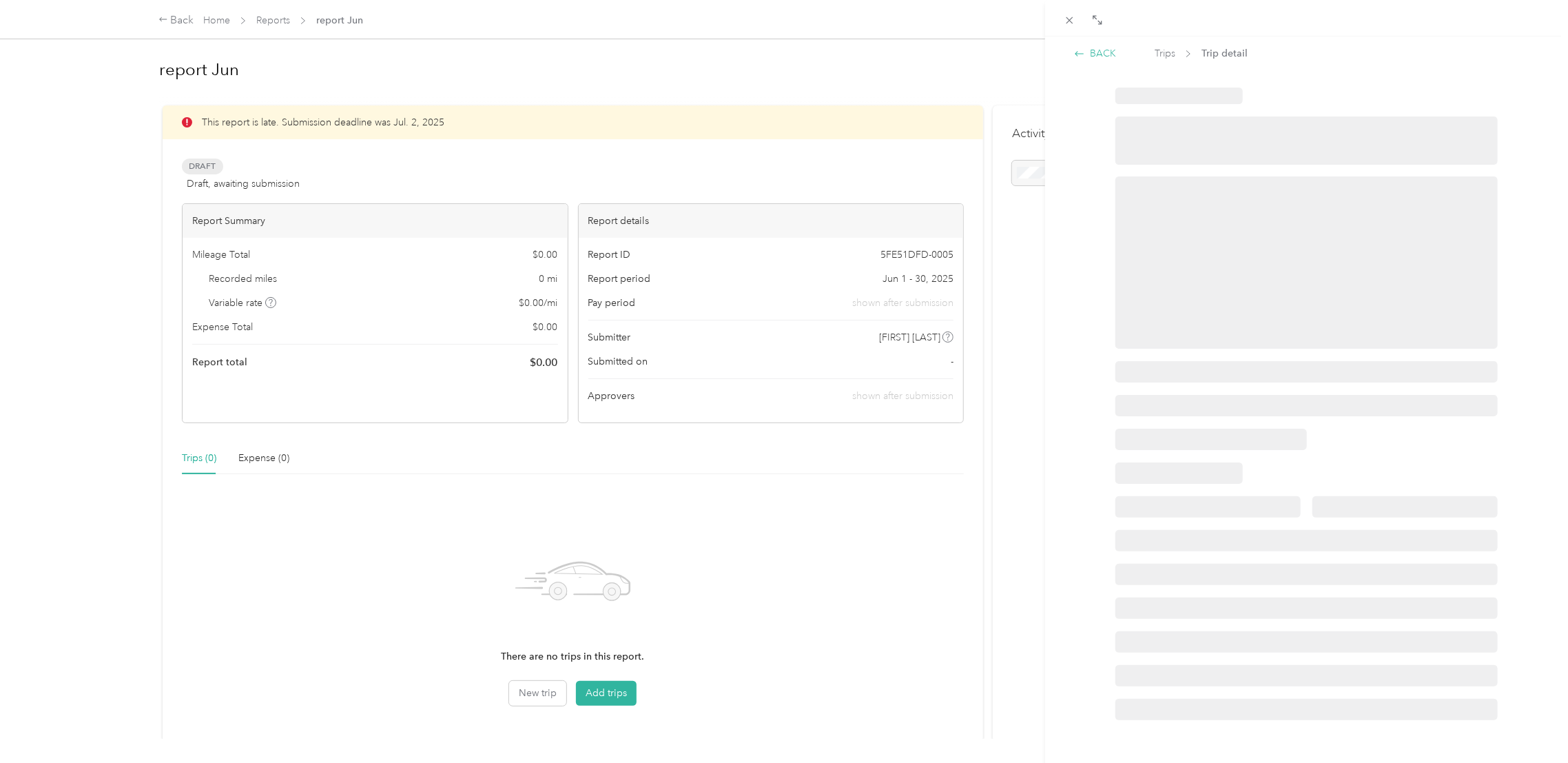 click 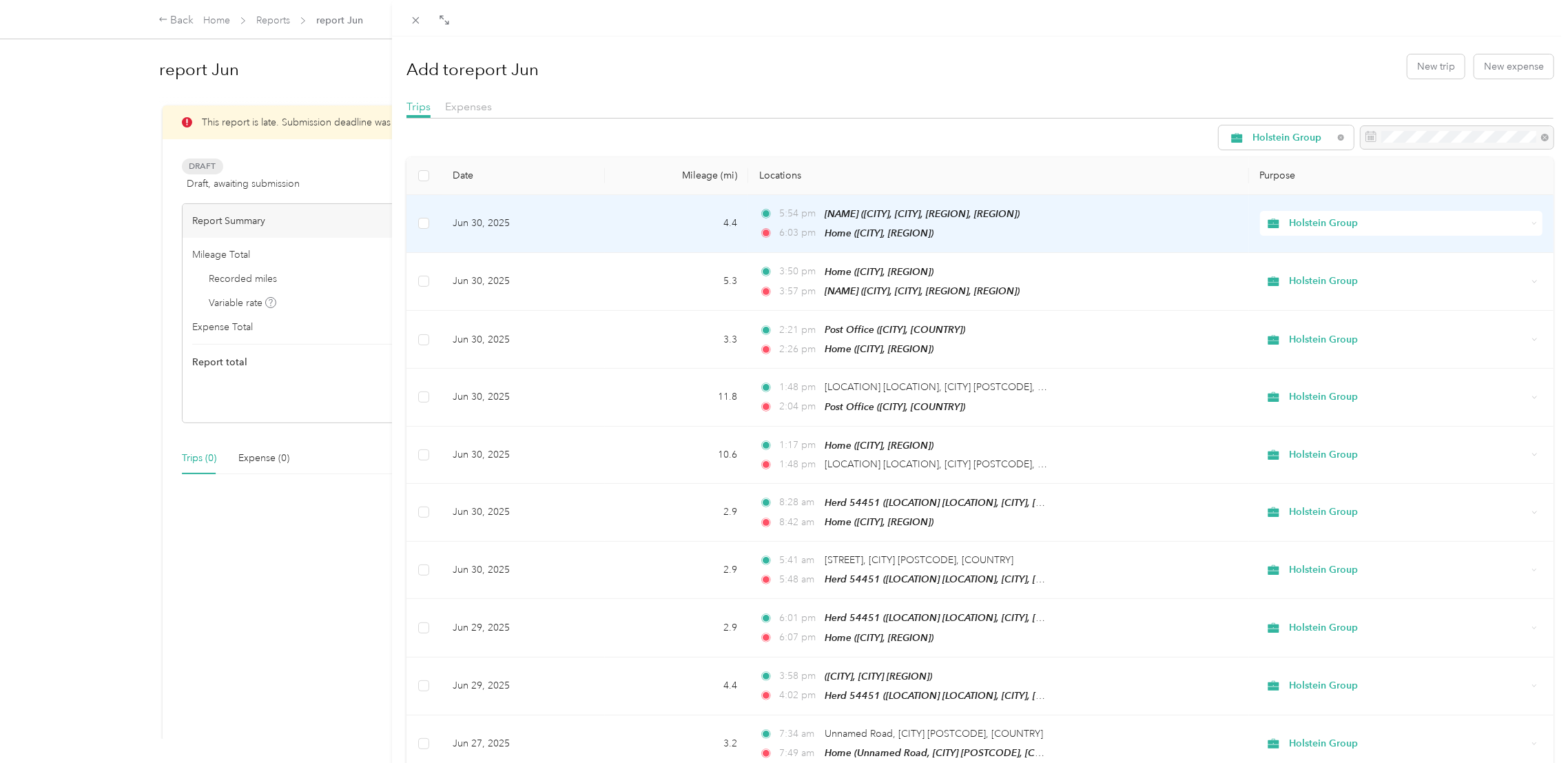 click at bounding box center (424, 224) 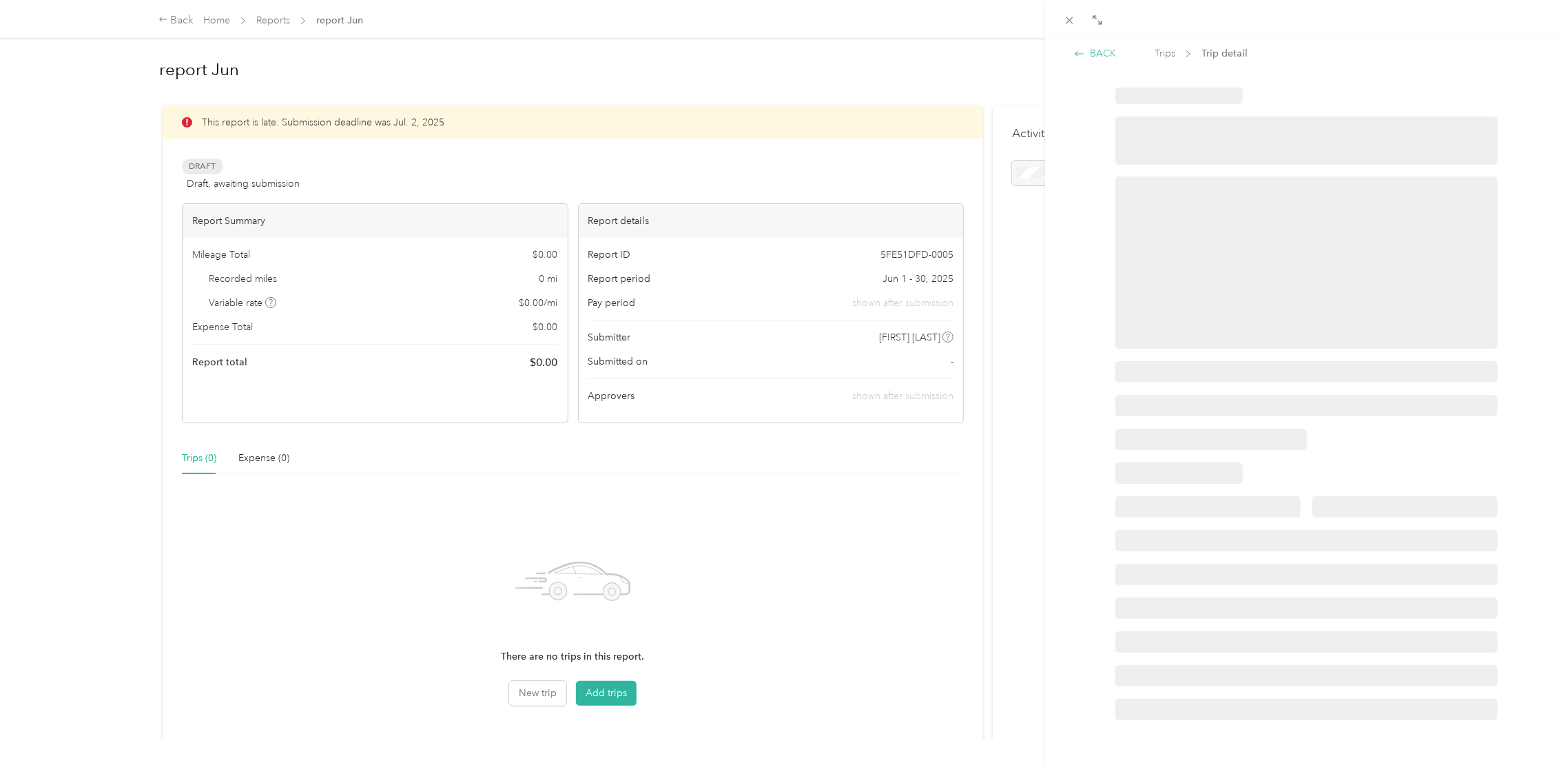 click 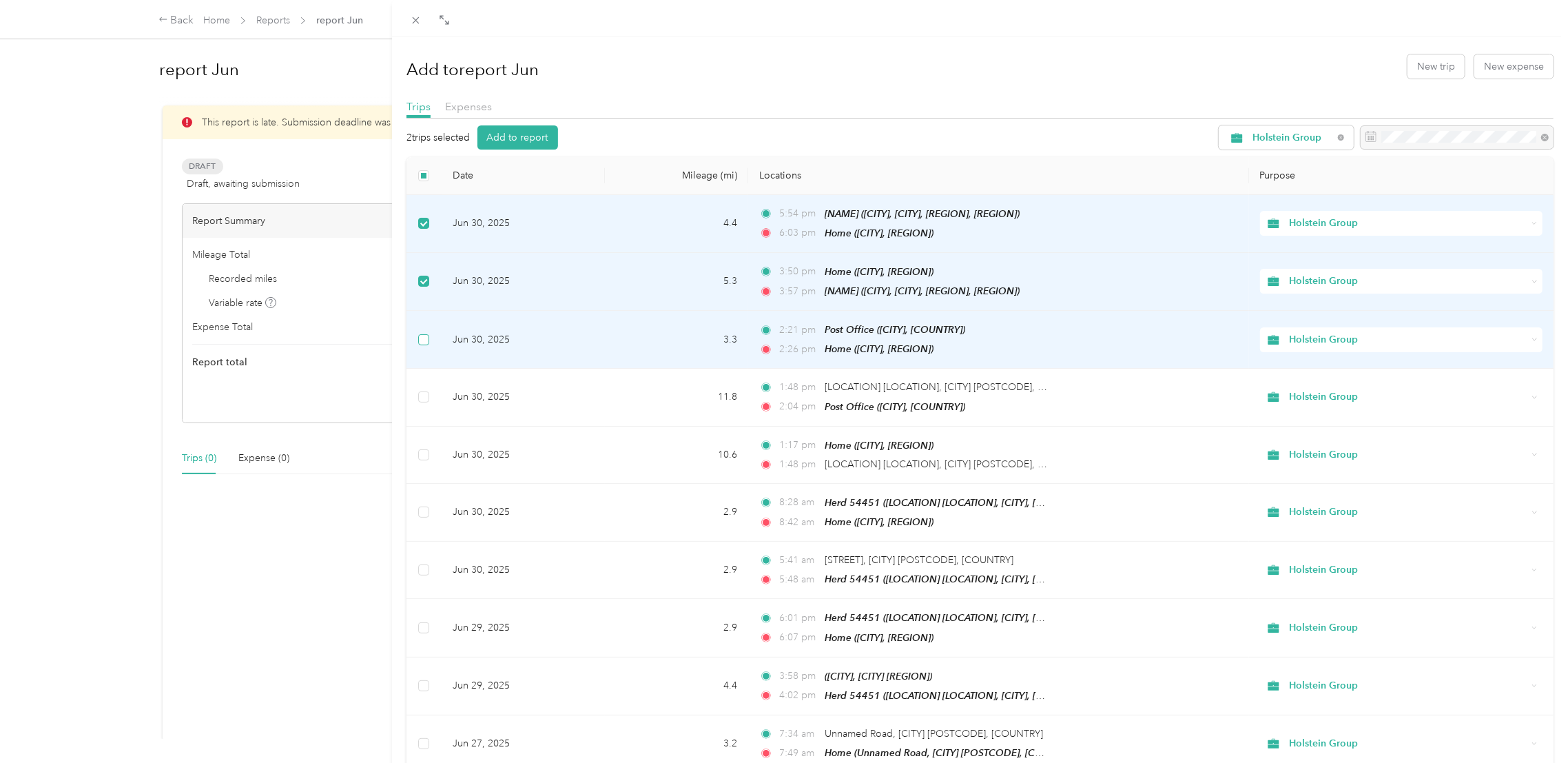click at bounding box center [424, 340] 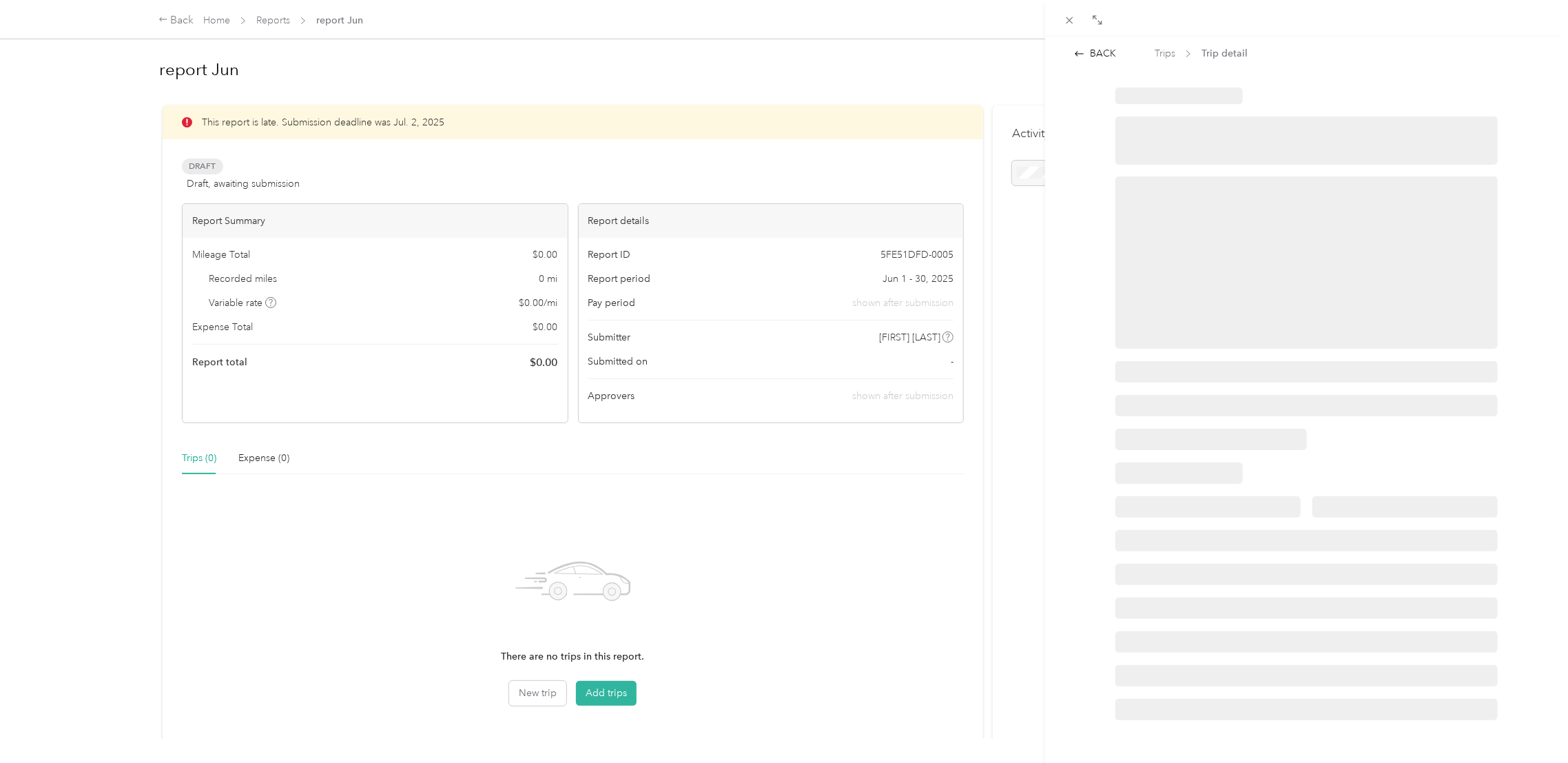 click on "BACK Trips Trip detail" at bounding box center [1306, 53] 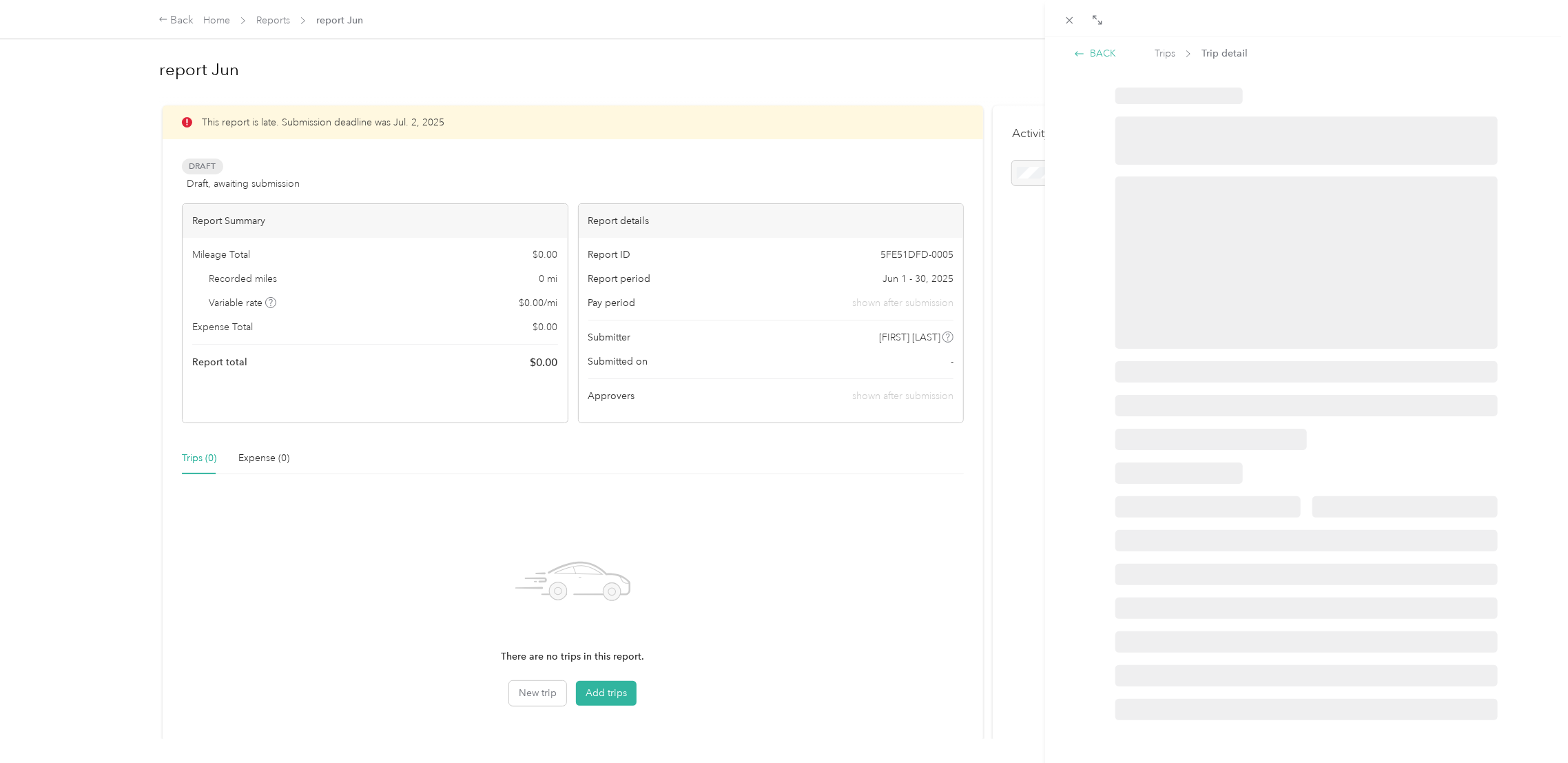 click on "BACK" at bounding box center [1095, 53] 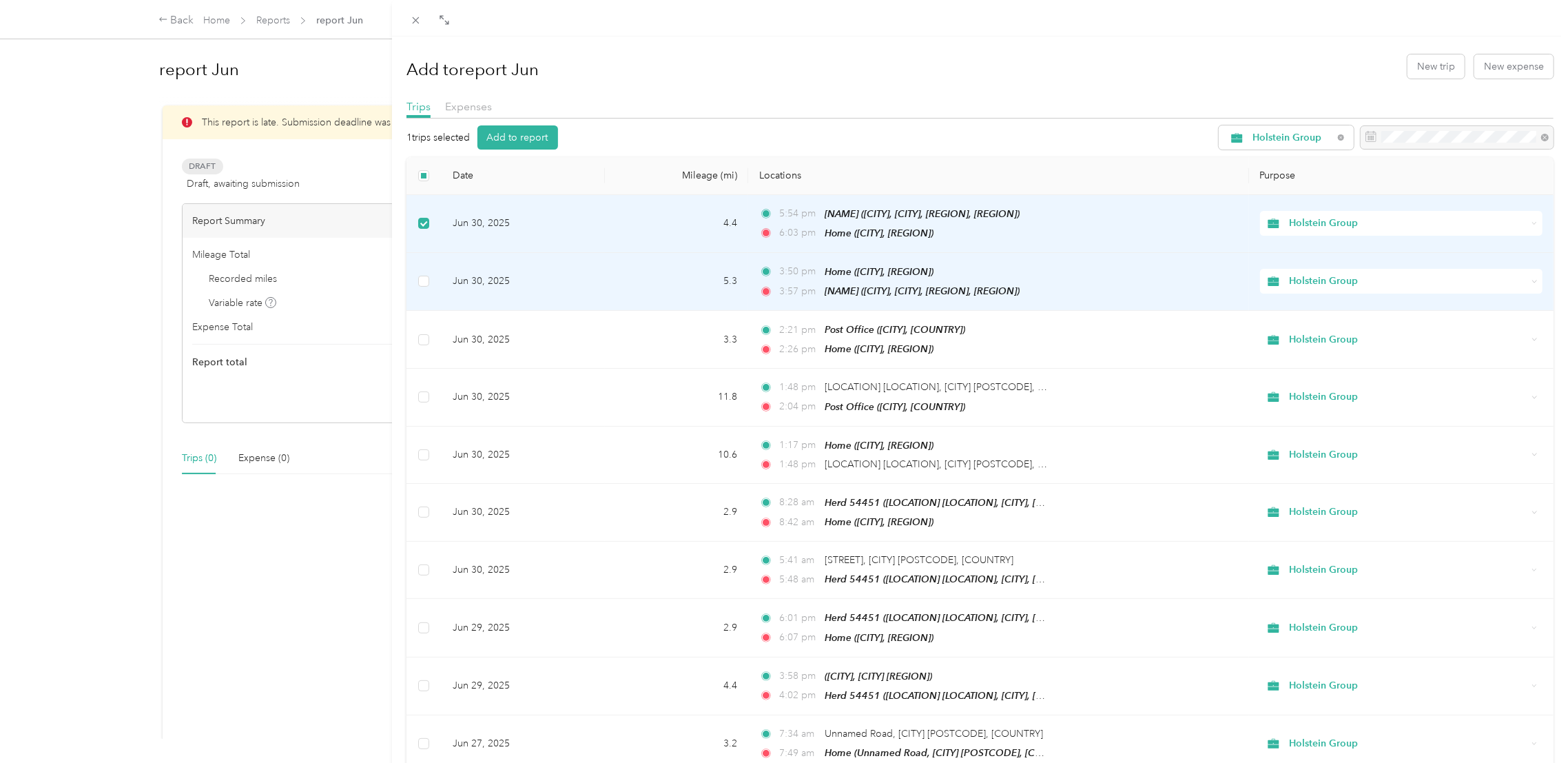 click at bounding box center (424, 282) 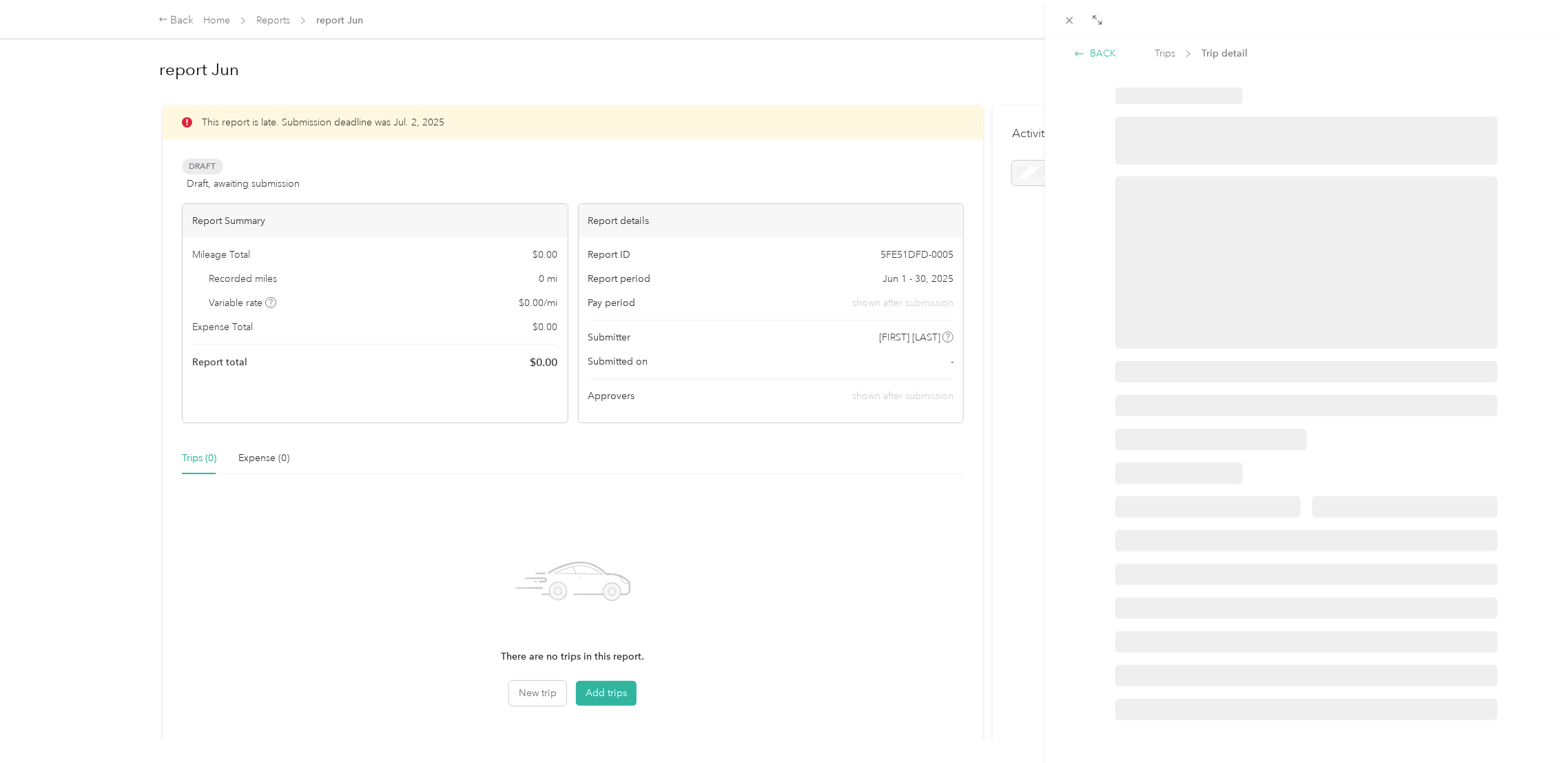 click on "BACK" at bounding box center (1095, 53) 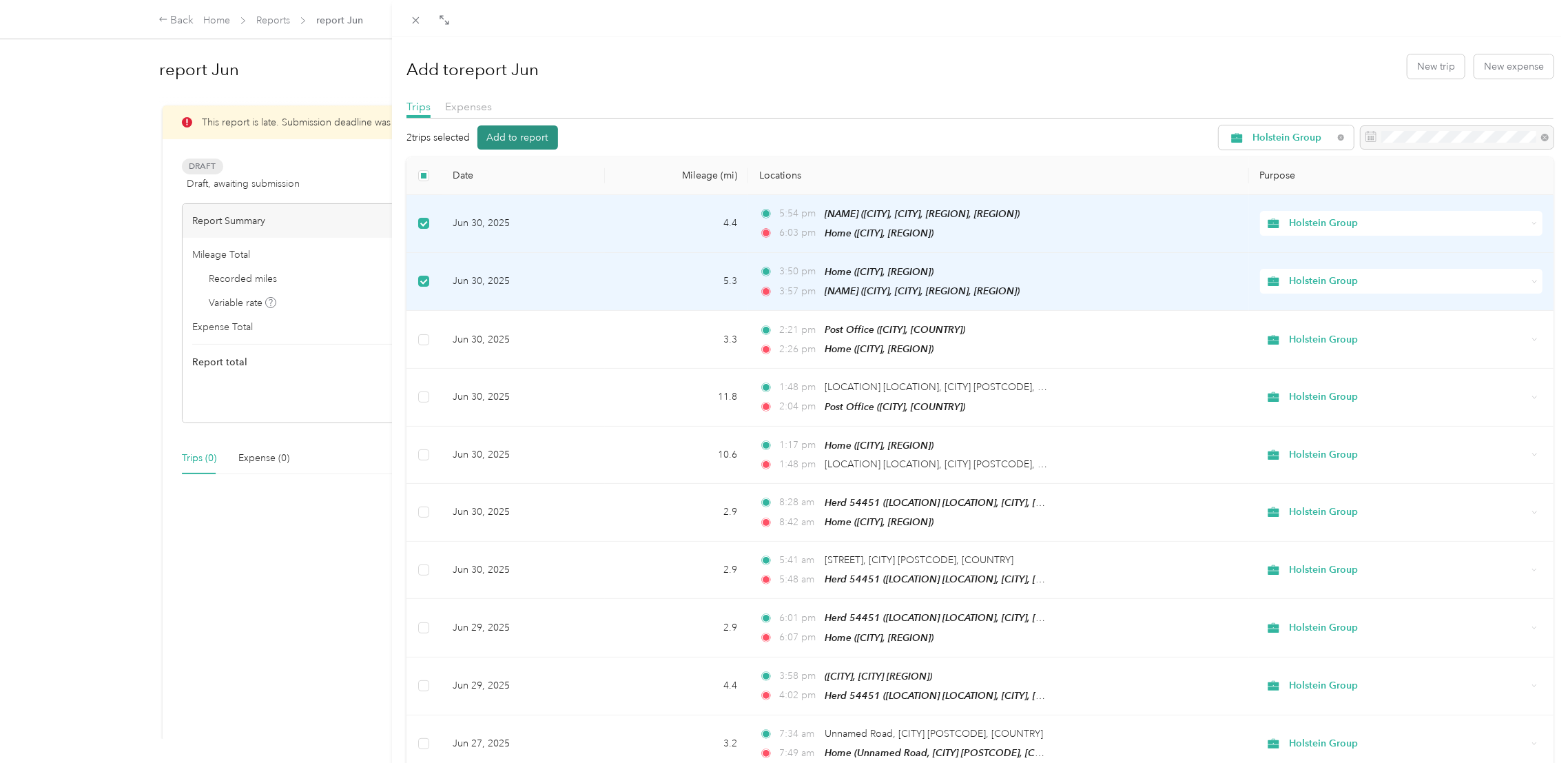 click on "Add to report" at bounding box center (517, 137) 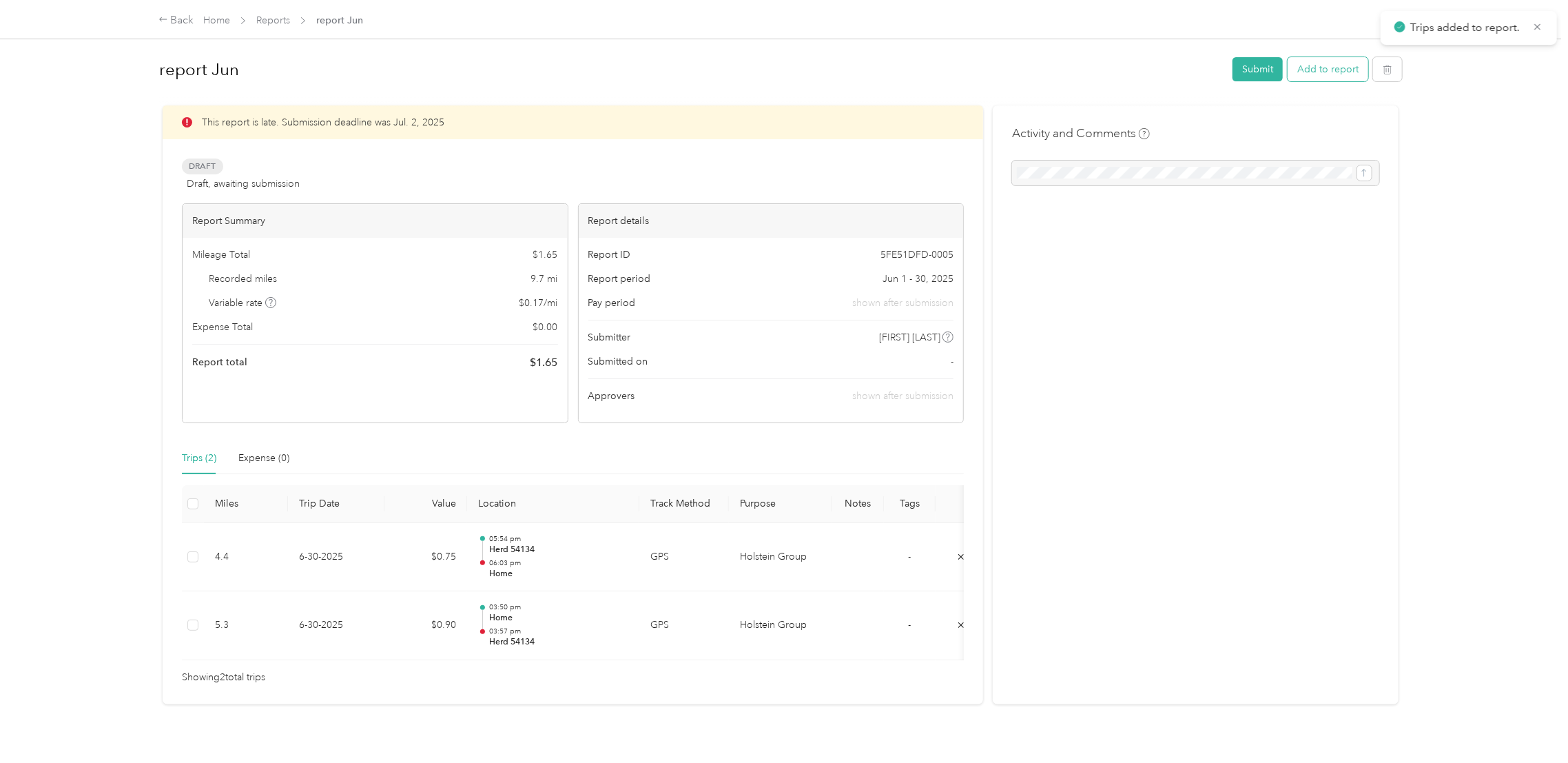 click on "Add to report" at bounding box center [1328, 69] 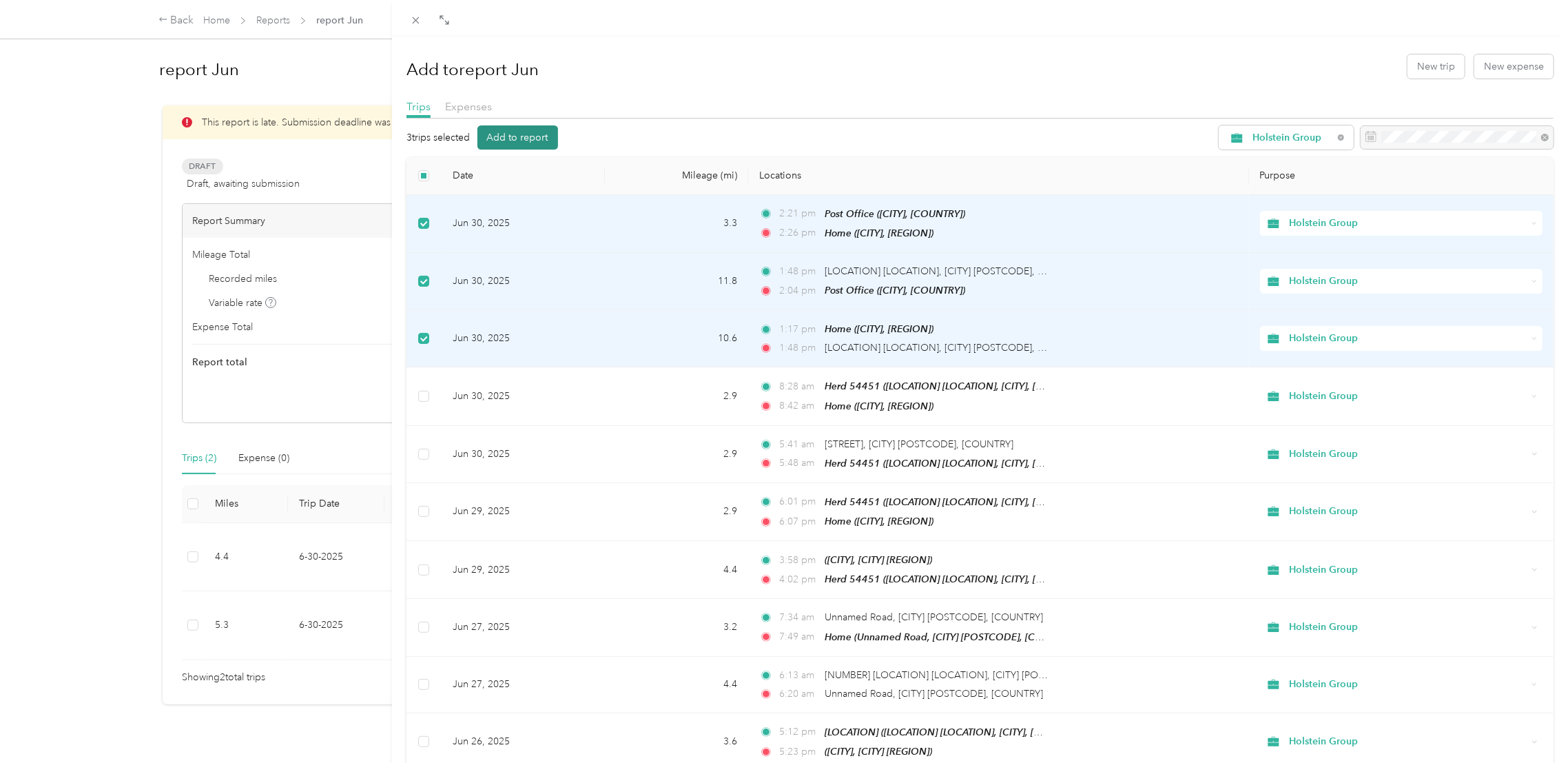 click on "Add to report" at bounding box center (517, 137) 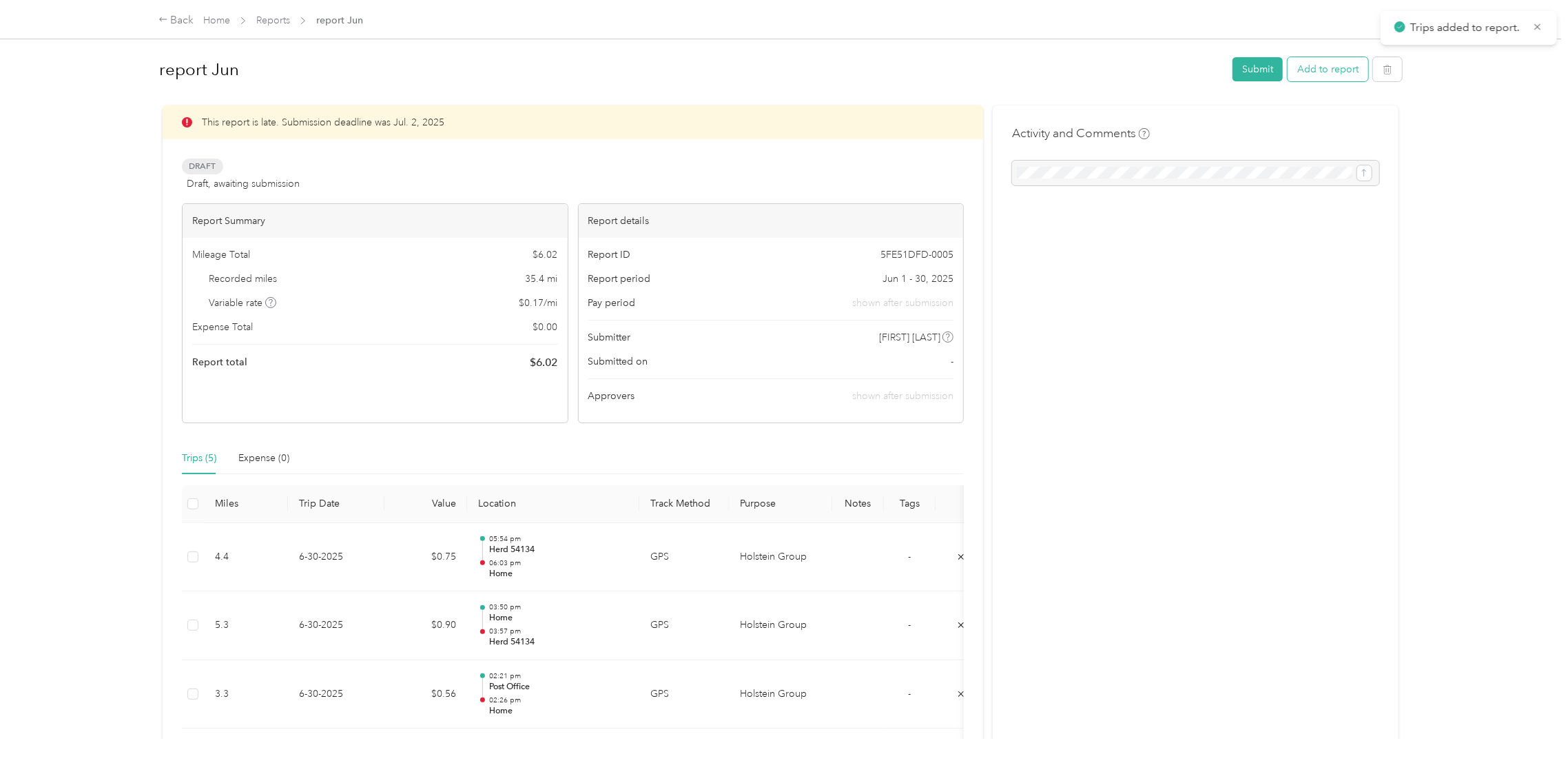 click on "Add to report" at bounding box center (1328, 69) 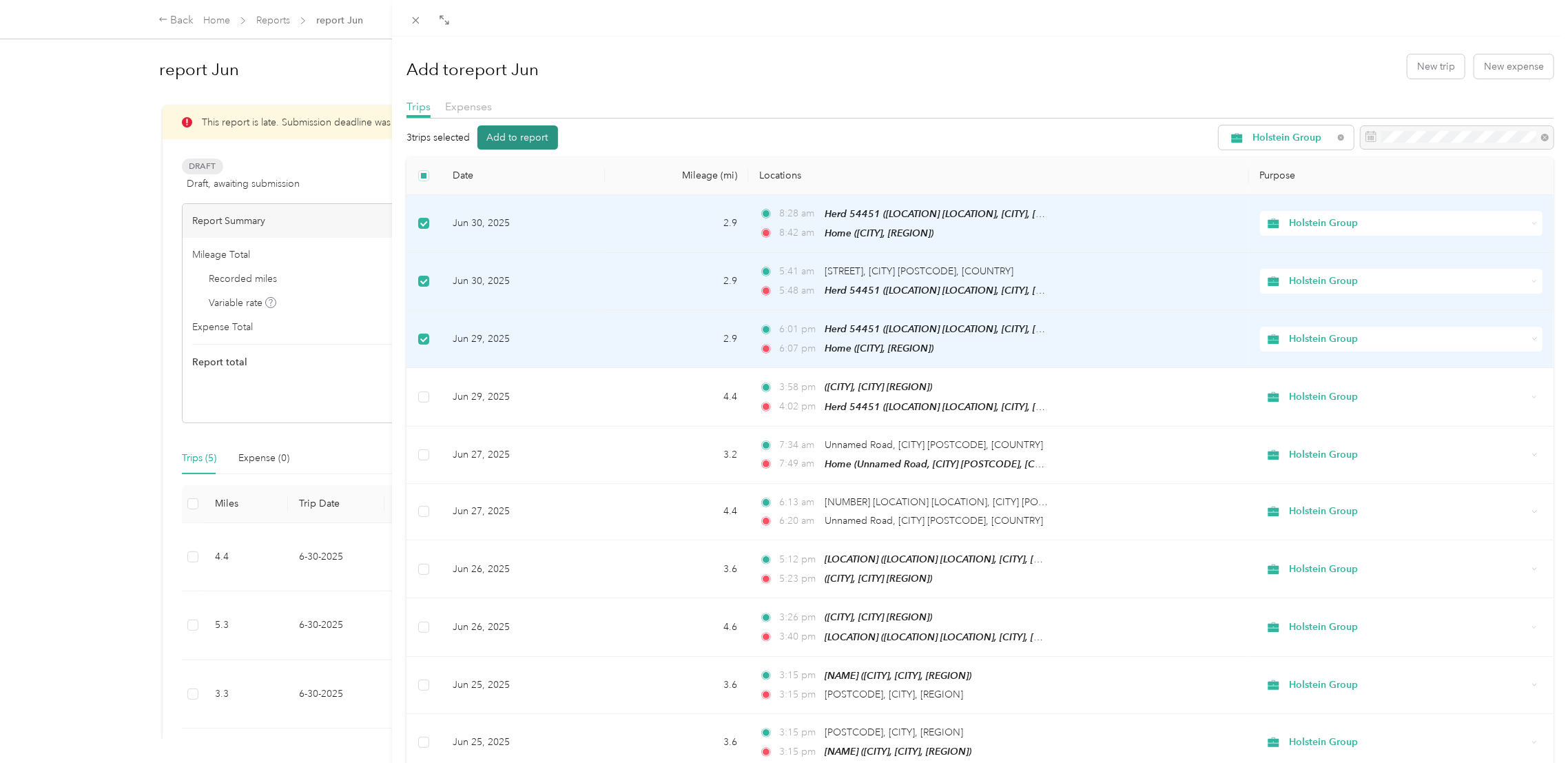 click on "Add to report" at bounding box center [517, 137] 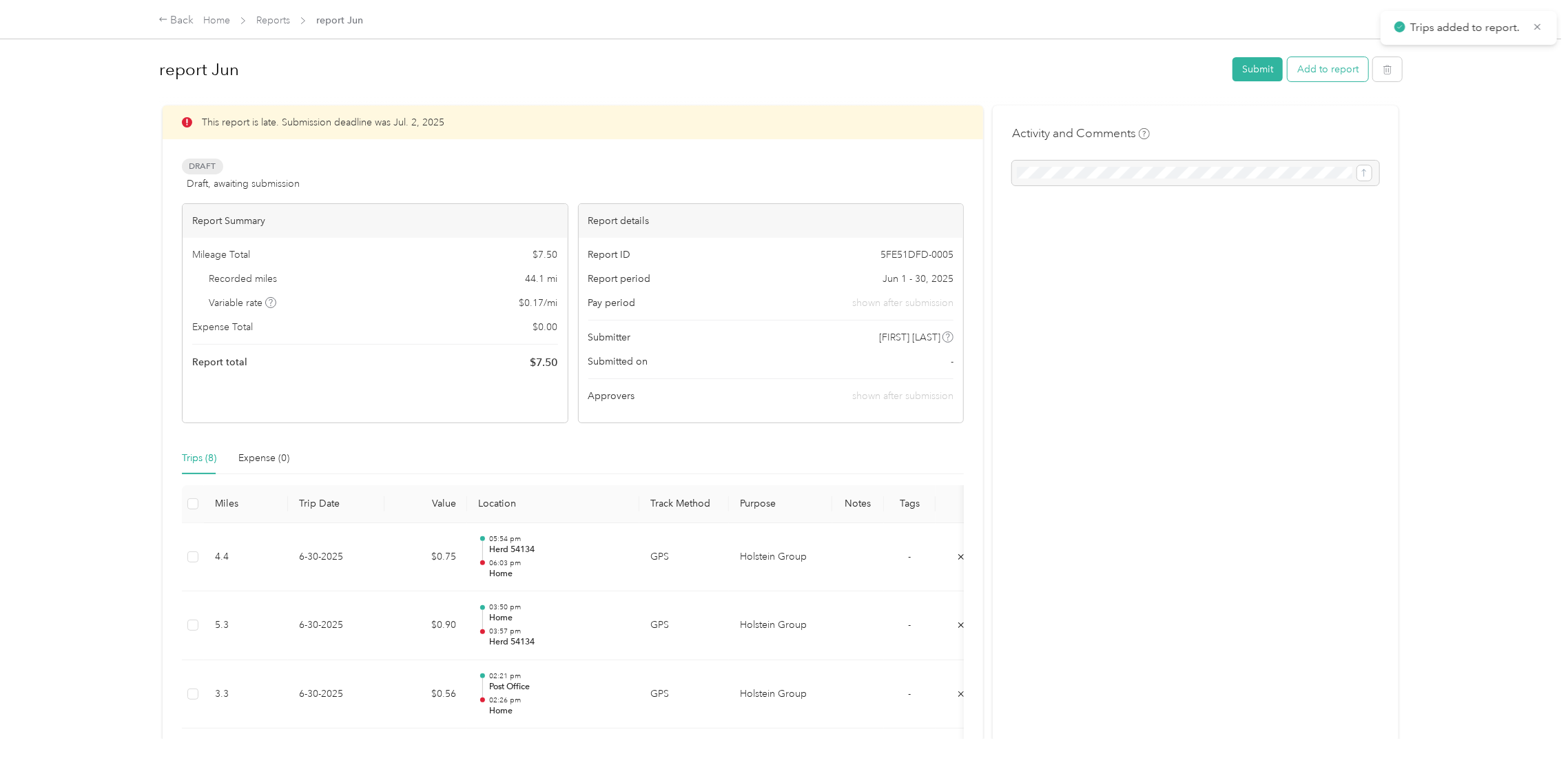 click on "Add to report" at bounding box center (1328, 69) 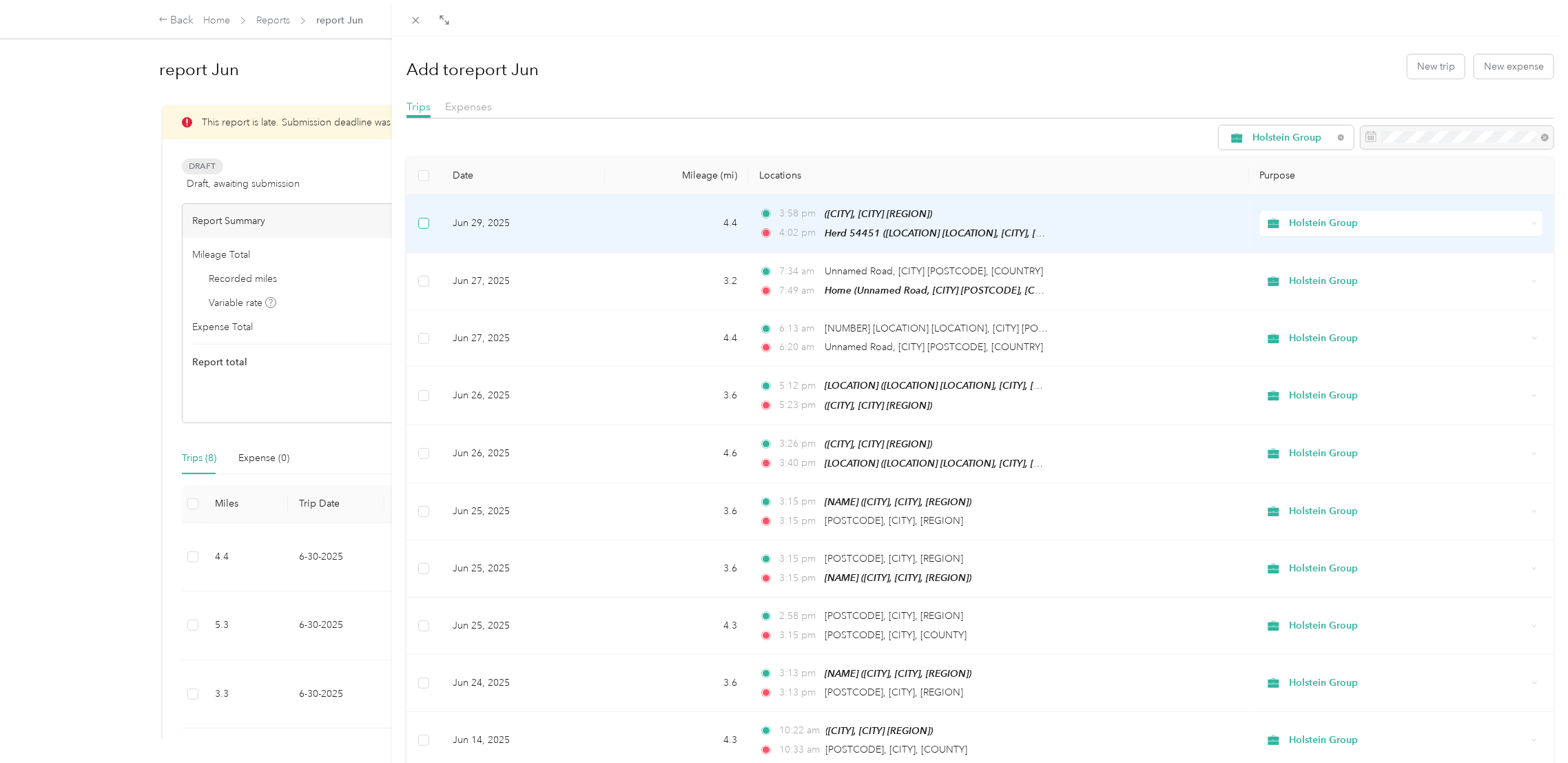 click at bounding box center (424, 223) 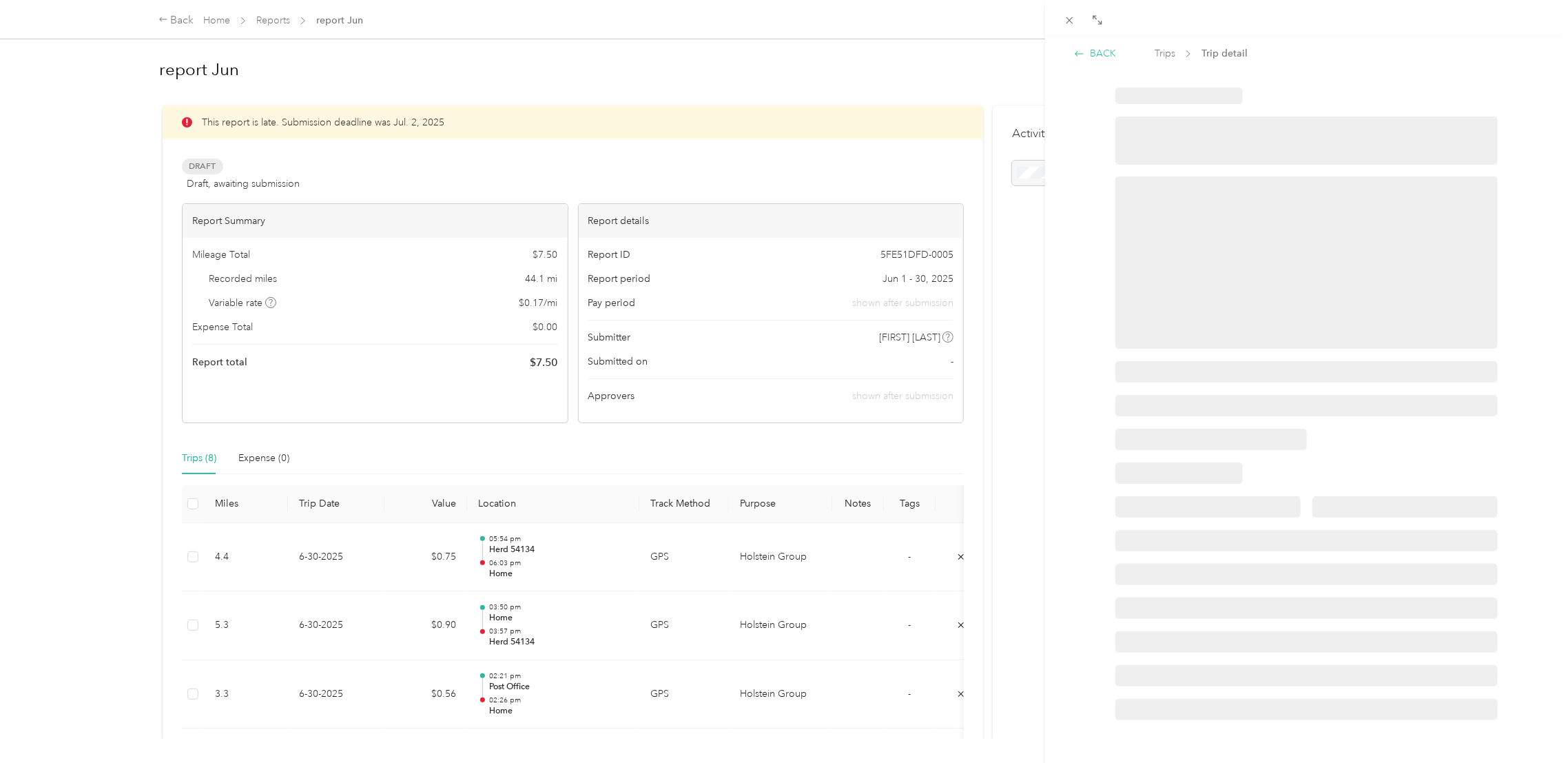 click on "BACK" at bounding box center [1095, 53] 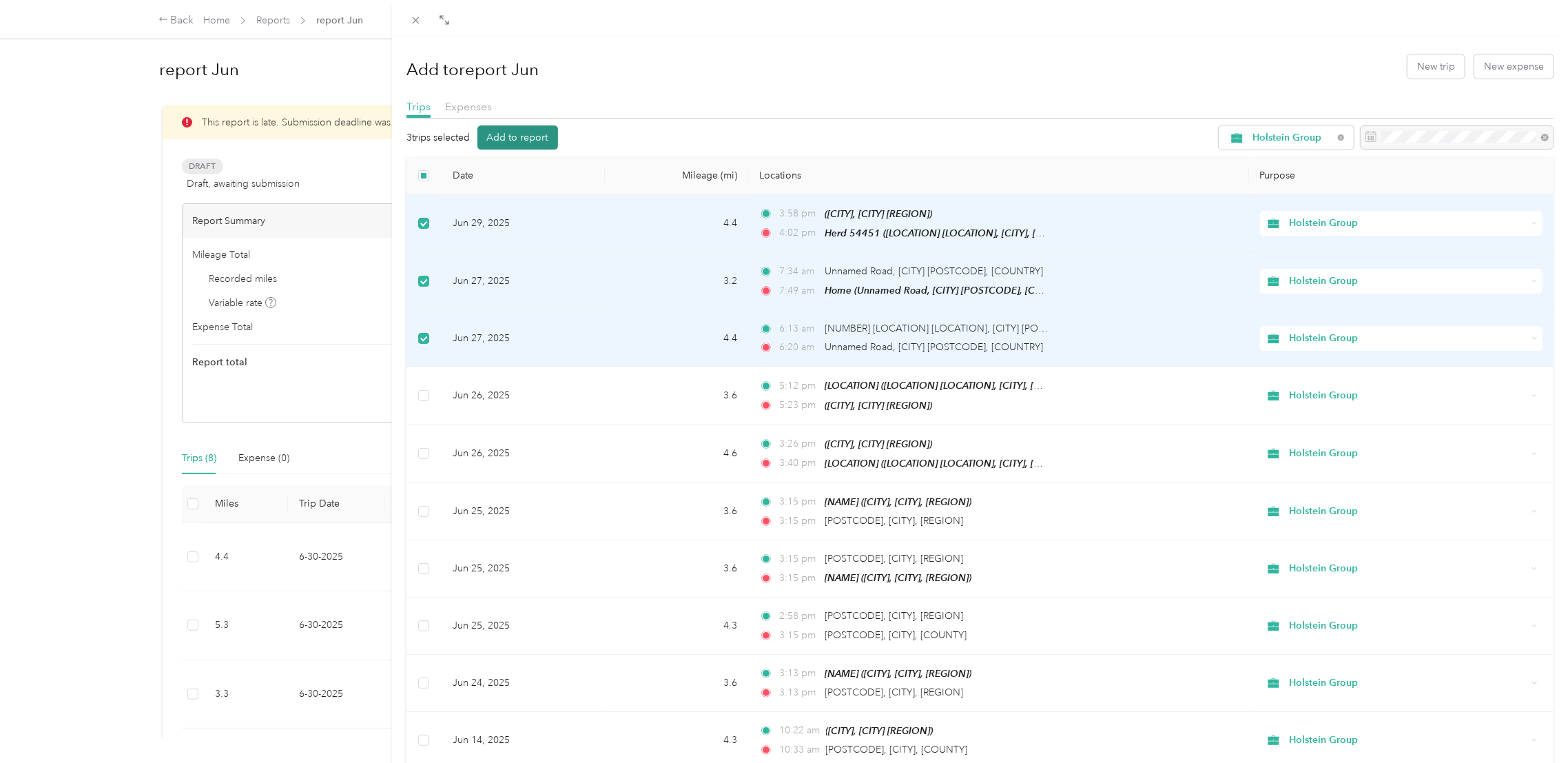 click on "Add to report" at bounding box center [517, 137] 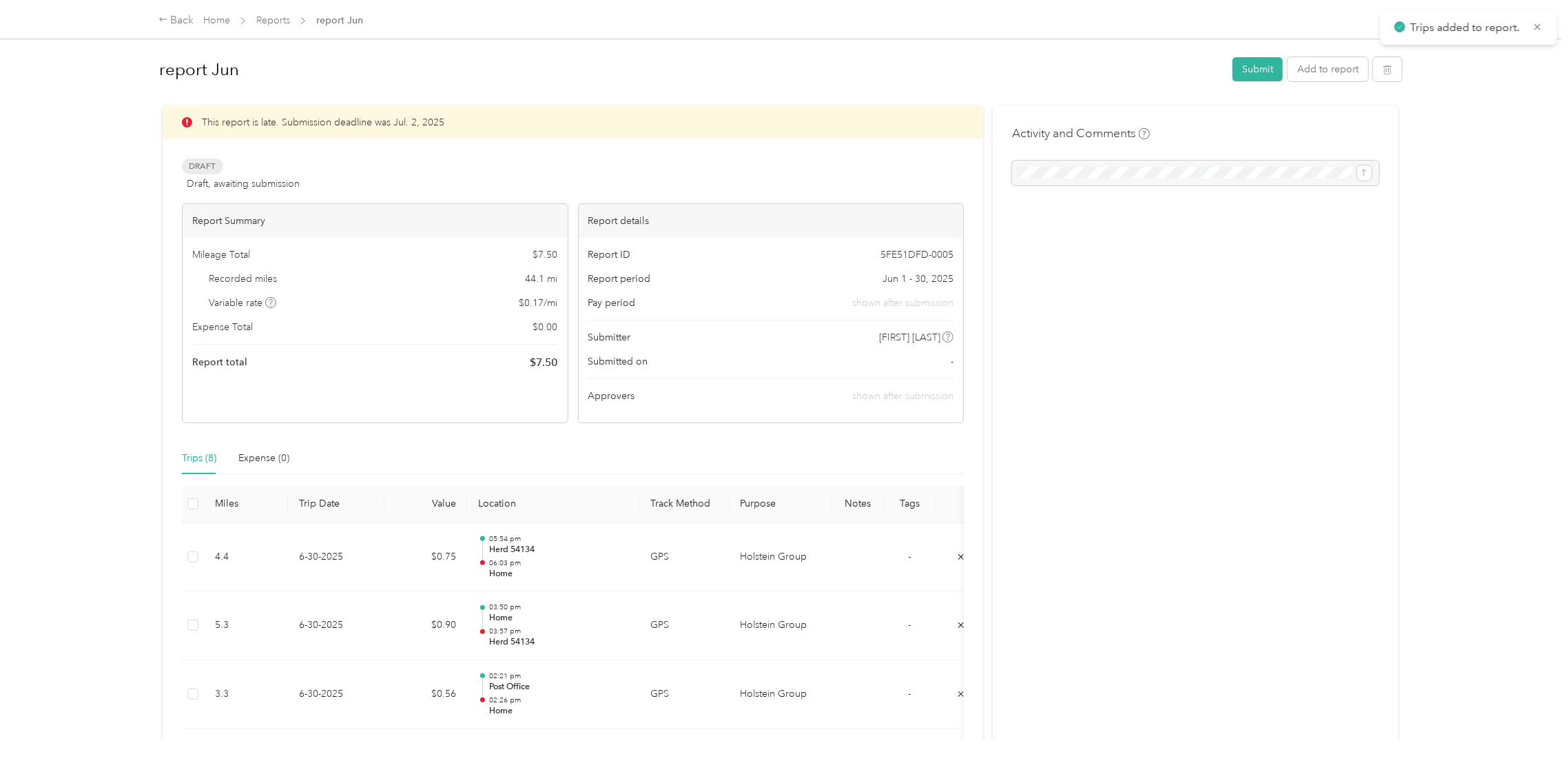 click at bounding box center [784, 381] 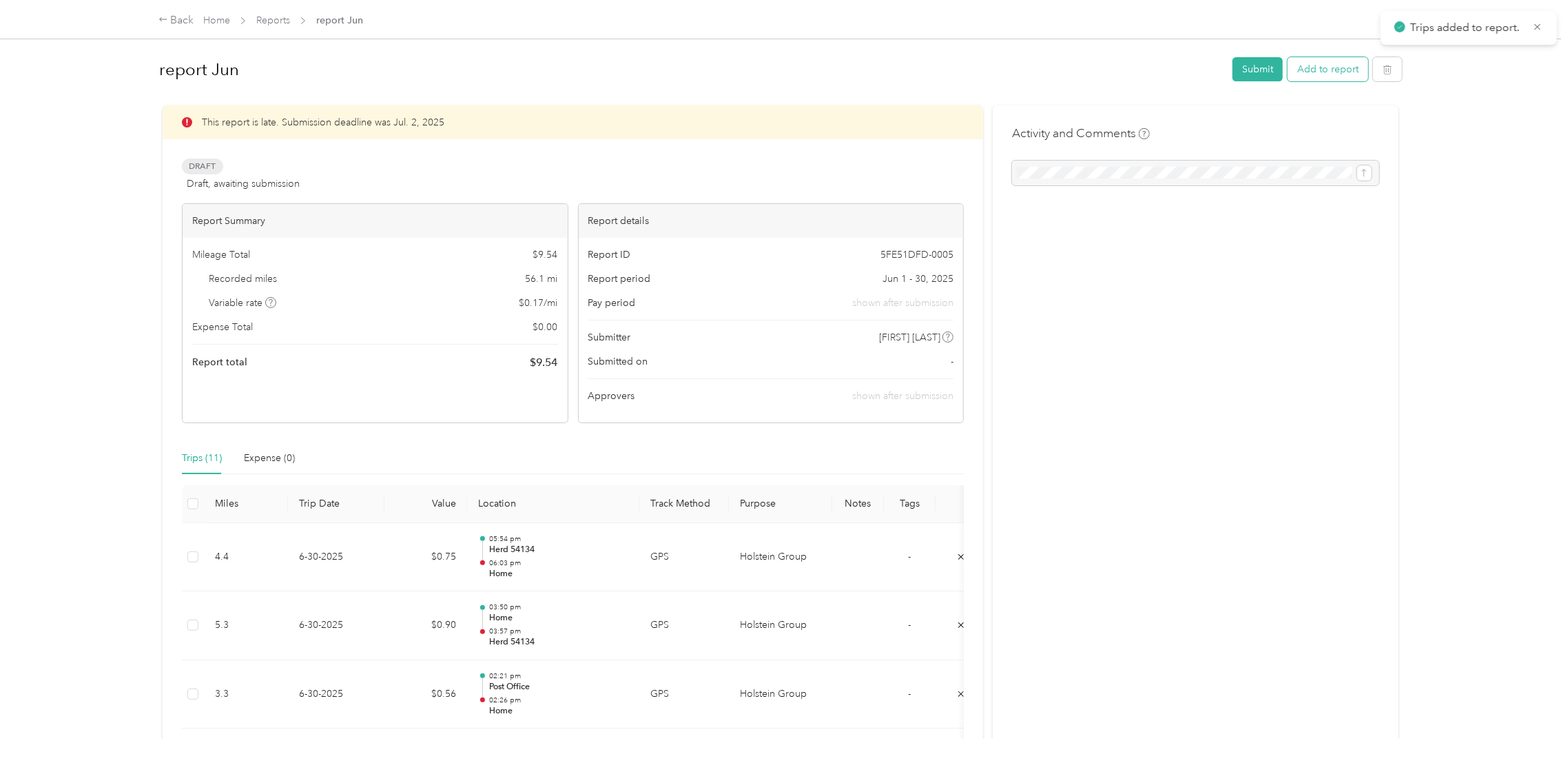 click on "Add to report" at bounding box center [1328, 69] 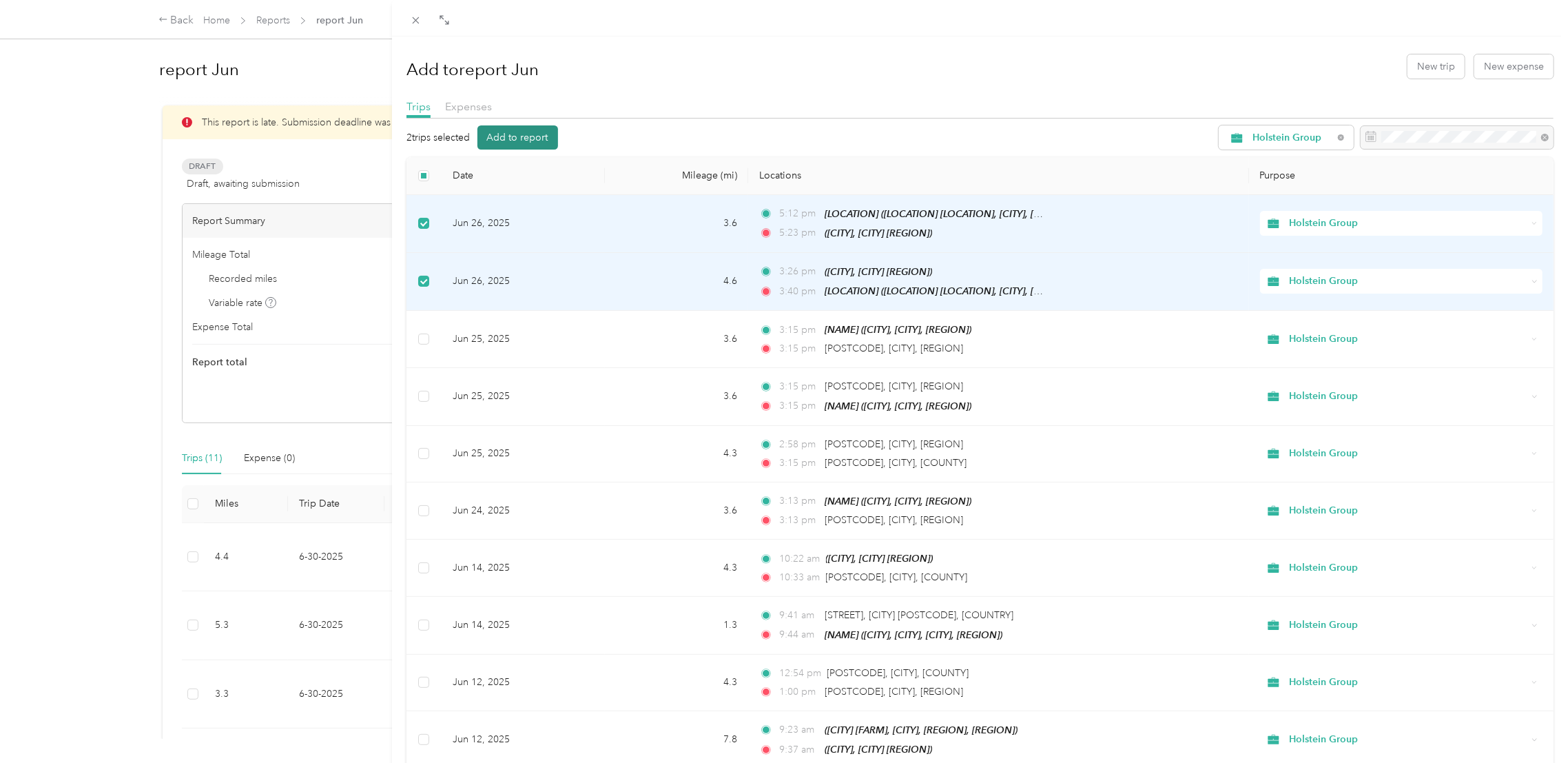 click on "Add to report" at bounding box center (517, 137) 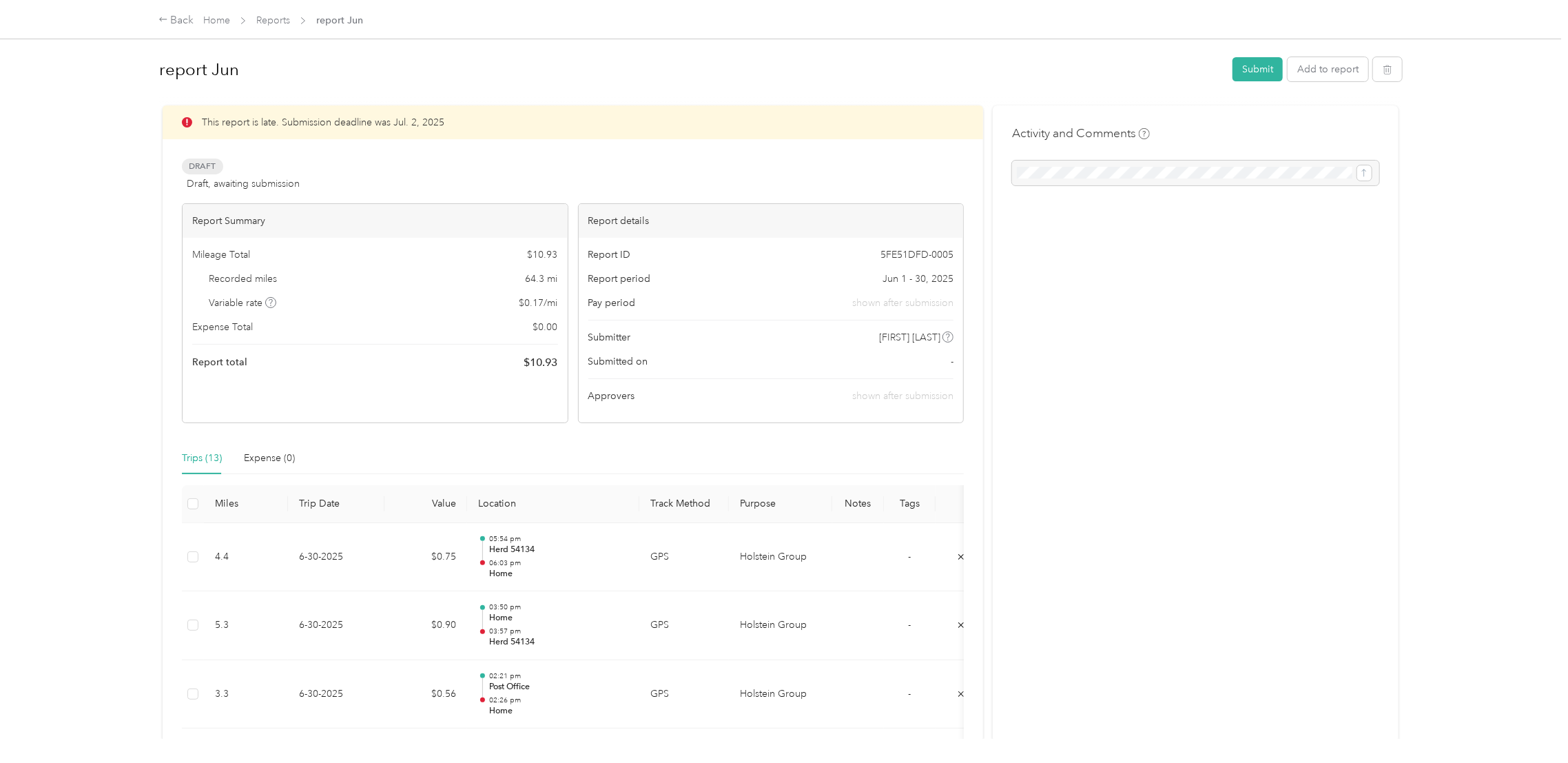 click at bounding box center [1195, 173] 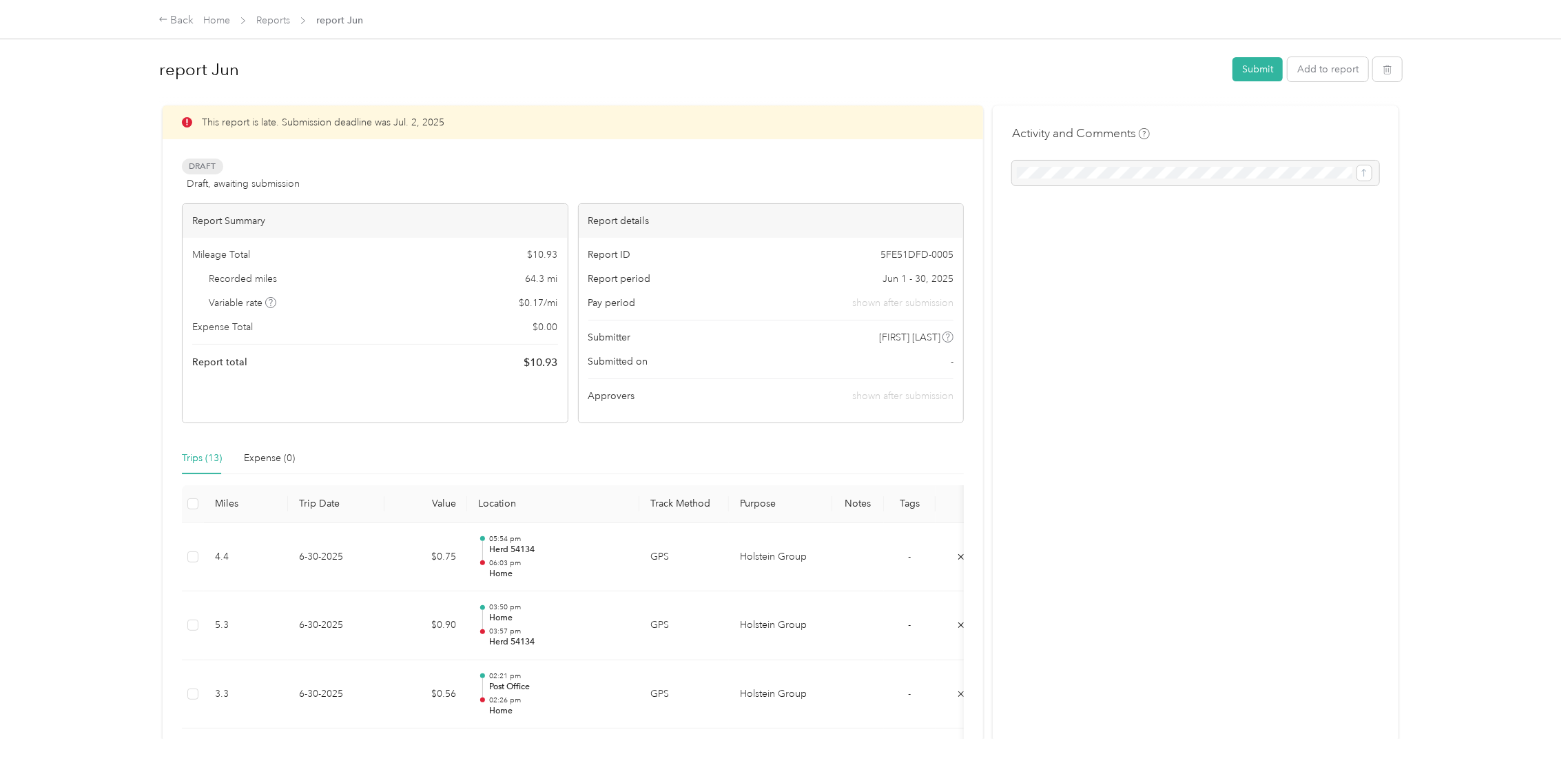click at bounding box center (1195, 173) 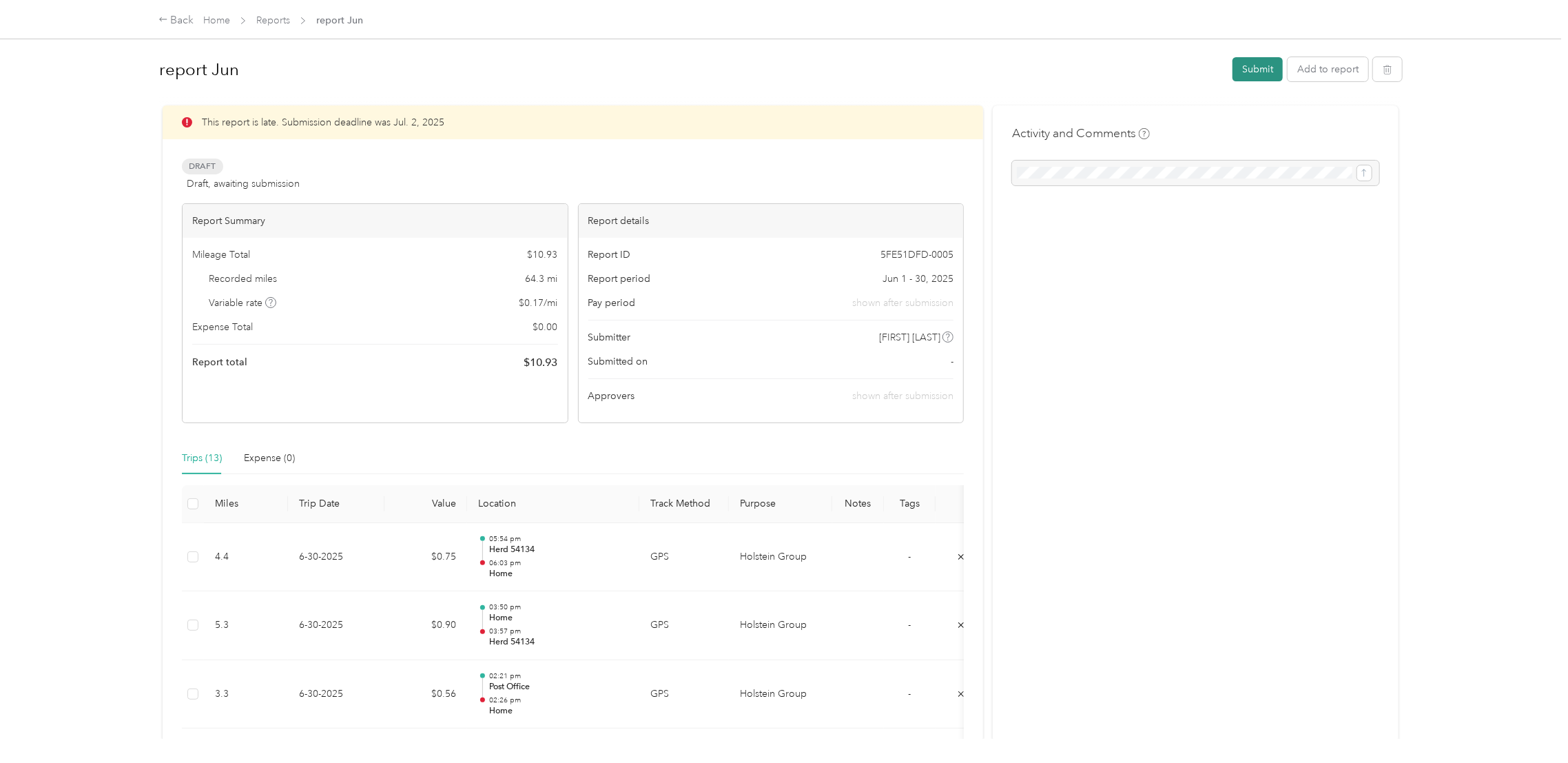 click on "Submit" at bounding box center (1257, 69) 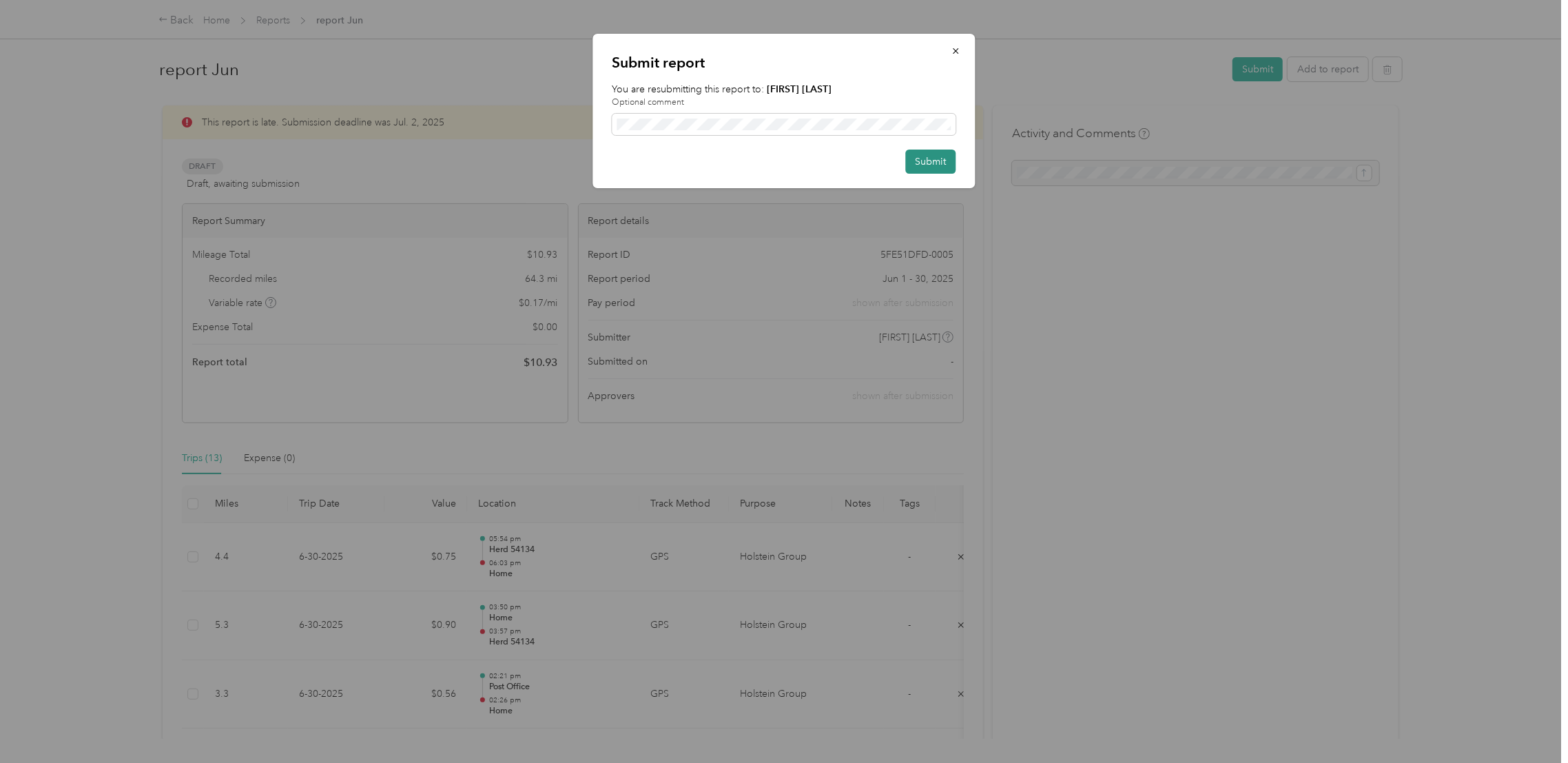click on "Submit" at bounding box center (931, 161) 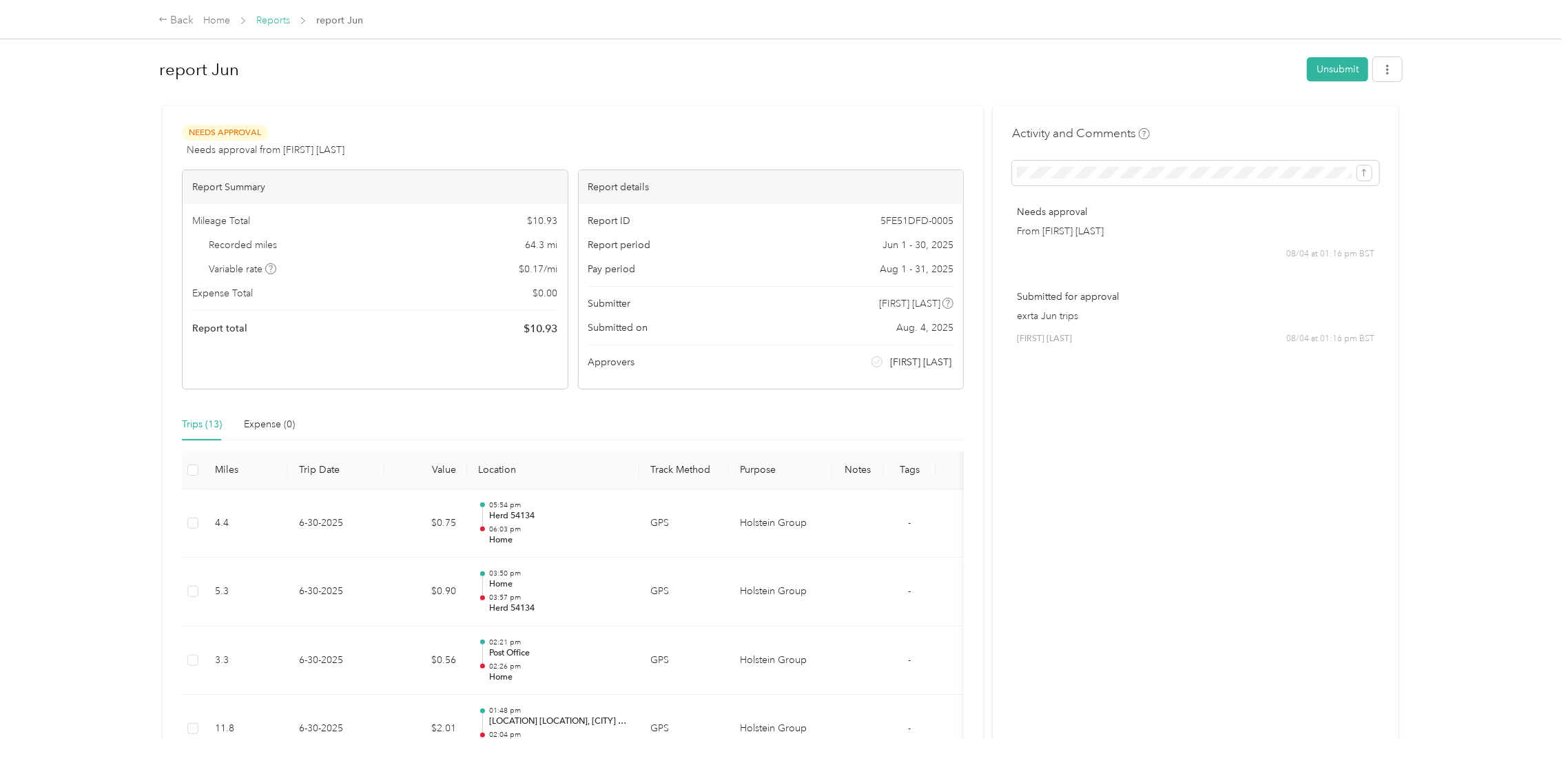click on "Reports" at bounding box center [273, 20] 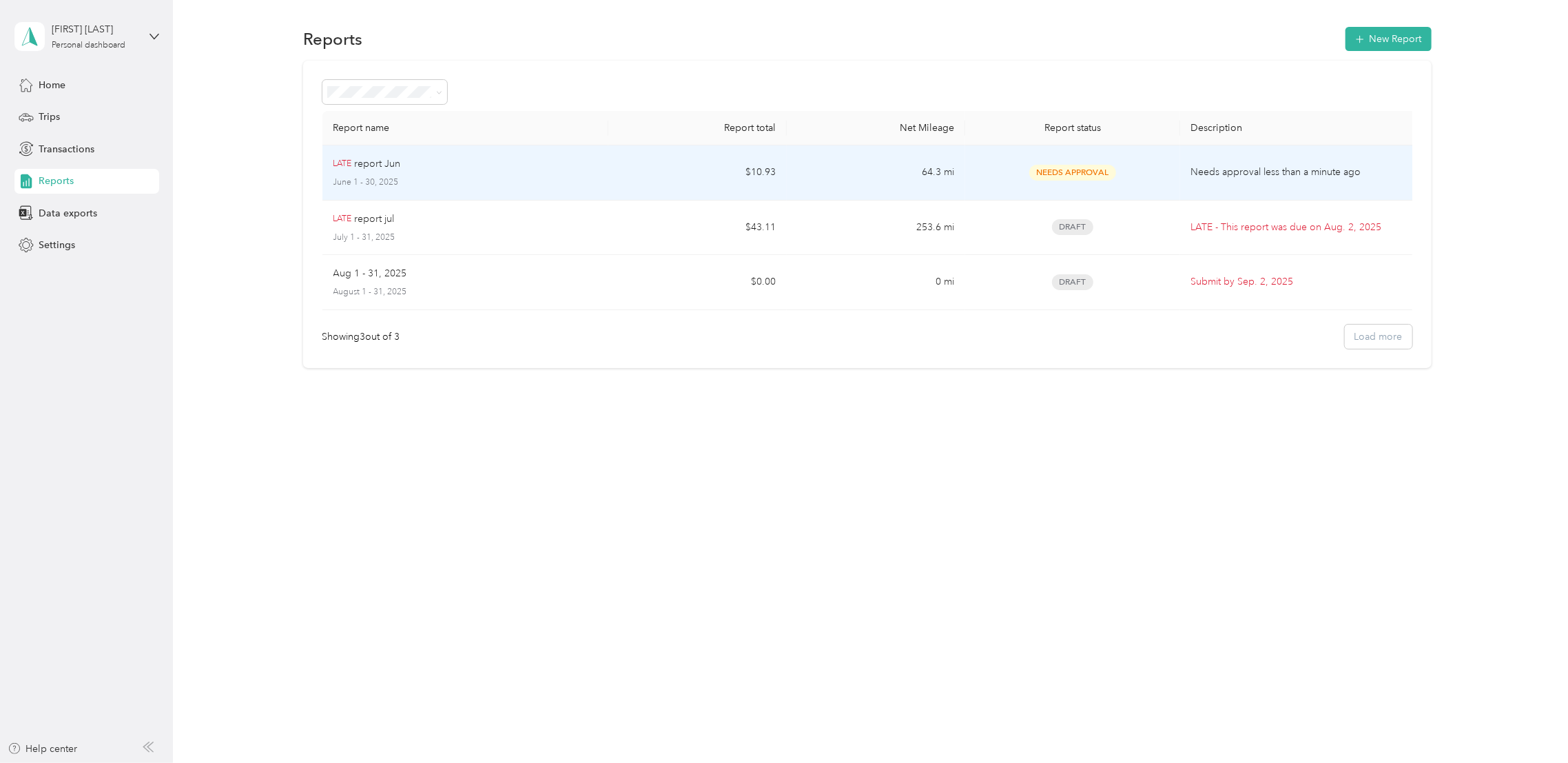 click on "64.3 mi" at bounding box center (876, 173) 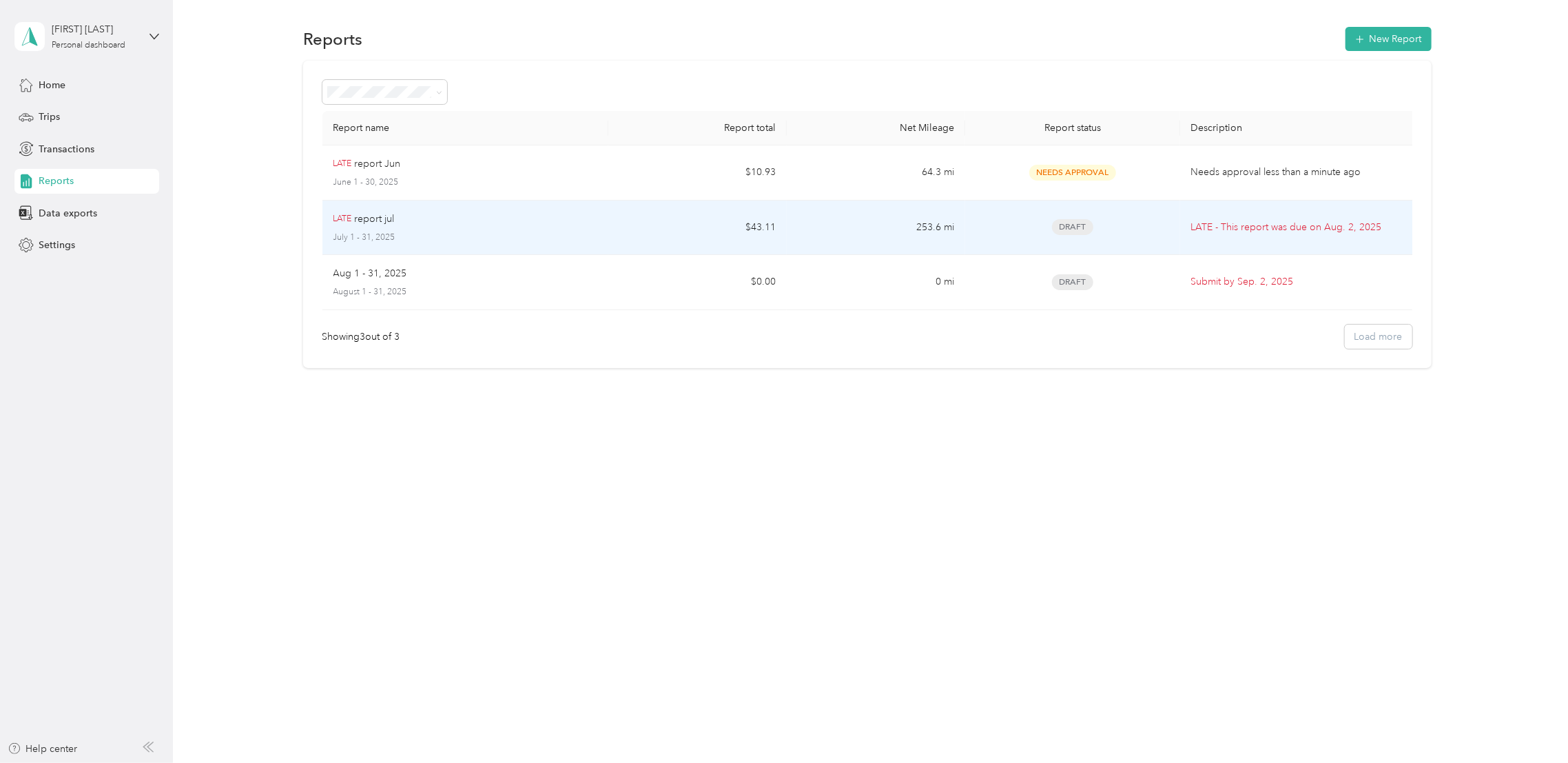 click on "$43.11" at bounding box center [697, 228] 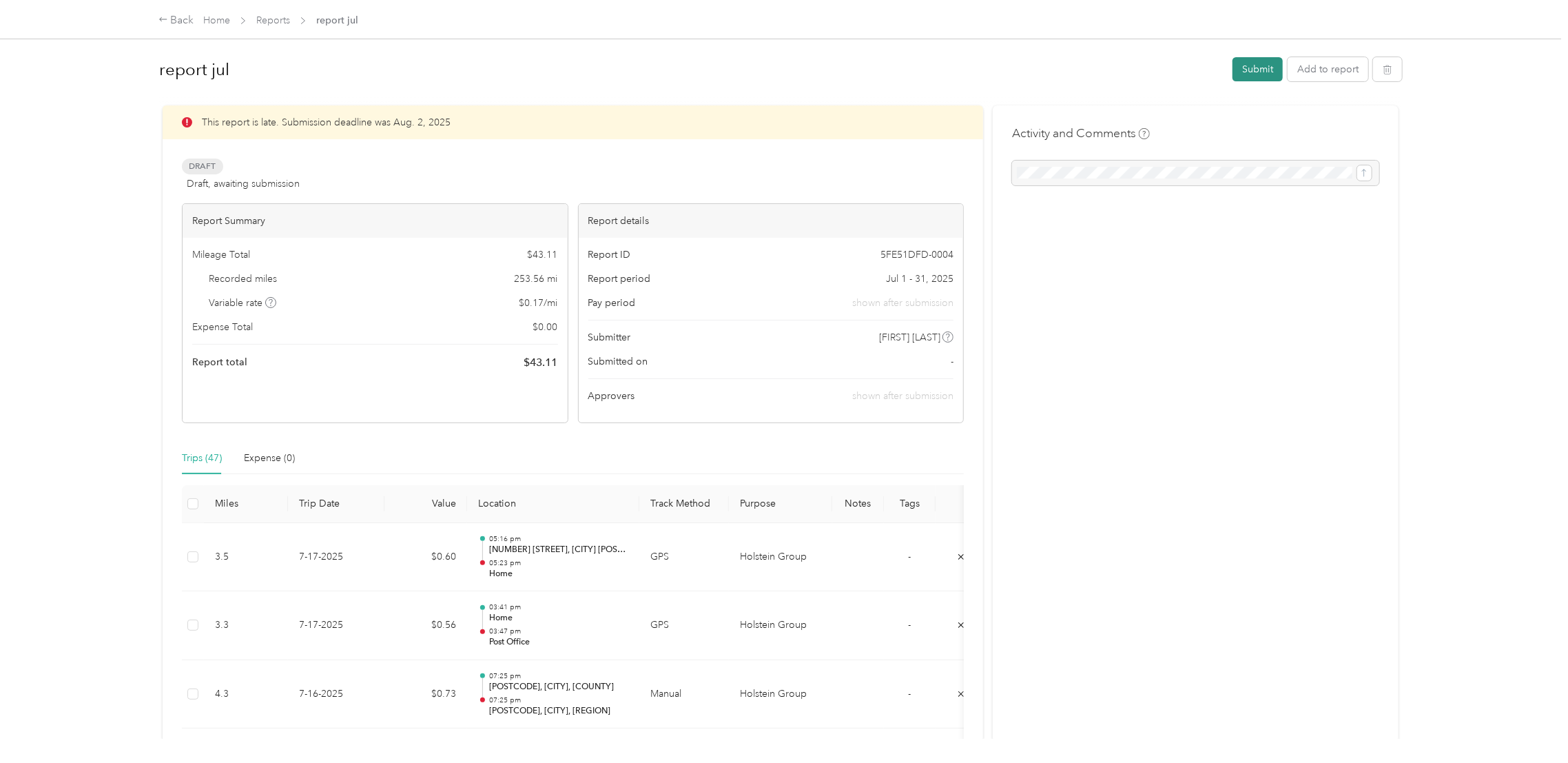click on "Submit" at bounding box center (1257, 69) 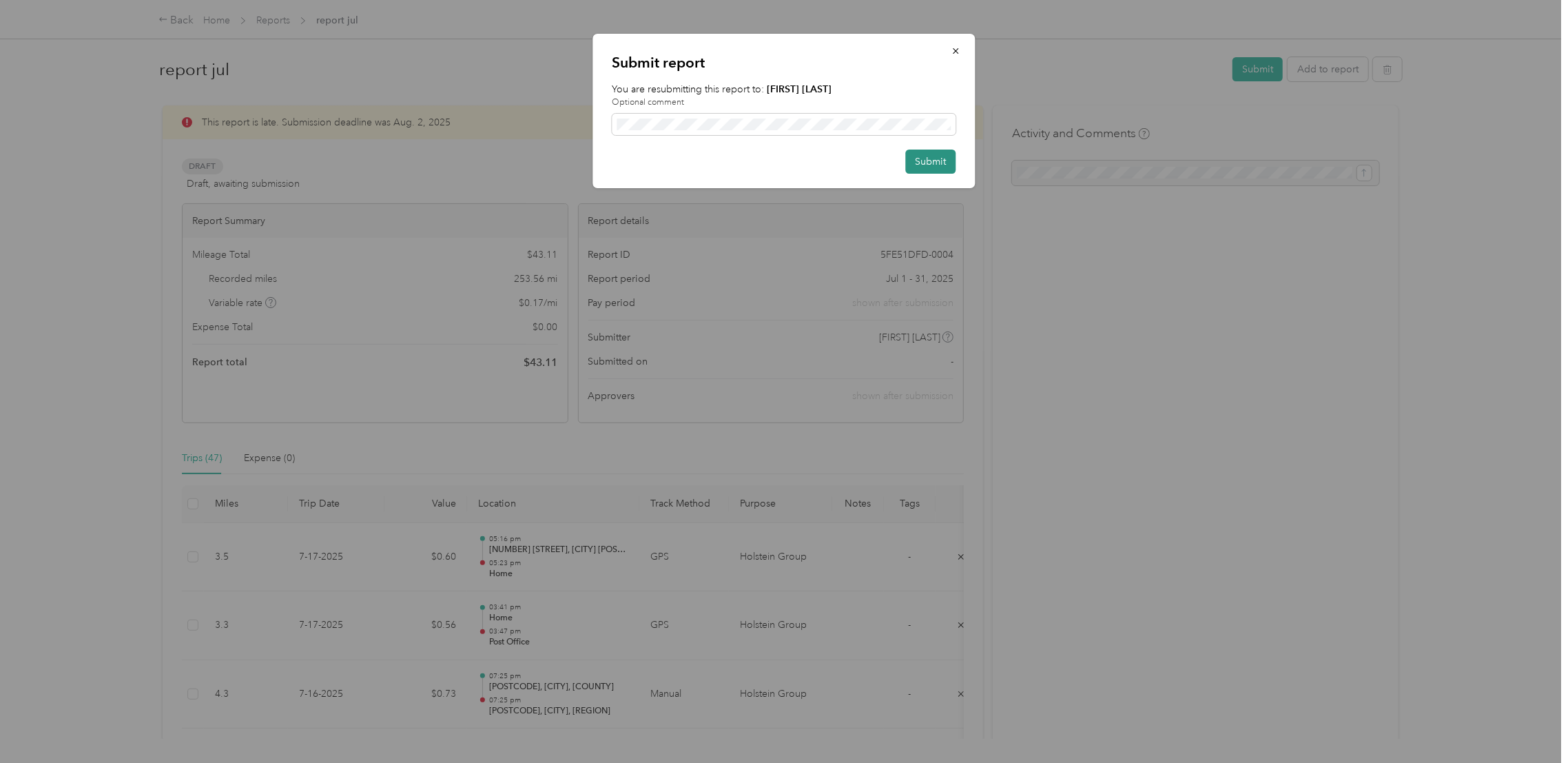 click on "Submit" at bounding box center [931, 161] 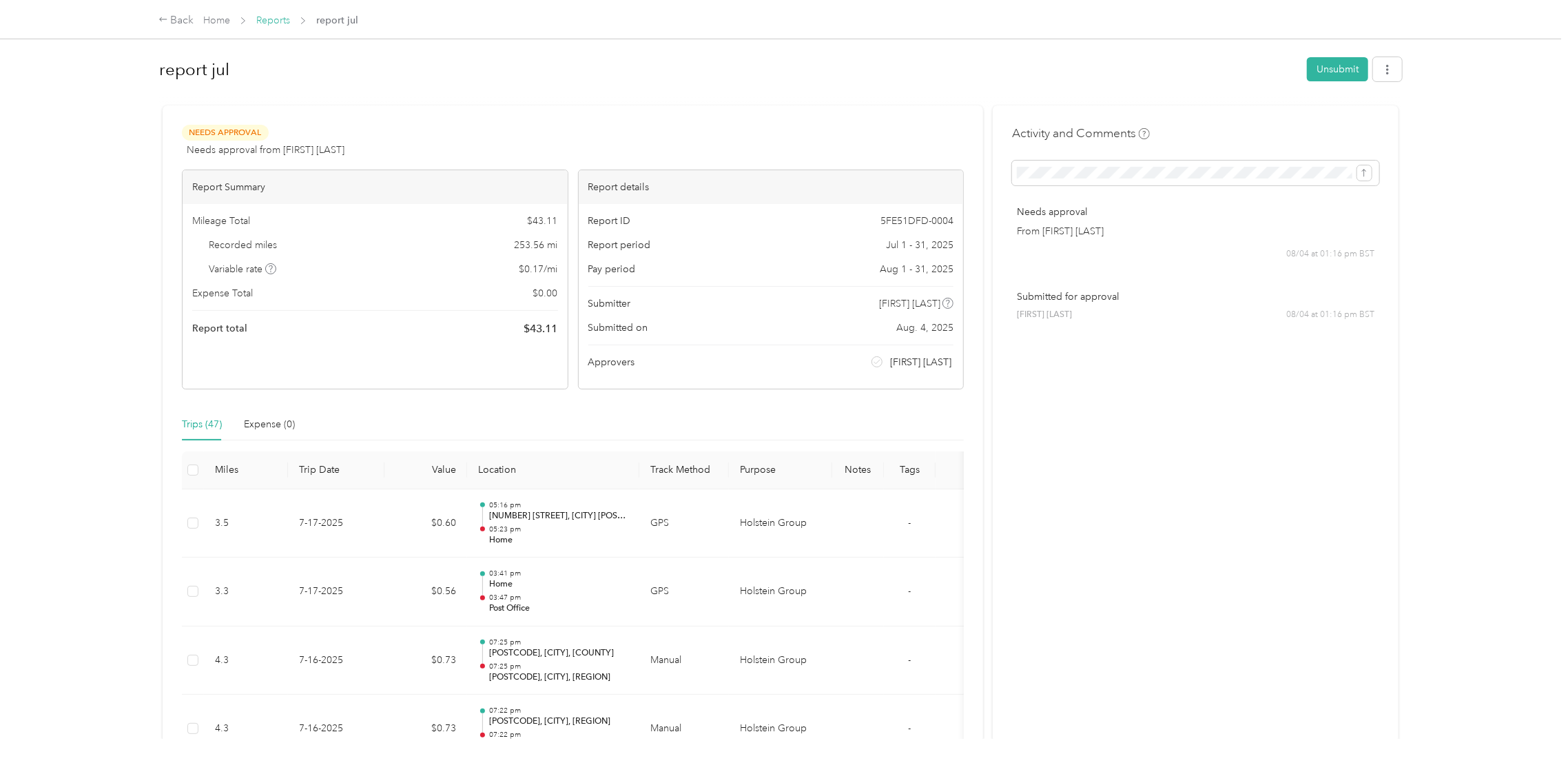 click on "Reports" at bounding box center [273, 20] 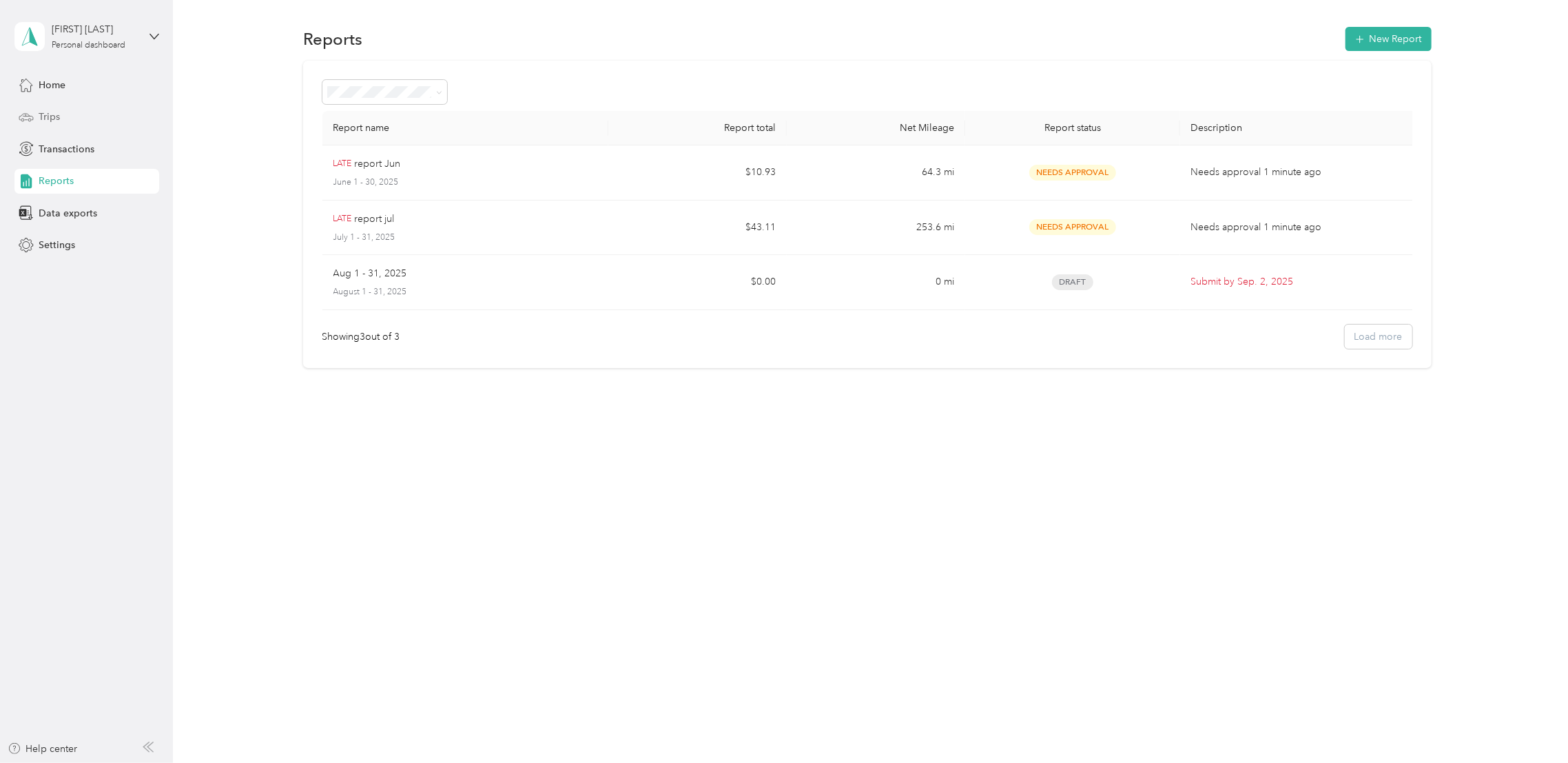 click on "Trips" at bounding box center [49, 116] 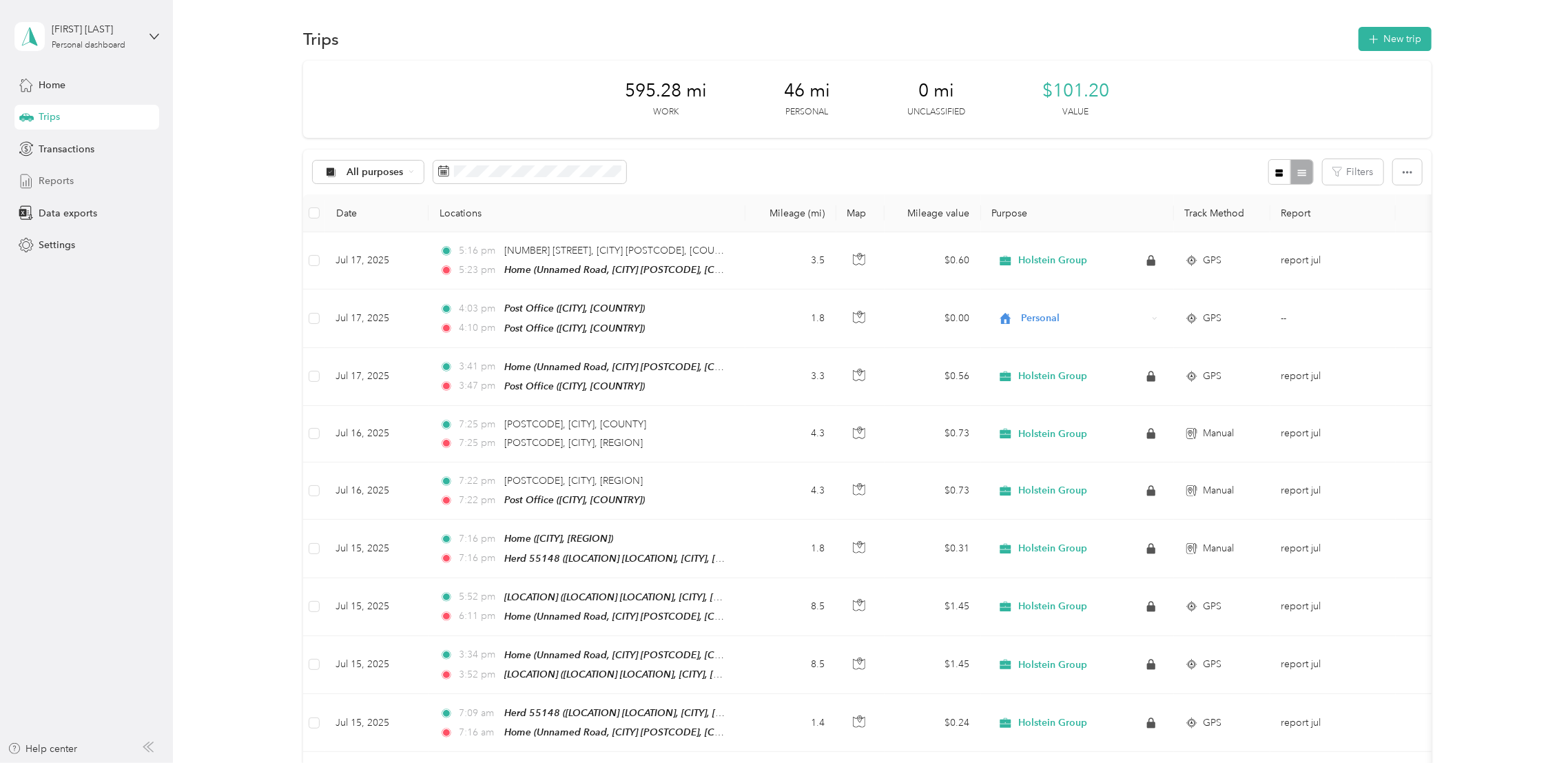 click on "Reports" at bounding box center (56, 181) 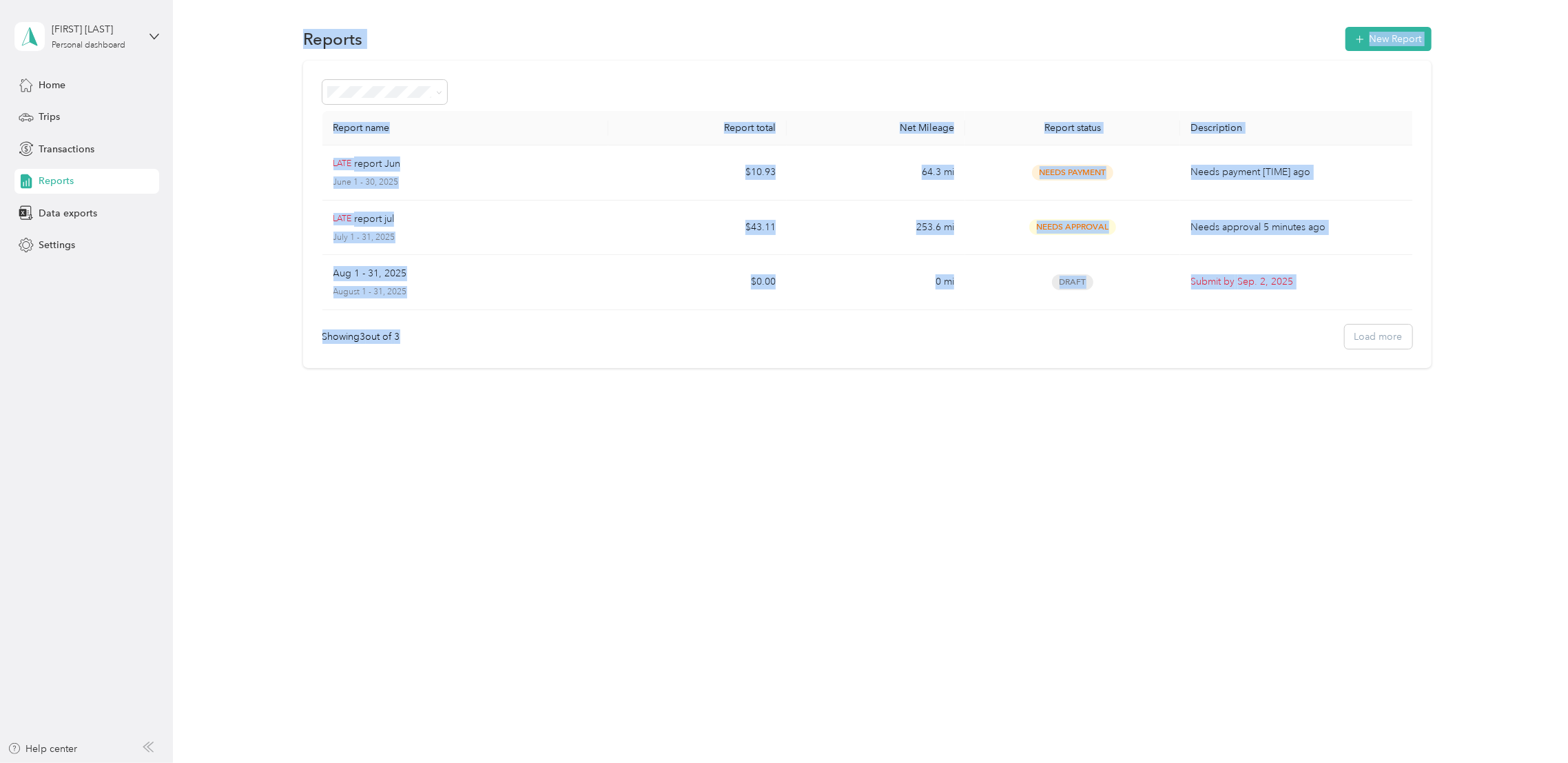 drag, startPoint x: 131, startPoint y: 309, endPoint x: 557, endPoint y: 418, distance: 439.72378 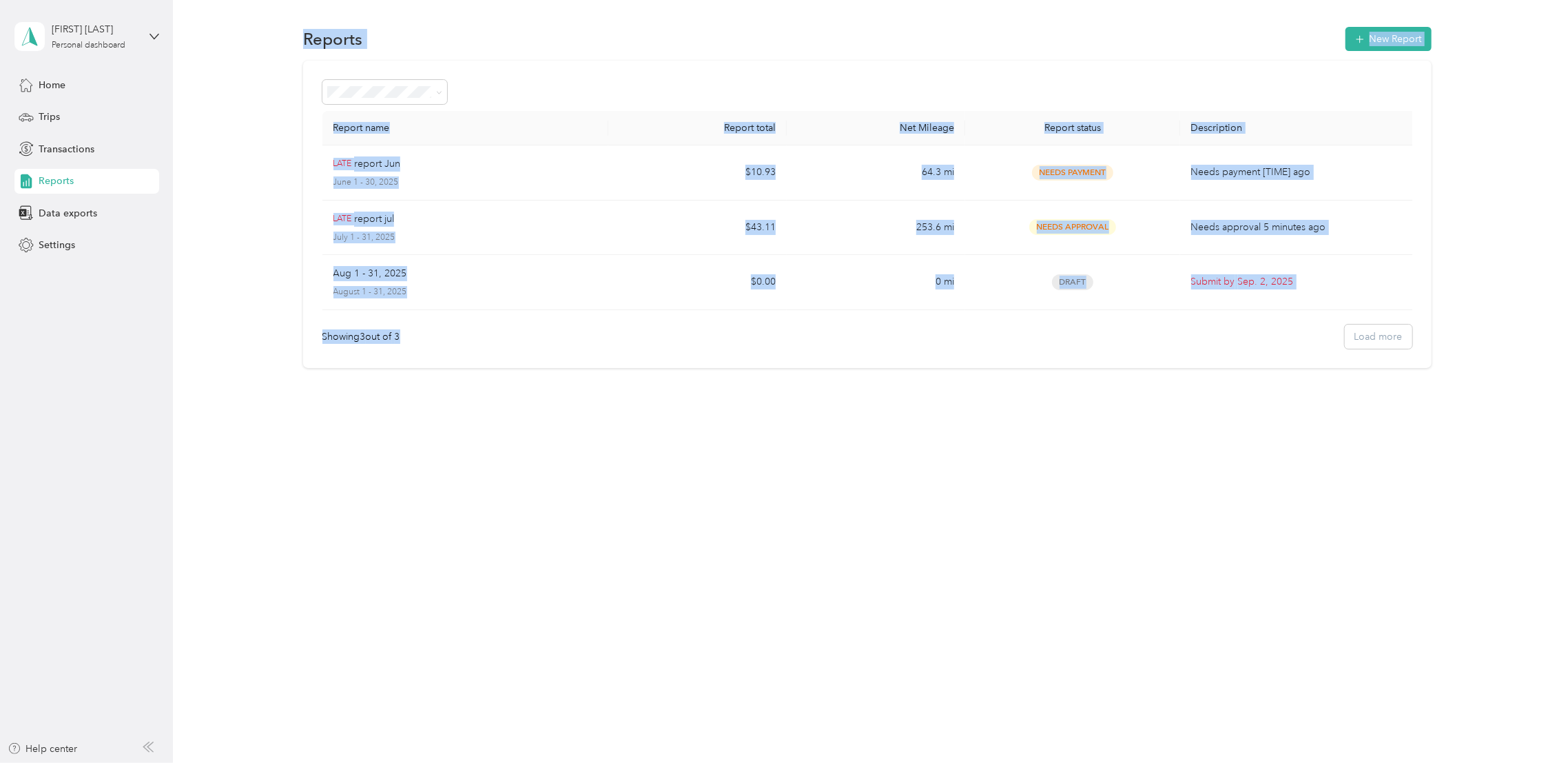 click on "Reports New Report Report name Report total Net Mileage Report status Description           LATE report Jun June 1 - 30, 2025 $10.93 64.3 mi Needs Payment Needs payment 2 minutes ago LATE report jul July 1 - 31, 2025 $43.11 253.6 mi Needs Approval Needs approval 5 minutes ago Aug 1 - 31, 2025 August 1 - 31, 2025 $0.00 0 mi Draft Submit  by   Sep. 2, 2025 Showing  3  out of   3 Load more" at bounding box center [867, 381] 